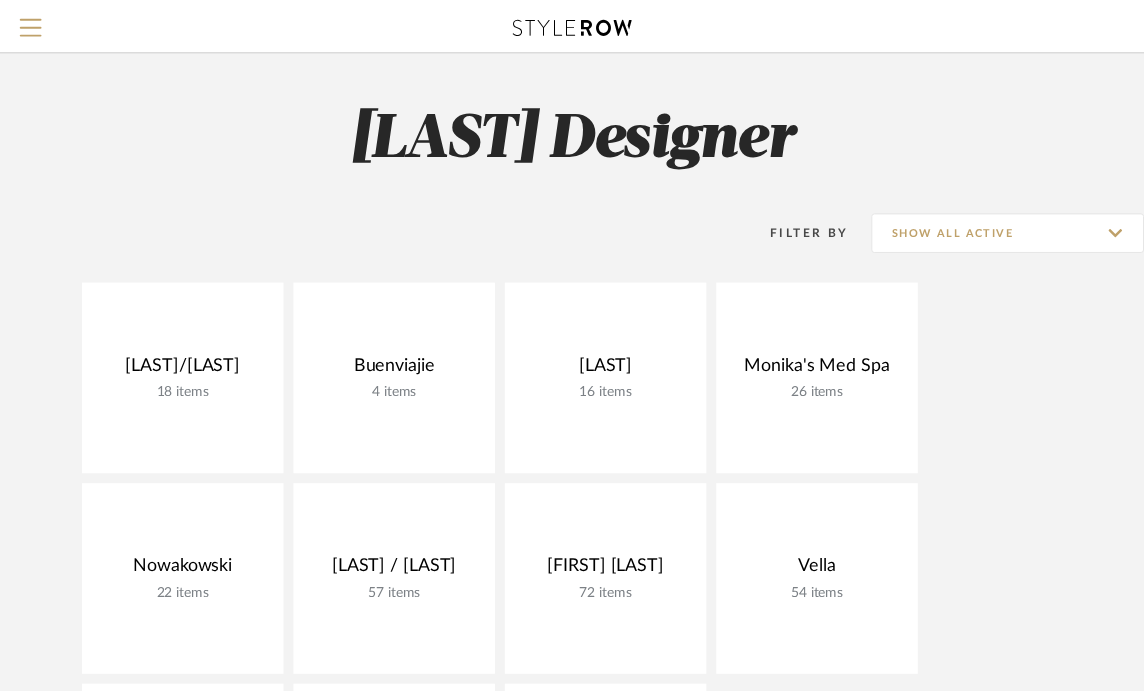 scroll, scrollTop: 0, scrollLeft: 0, axis: both 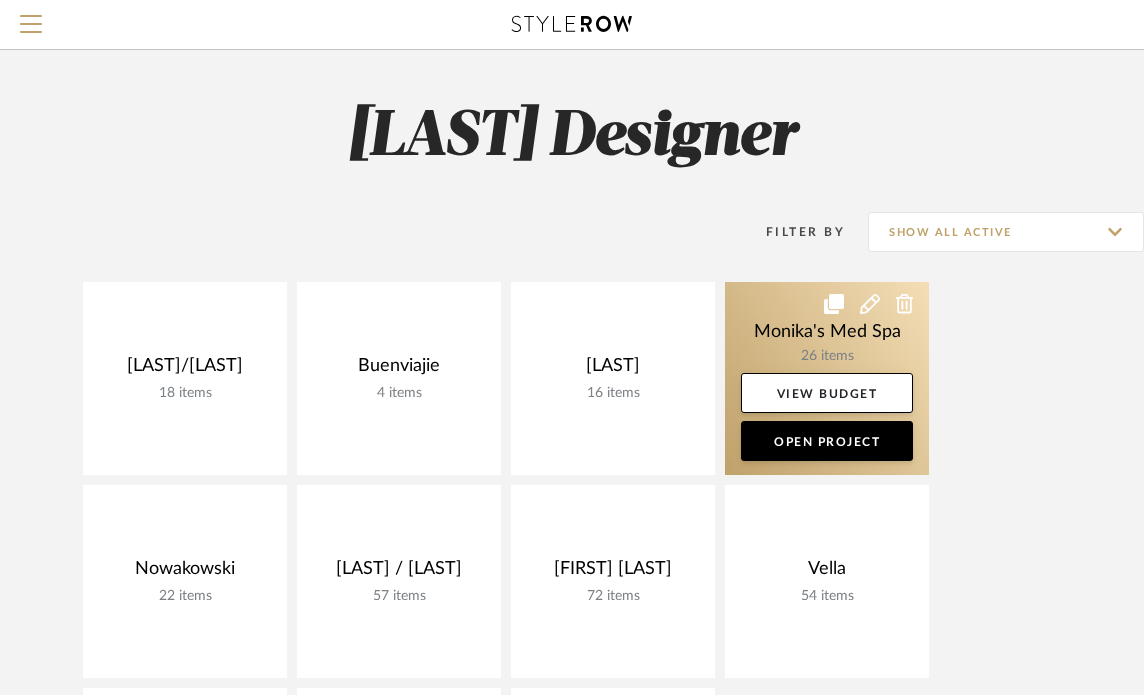 click 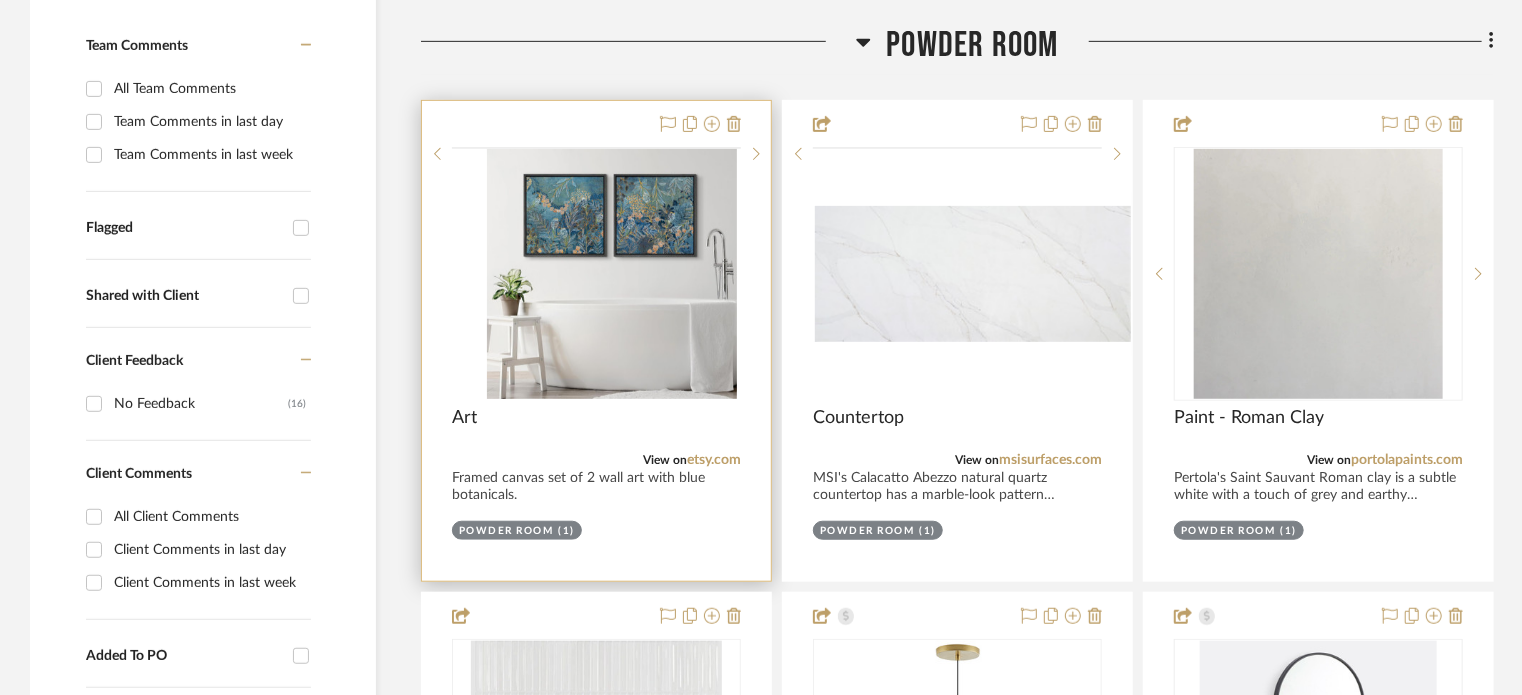 scroll, scrollTop: 533, scrollLeft: 0, axis: vertical 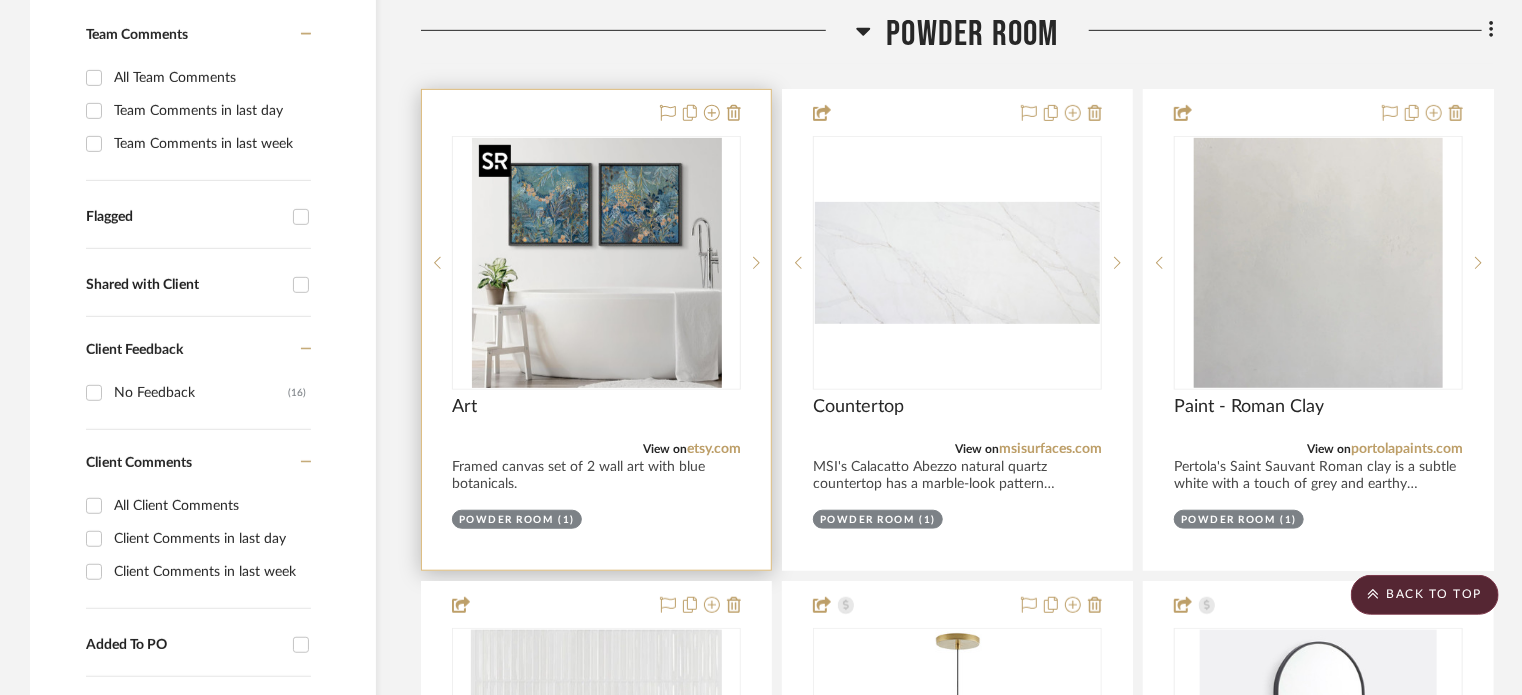 type 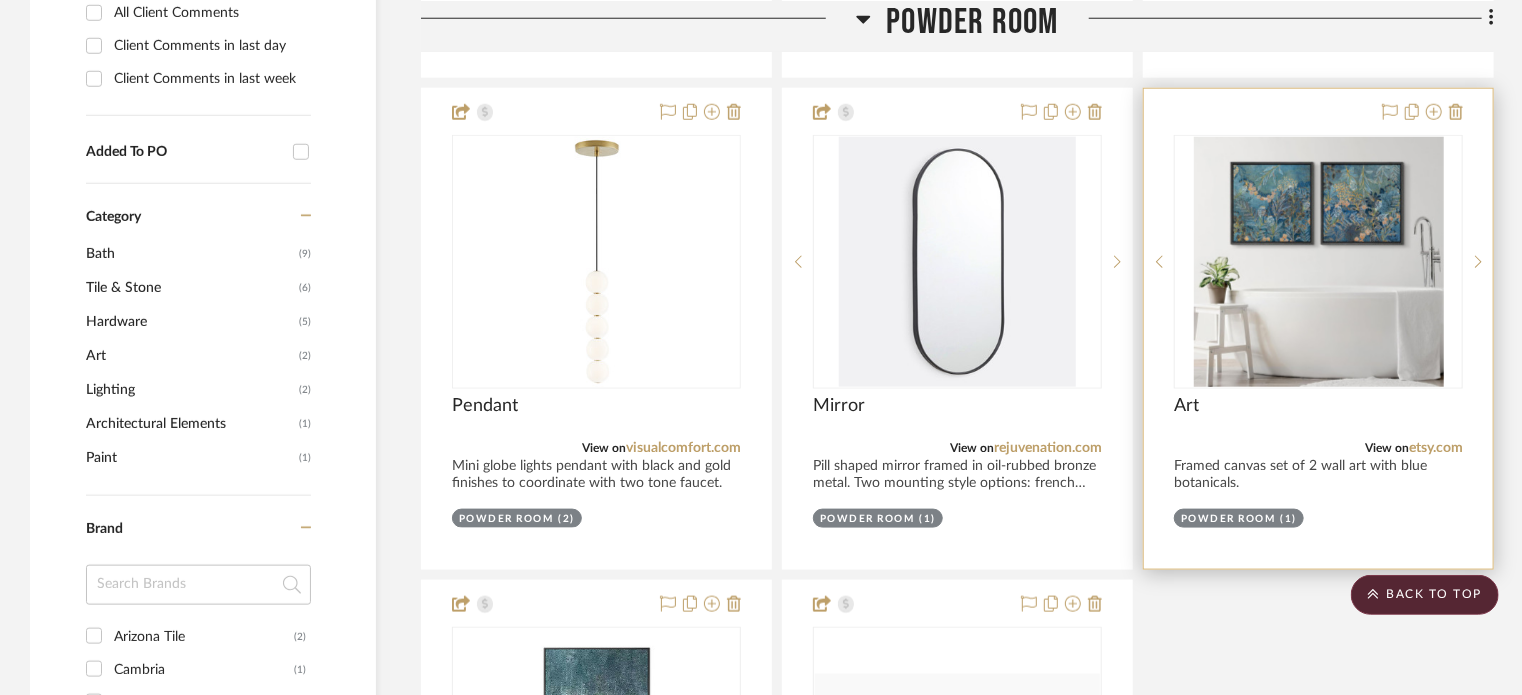 scroll, scrollTop: 1141, scrollLeft: 0, axis: vertical 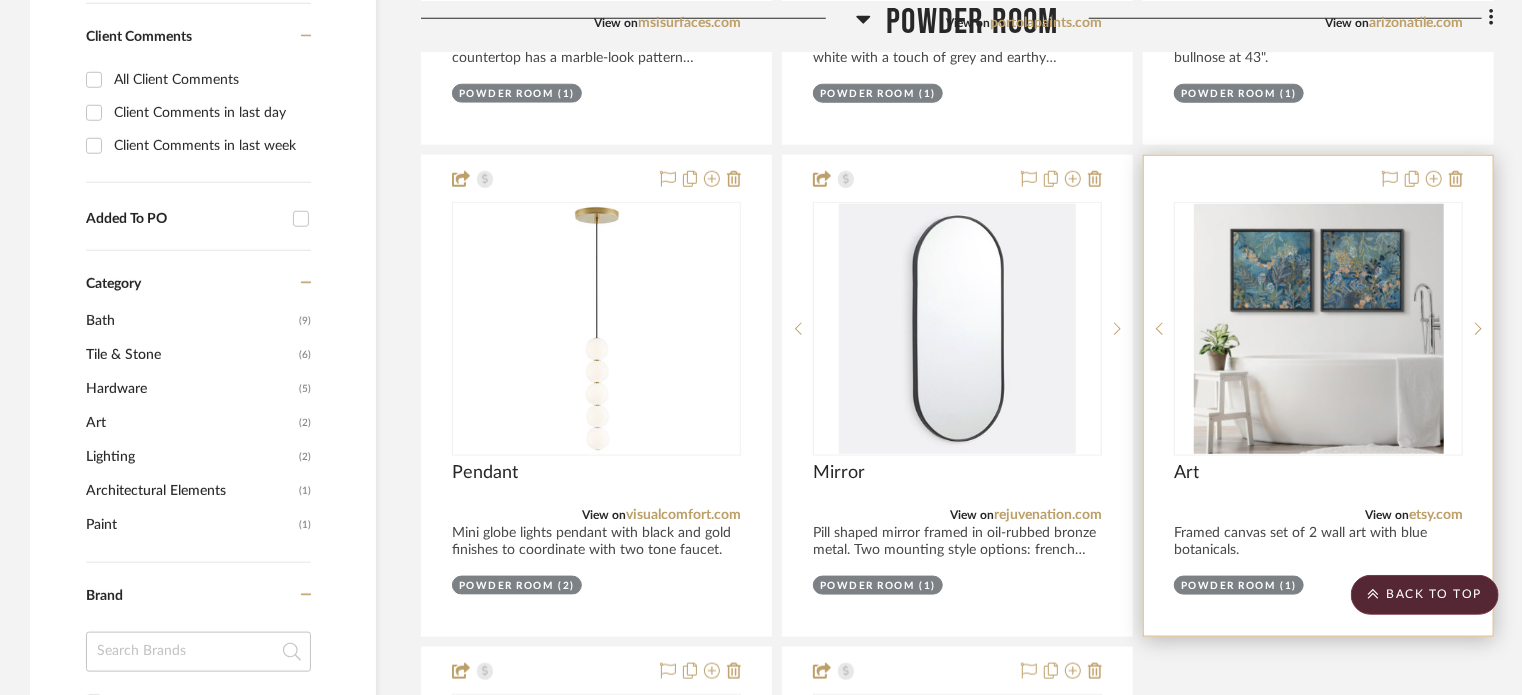 click at bounding box center [1319, 329] 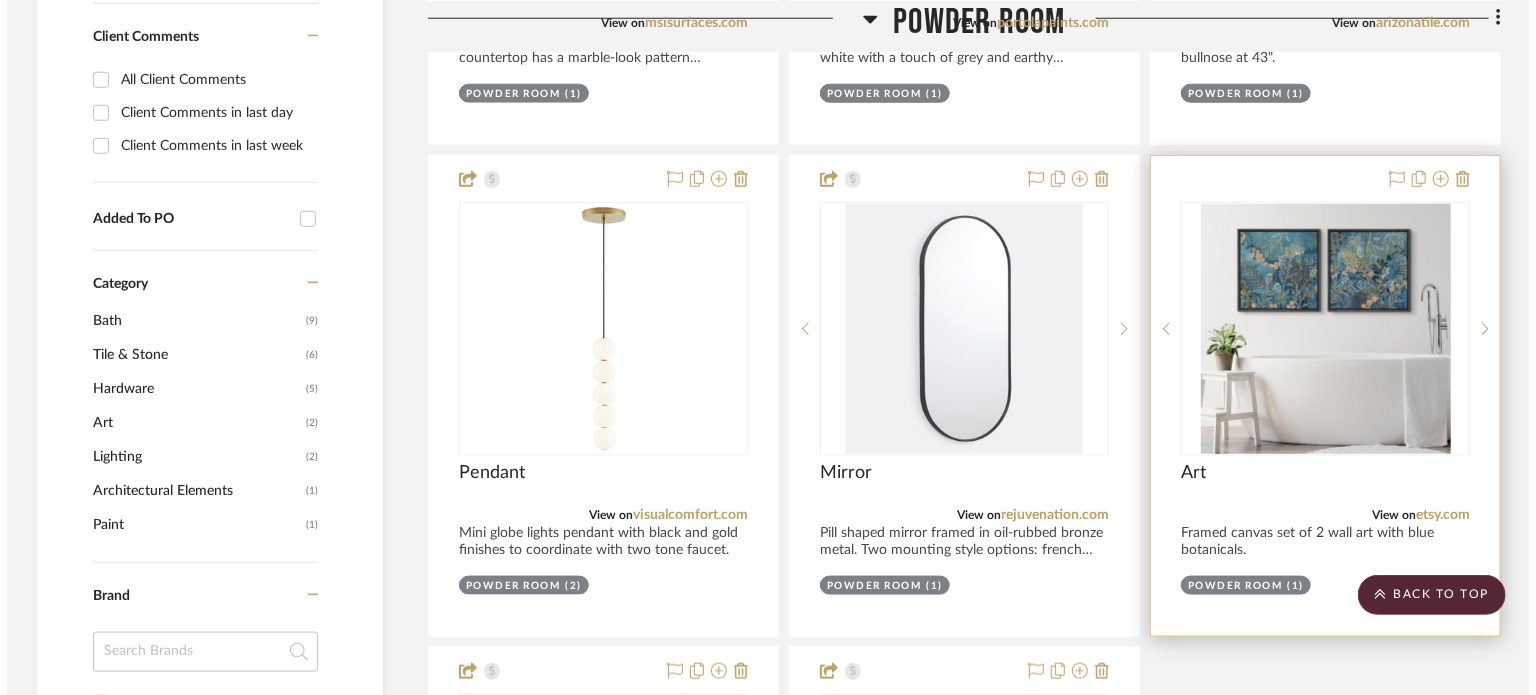 scroll, scrollTop: 0, scrollLeft: 0, axis: both 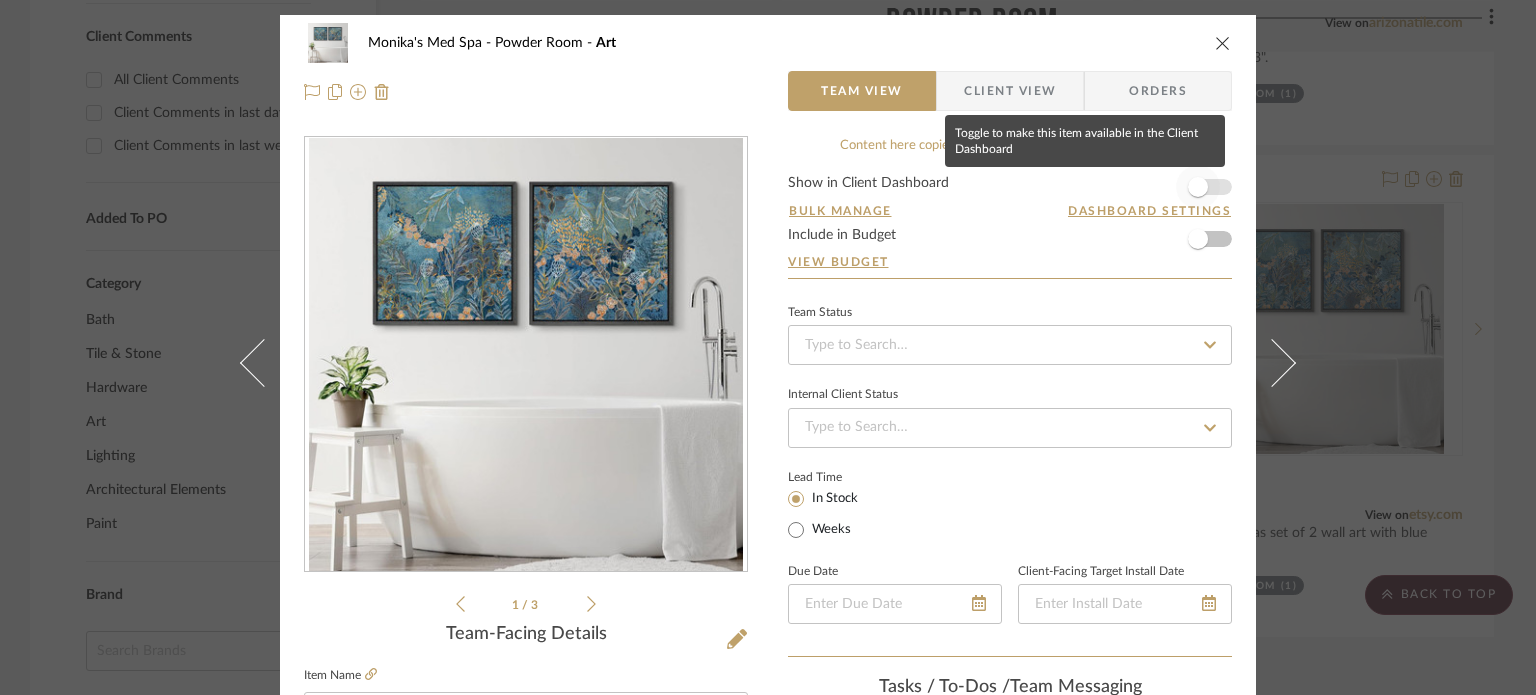 click at bounding box center (1198, 187) 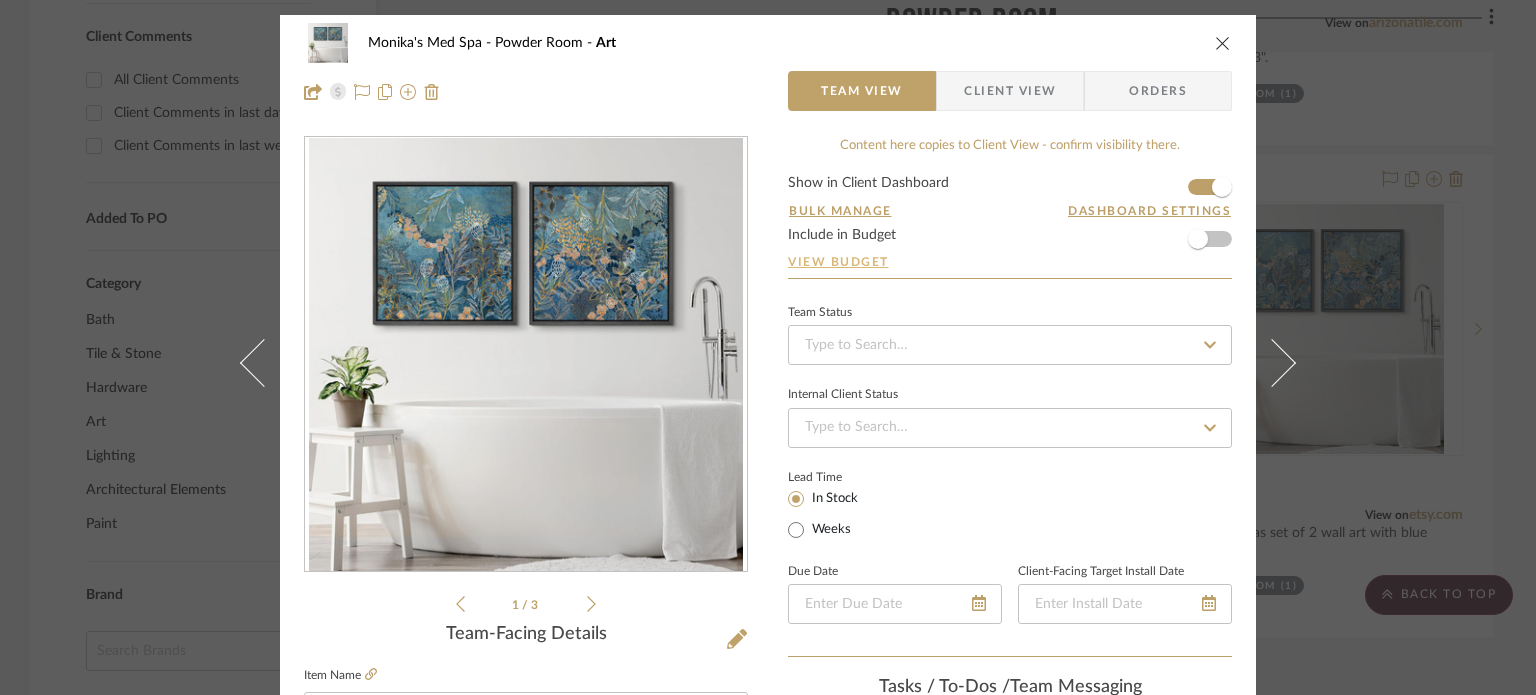 type 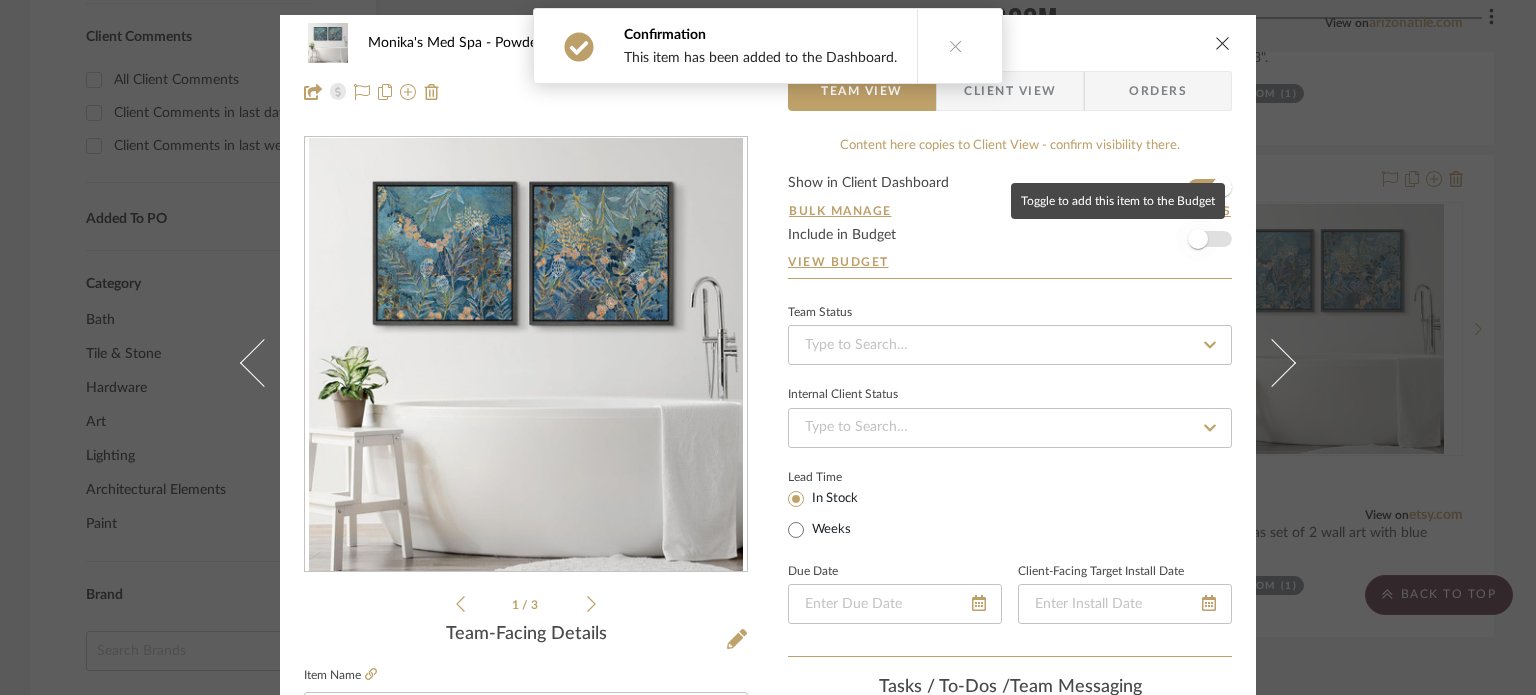 click at bounding box center (1198, 239) 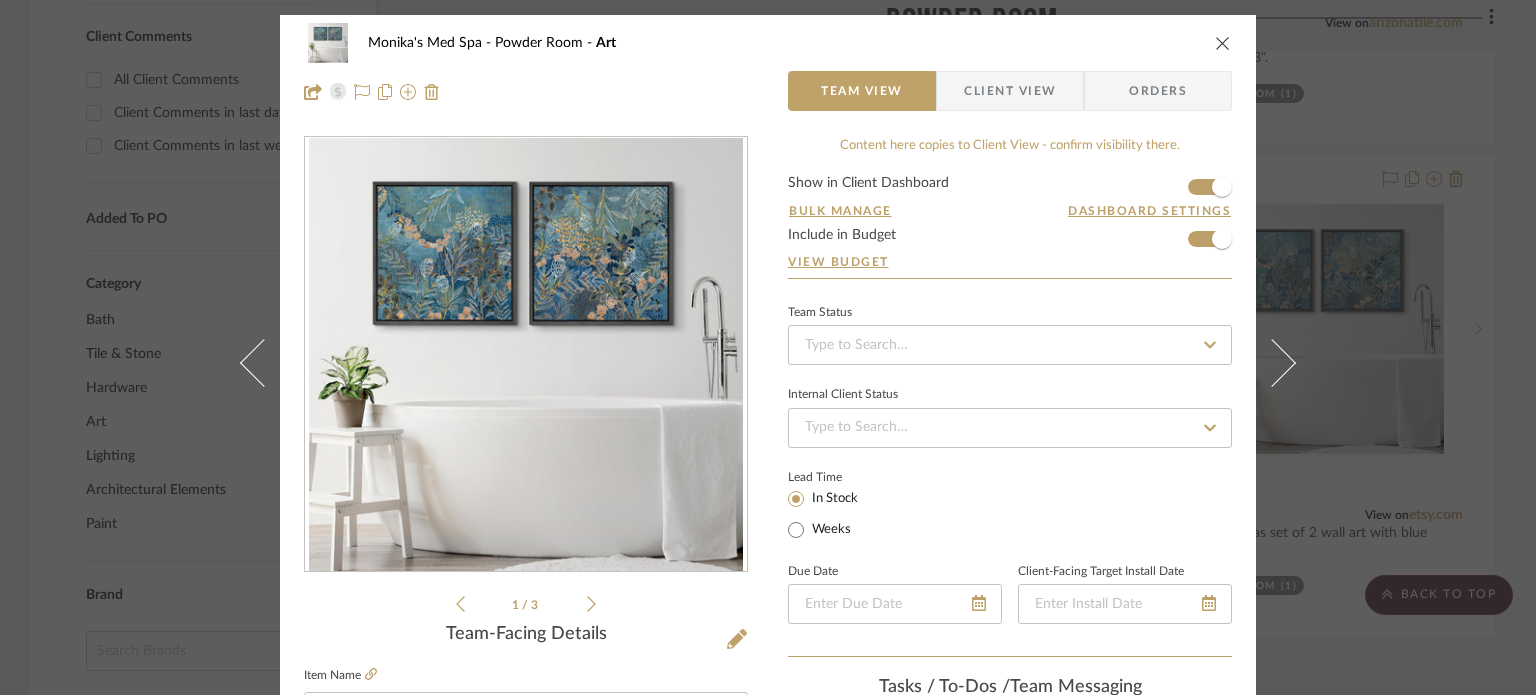 type 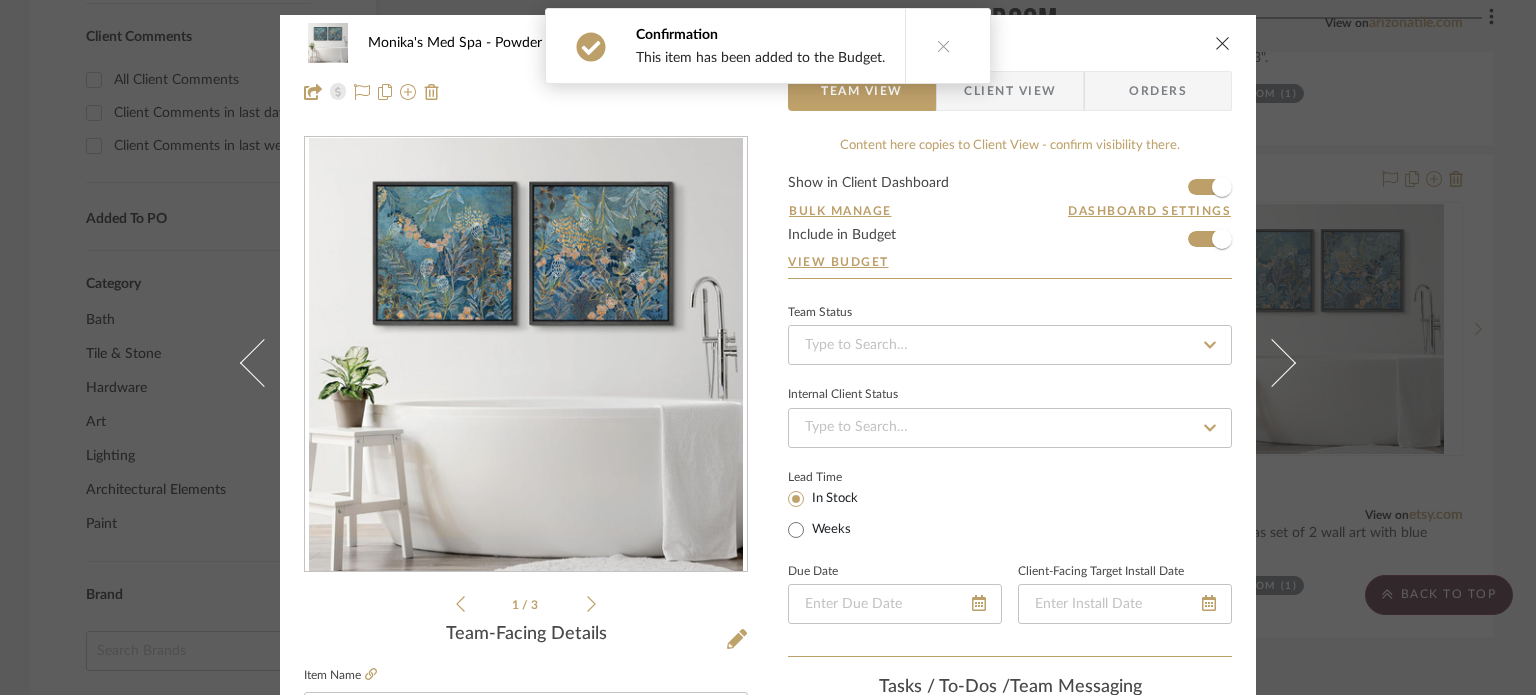 click at bounding box center [1223, 43] 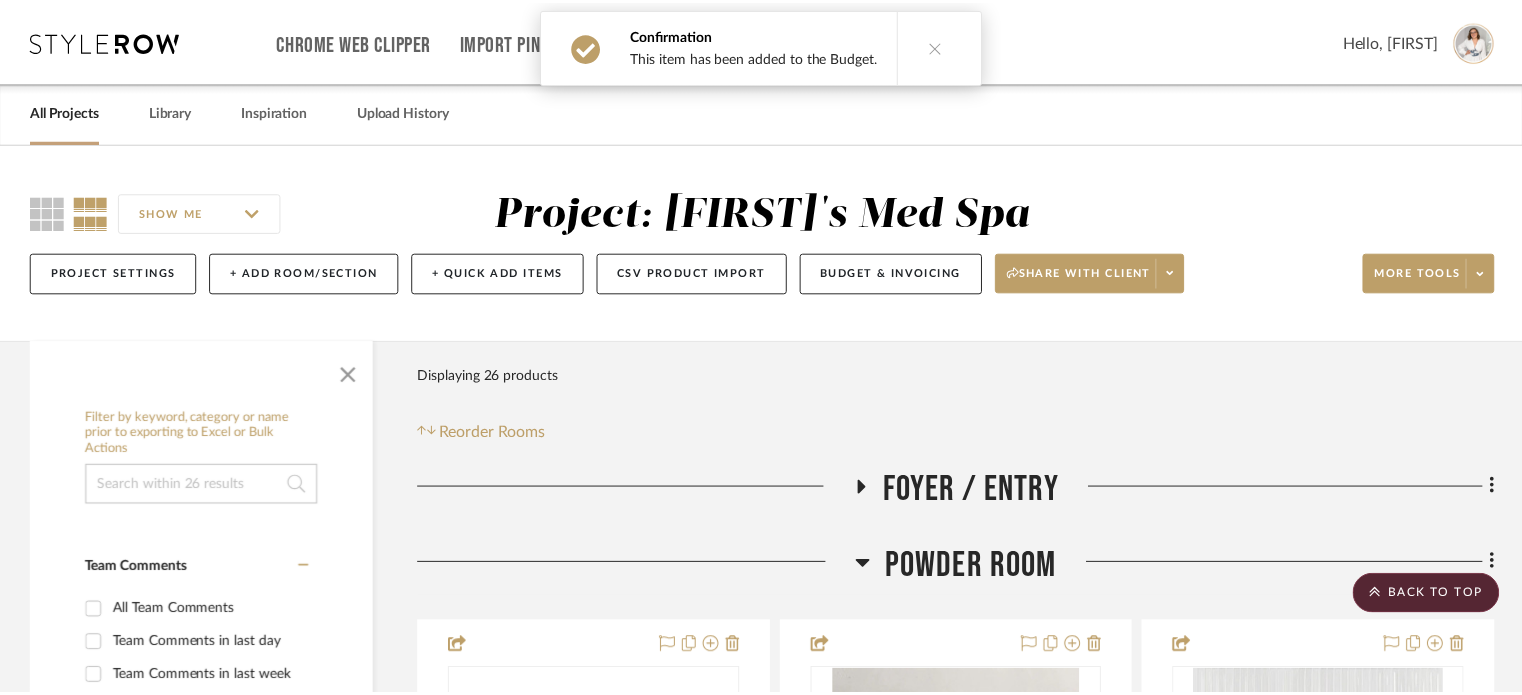 scroll, scrollTop: 959, scrollLeft: 0, axis: vertical 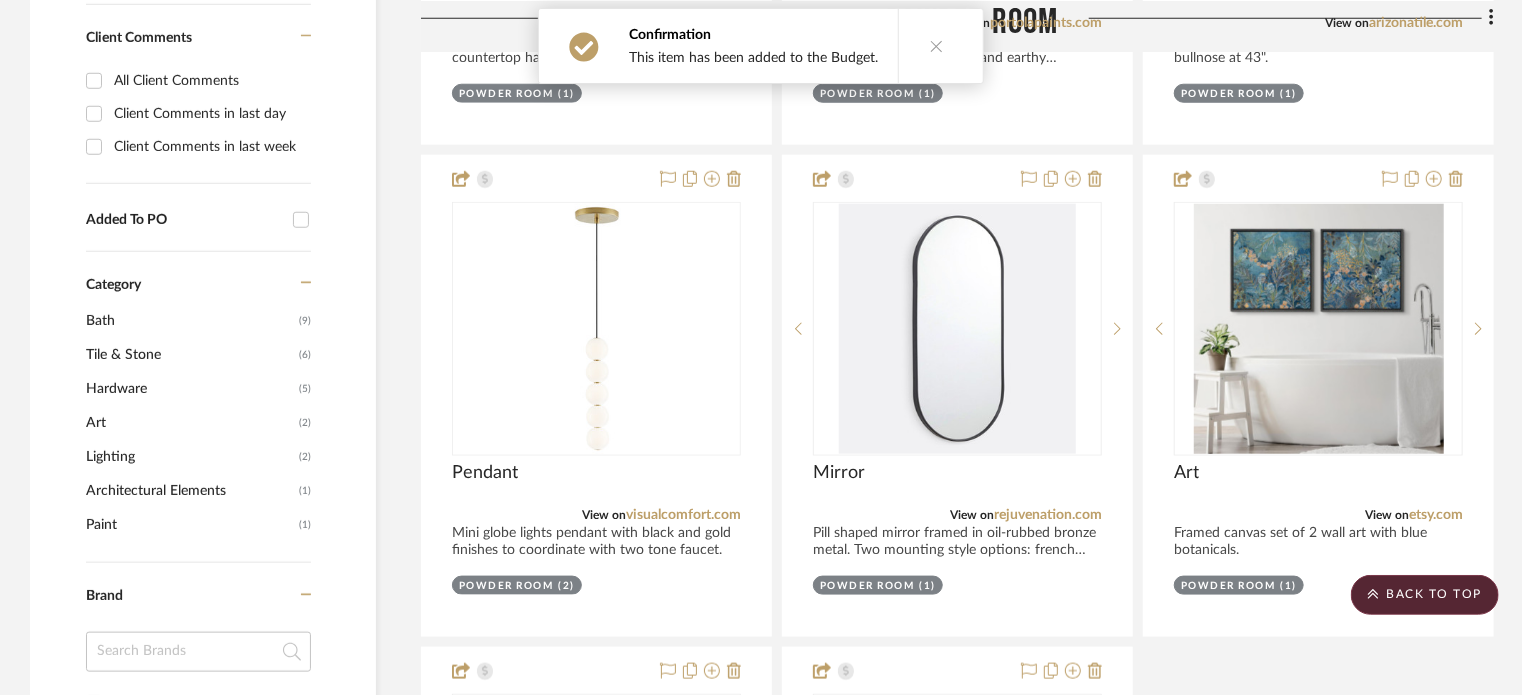 click on "Filter by keyword, category or name prior to exporting to Excel or Bulk Actions Team Comments All Team Comments Team Comments in last day Team Comments in last week Flagged Shared with Client Client Feedback No Feedback  (16)  Client Comments All Client Comments Client Comments in last day Client Comments in last week Added To PO Category  Bath   (9)   Tile & Stone   (6)   Hardware   (5)   Art   (2)   Lighting   (2)   Architectural Elements   (1)   Paint   (1)  Brand Arizona Tile  (2)  Cambria  (1)  CB2  (4)  Emtek  (2)  Etsy  (2)  Kohler  (7)  Pertola  (1)  Rejuvenation  (1)  Tile Bar  (2)  Visual Comfort & Co.  (2)  Upload Method Clipped  (26)  Added By Miranda Savage  (26)  Item Type Product  (26)  Lead Time Weeks In Stock Price 0  7,500 +  0 7500  Filter Products   Displaying 26 products  Reorder Rooms LOADING Foyer / Entry Powder Room  Countertop  View on  msisurfaces.com  By  Cambria Team Status Internal Client Status client Comments:  Submit   Powder Room  (1)    Miranda Savage  Paint - Roman Clay" 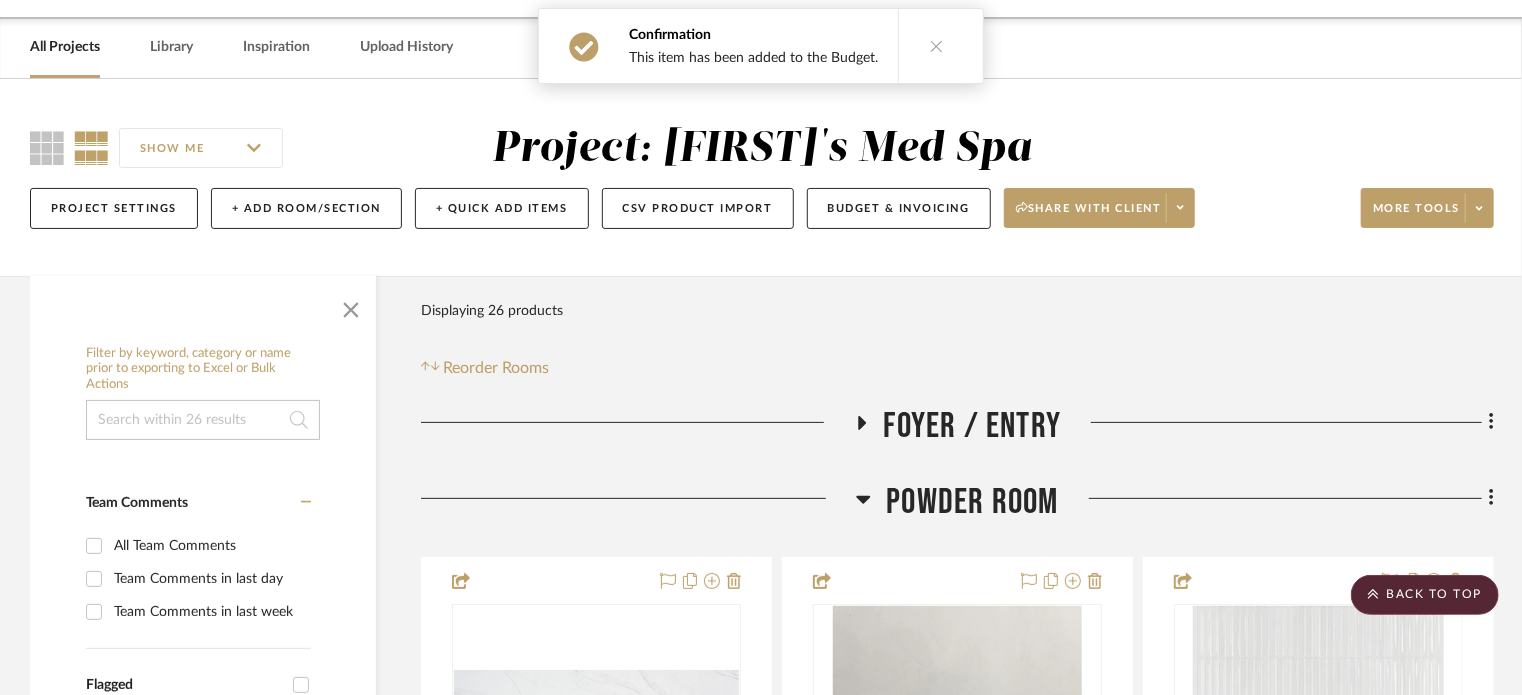 scroll, scrollTop: 0, scrollLeft: 0, axis: both 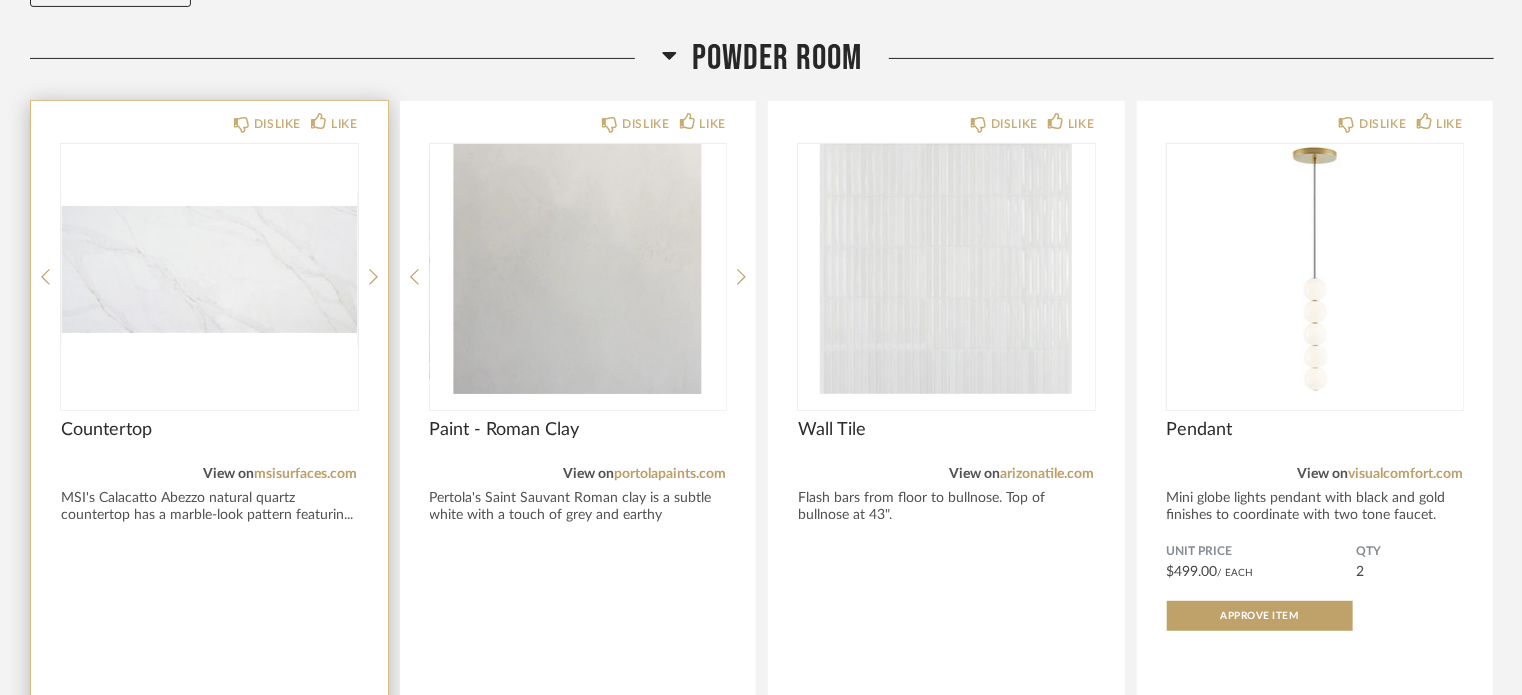 click at bounding box center (209, 269) 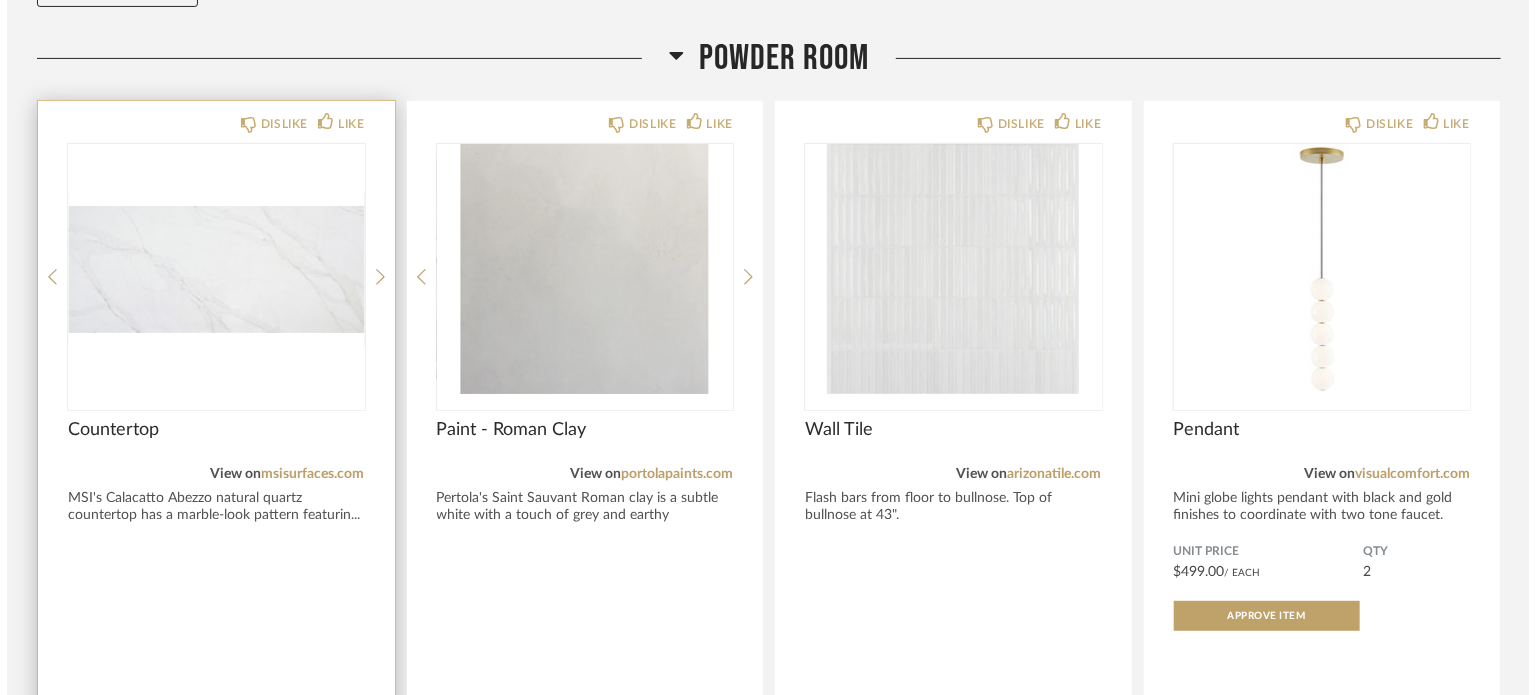 scroll, scrollTop: 0, scrollLeft: 0, axis: both 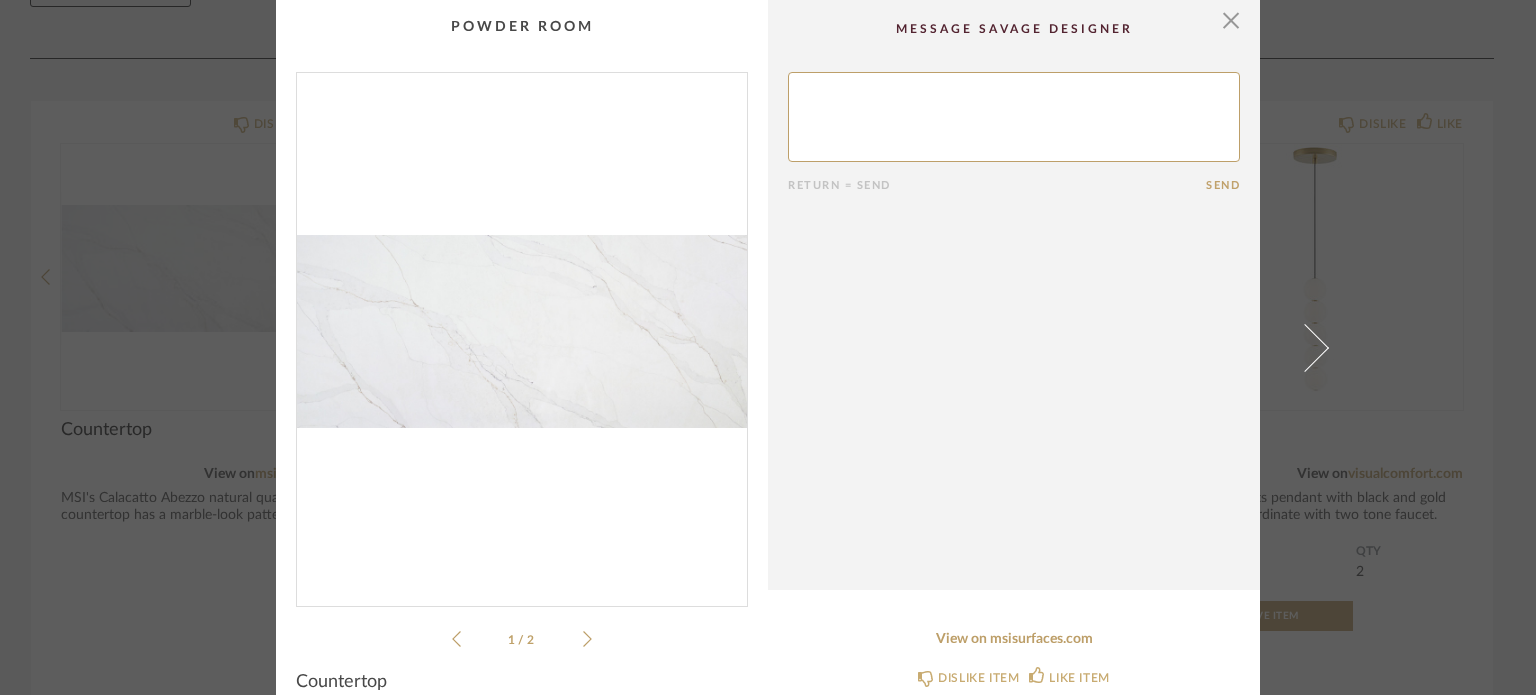 click 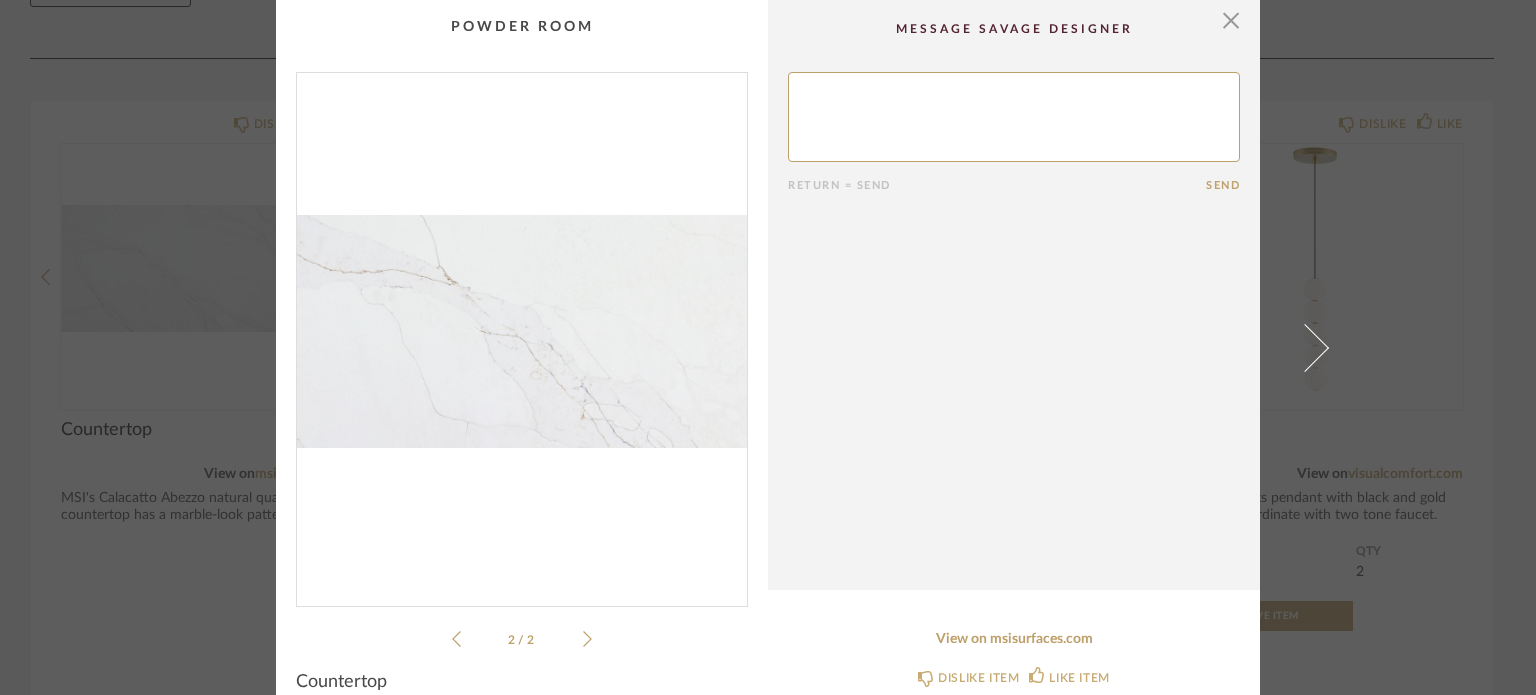 click 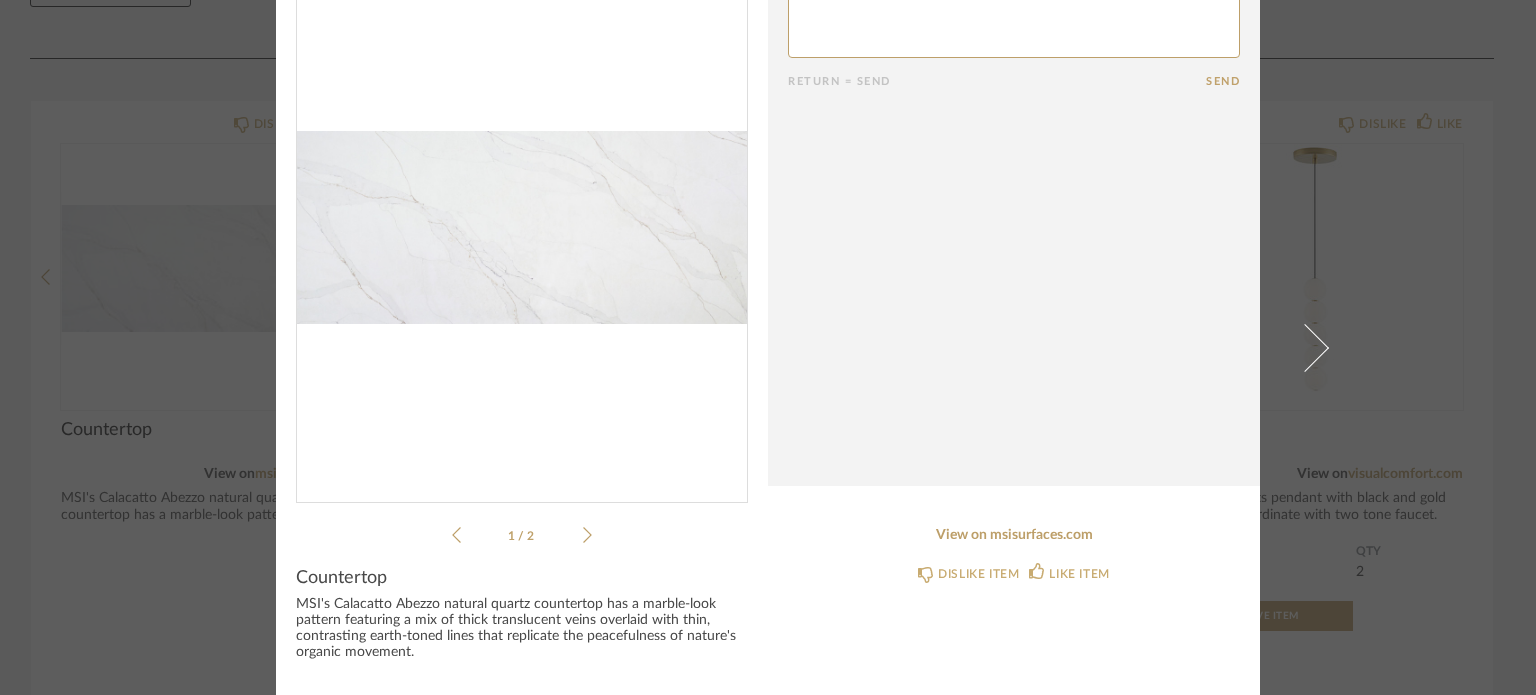 scroll, scrollTop: 0, scrollLeft: 0, axis: both 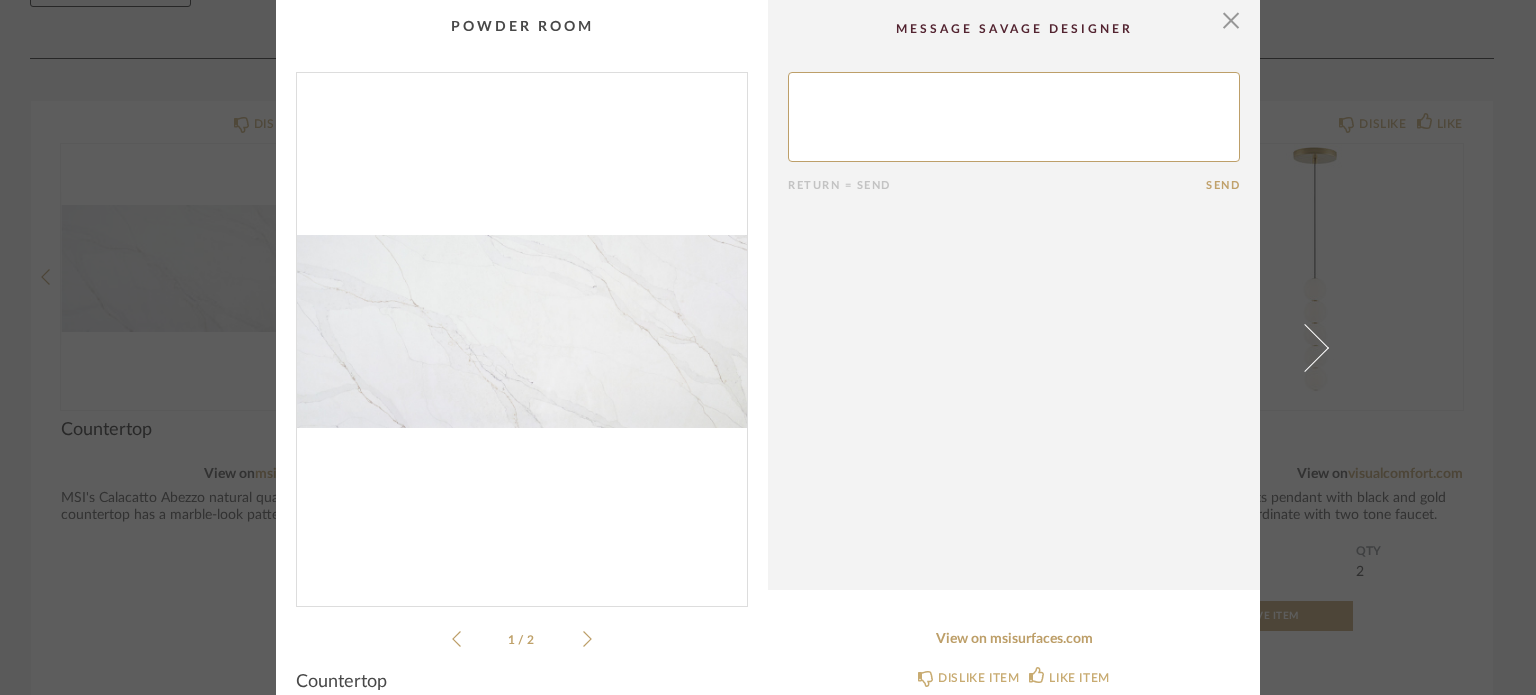 click 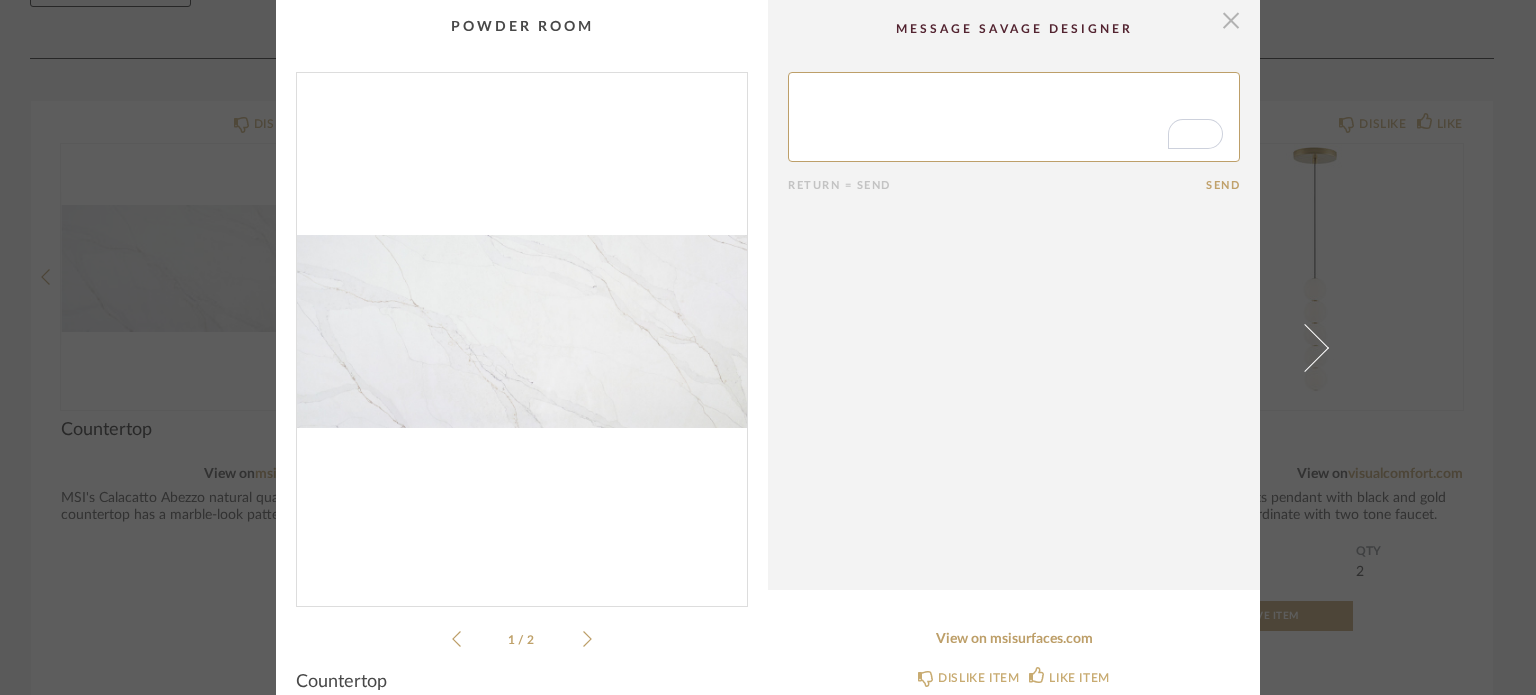 click at bounding box center [1231, 20] 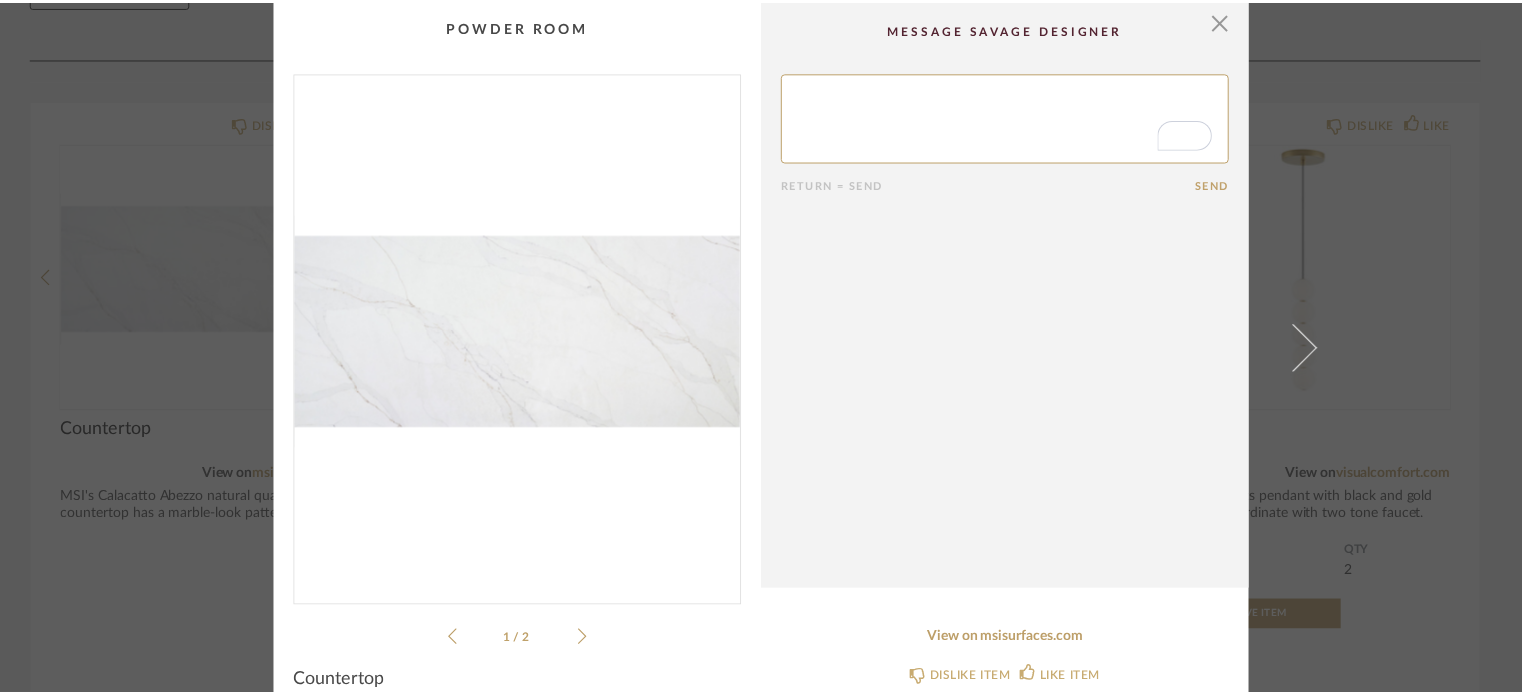 scroll, scrollTop: 266, scrollLeft: 0, axis: vertical 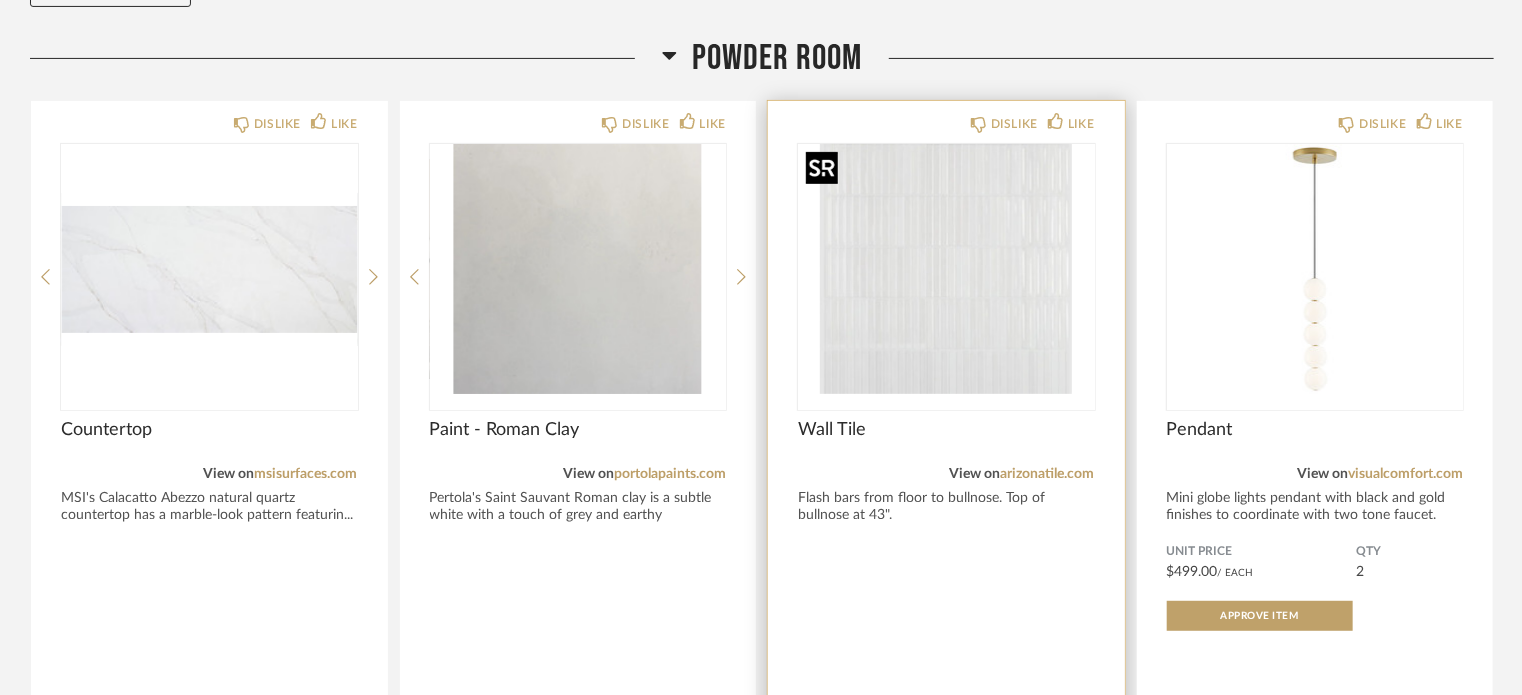 click at bounding box center [946, 269] 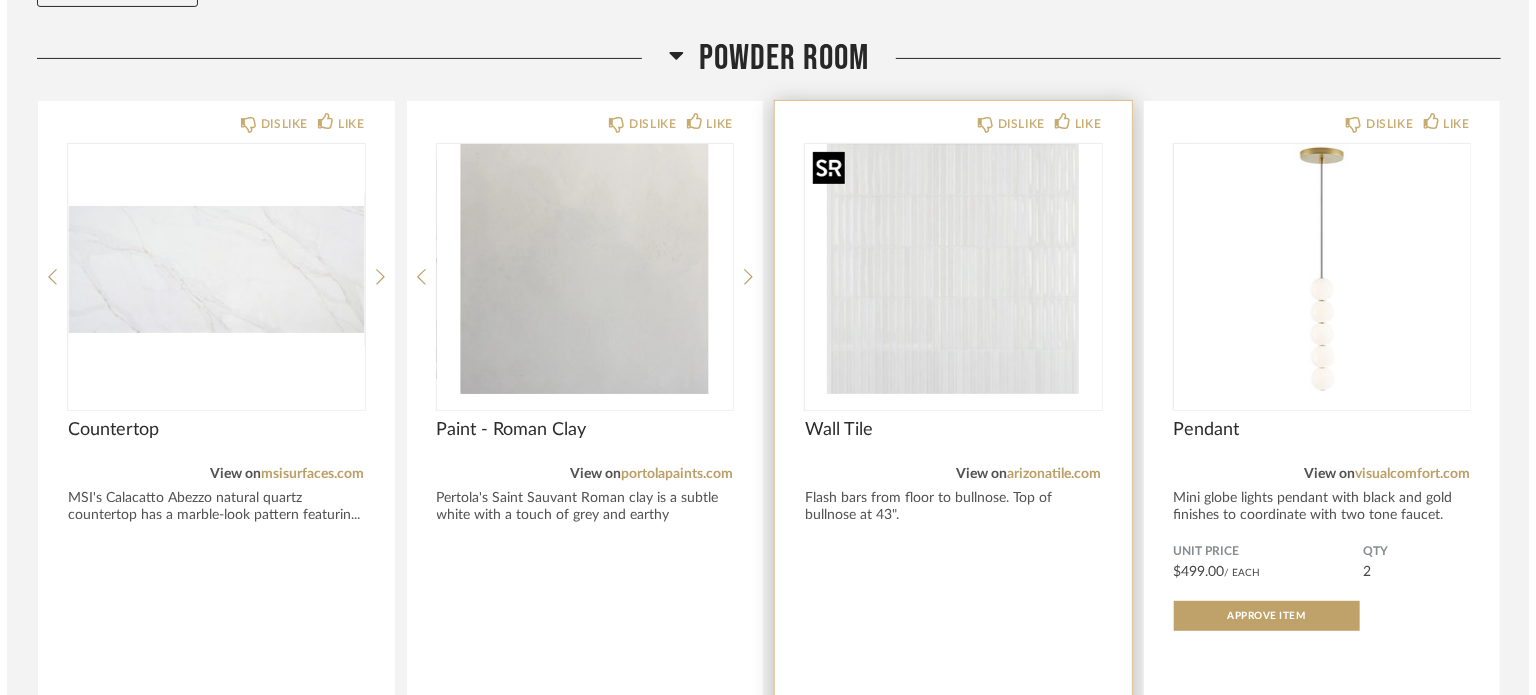 scroll, scrollTop: 0, scrollLeft: 0, axis: both 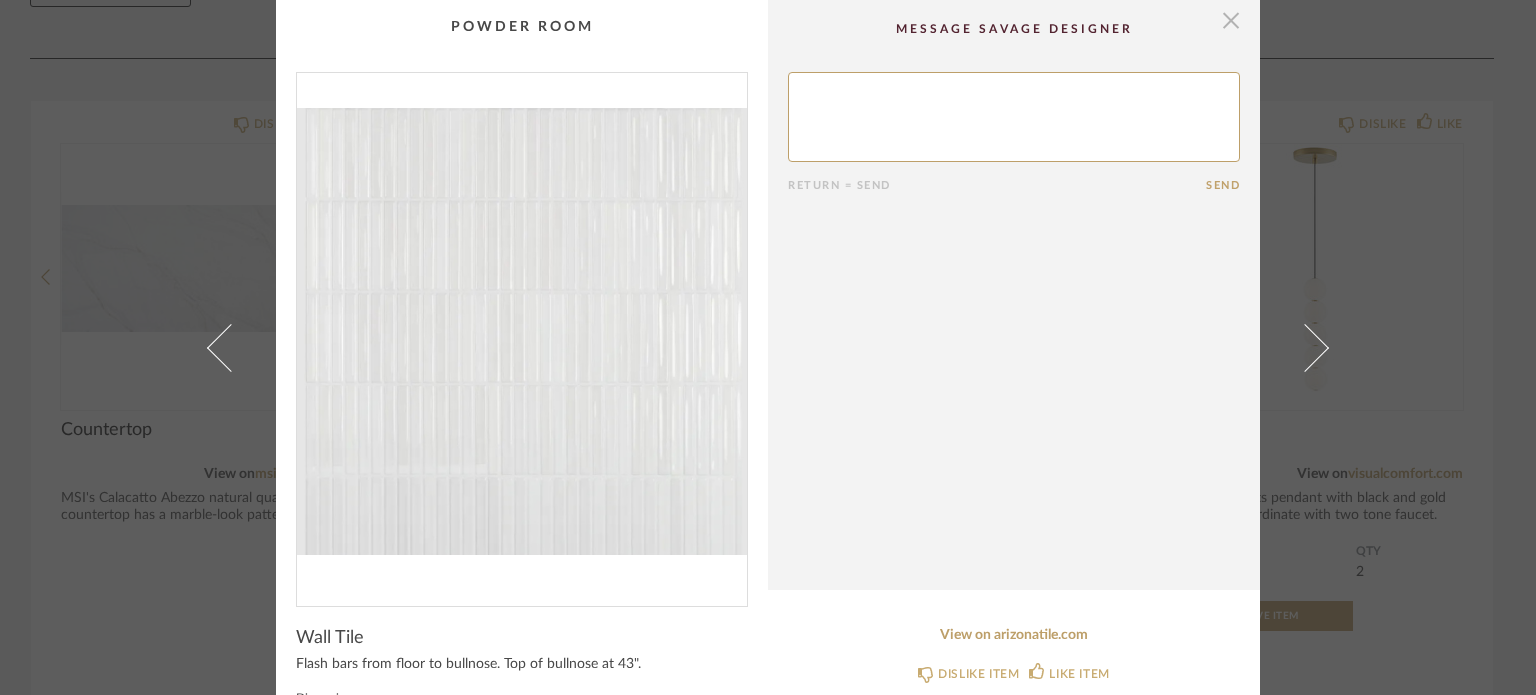 click at bounding box center [1231, 20] 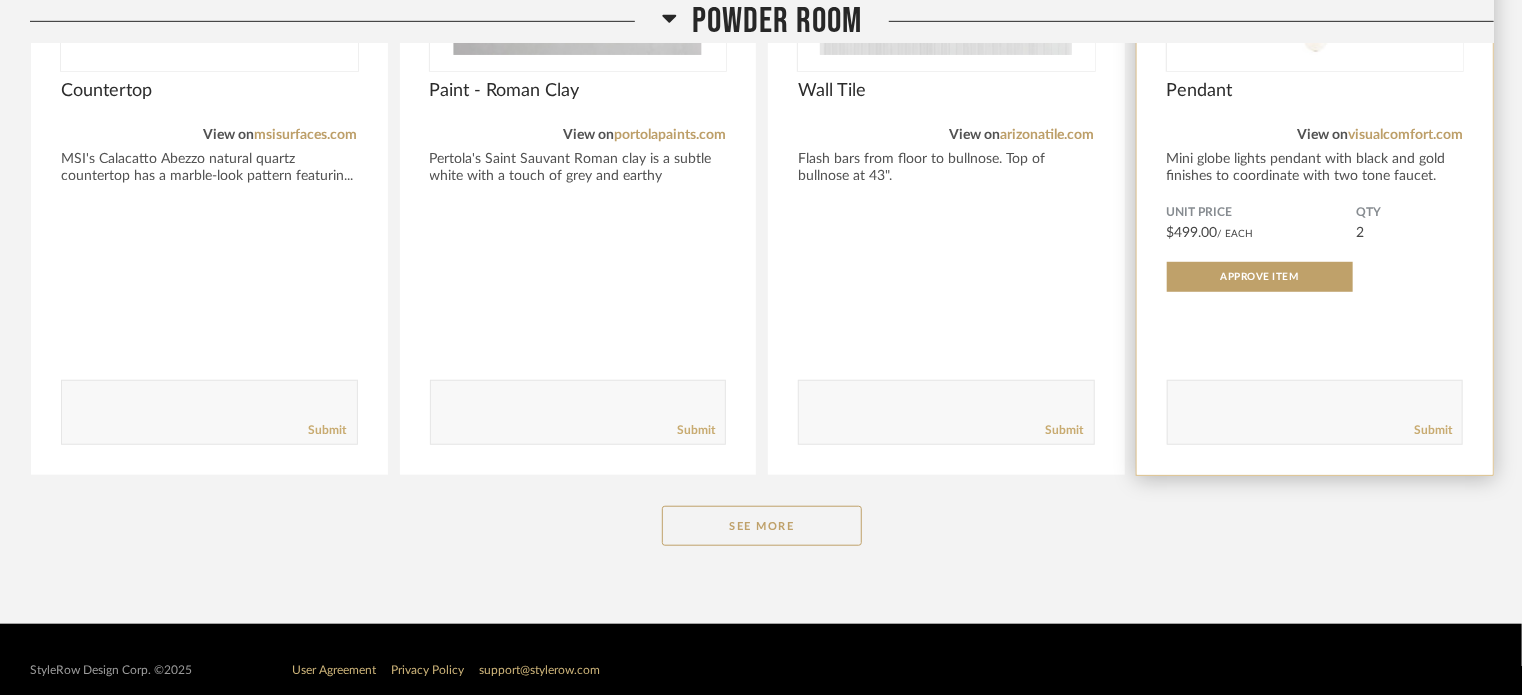 scroll, scrollTop: 625, scrollLeft: 0, axis: vertical 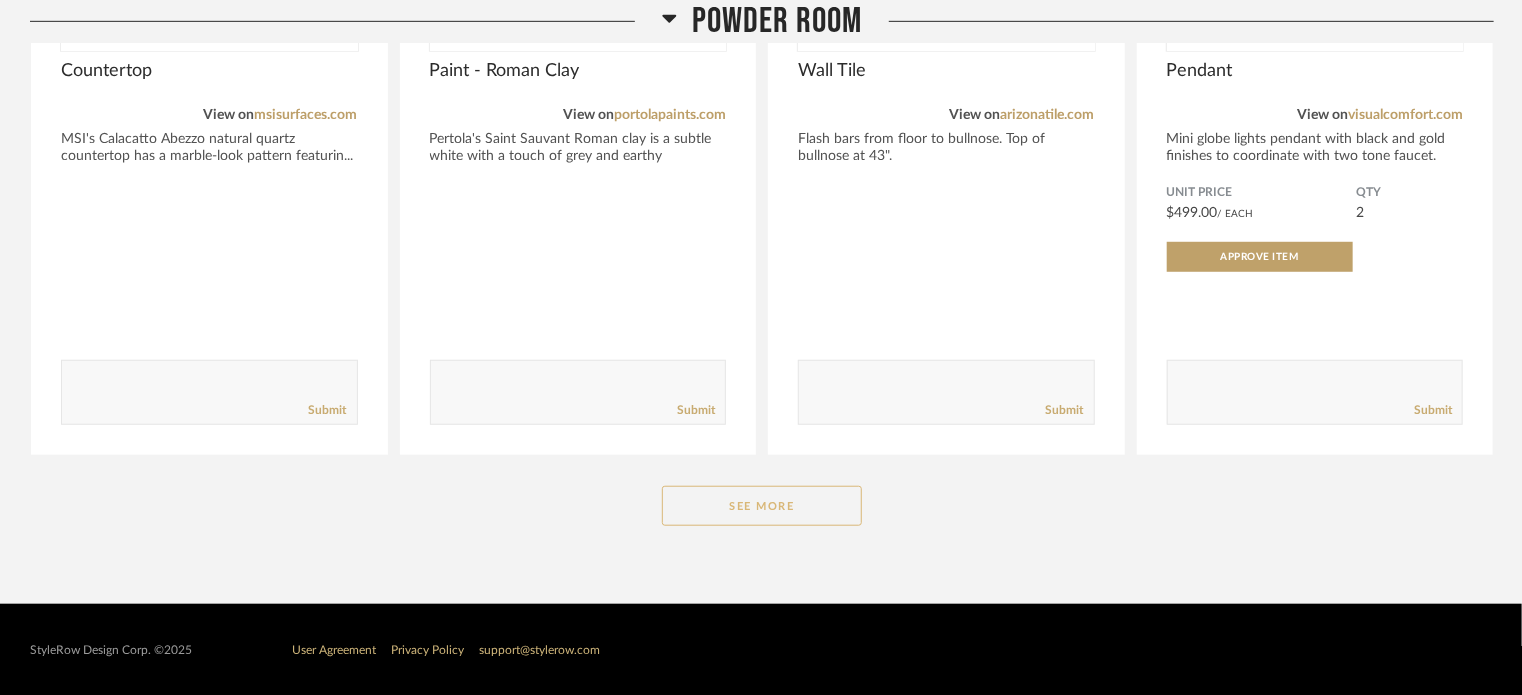 click on "See More" 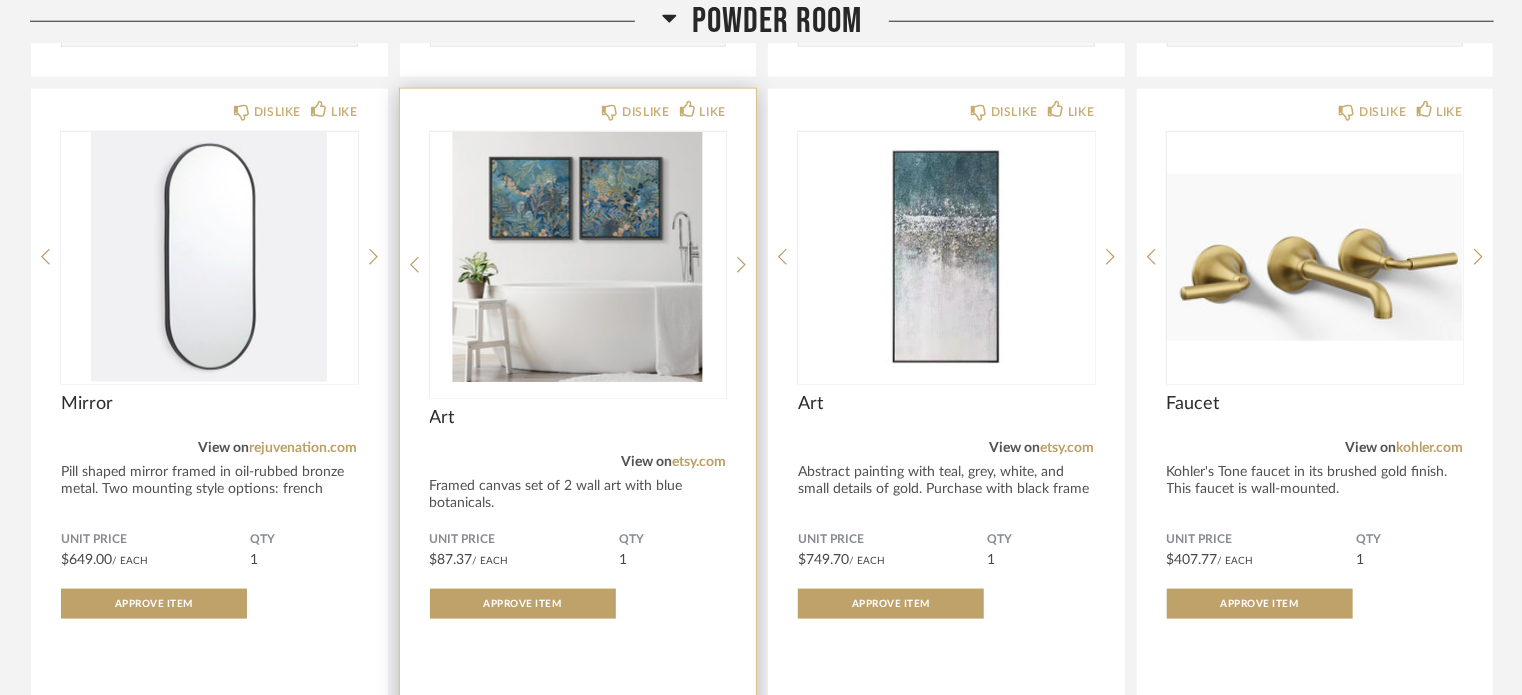 scroll, scrollTop: 1025, scrollLeft: 0, axis: vertical 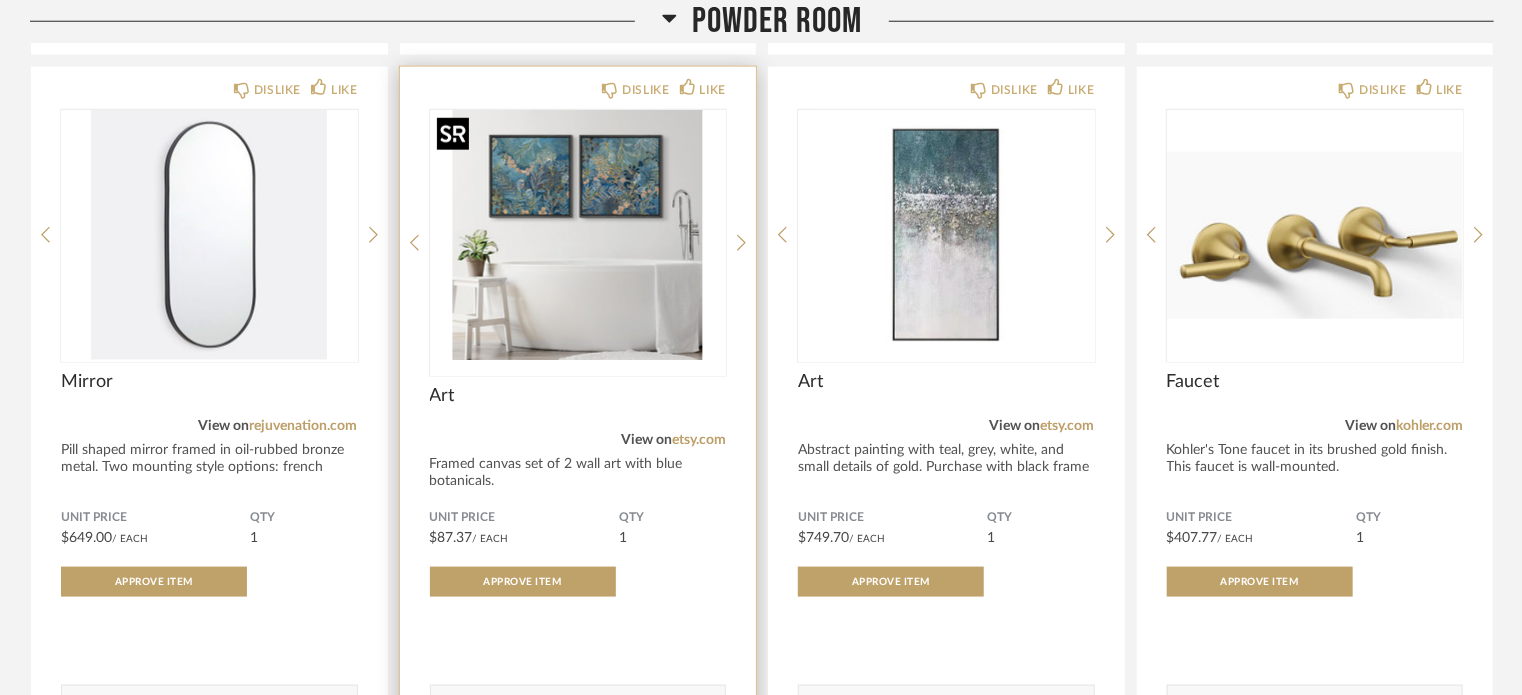 click at bounding box center [578, 235] 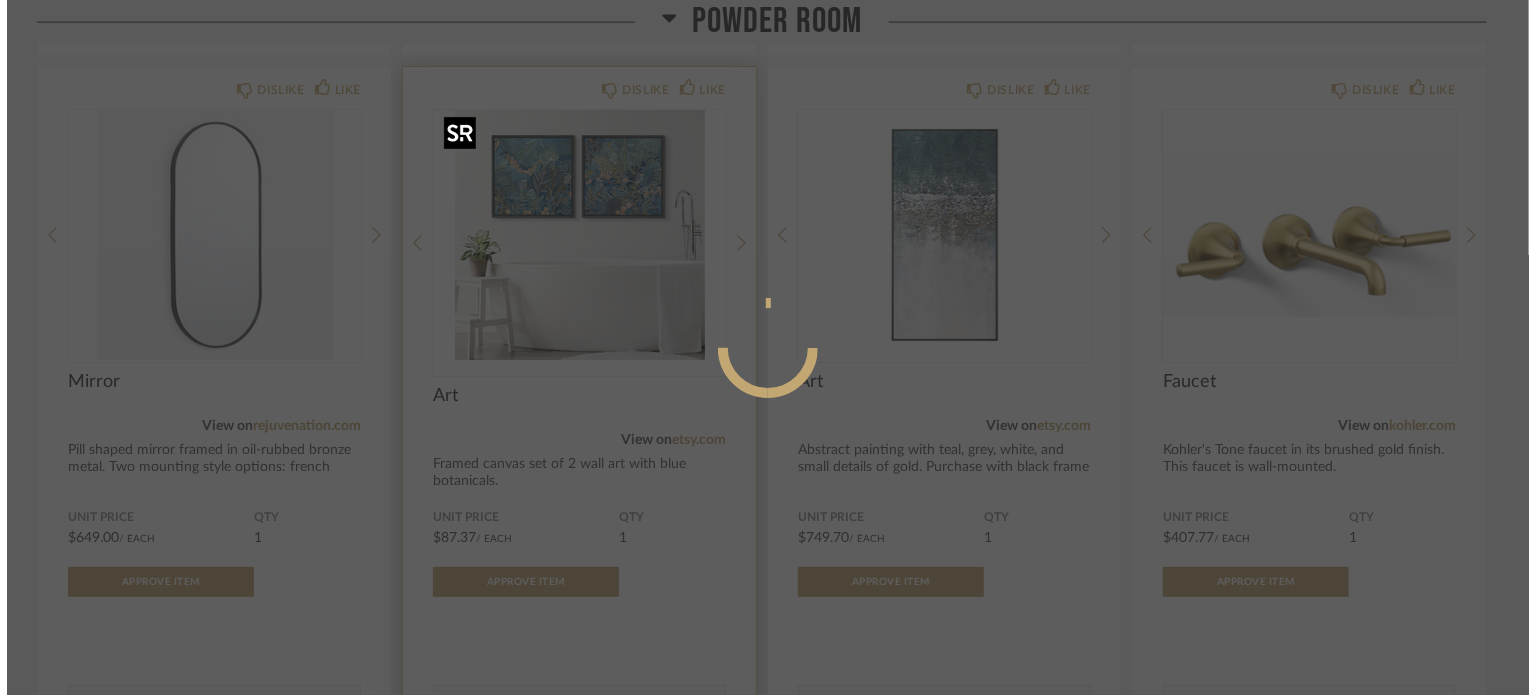 scroll, scrollTop: 0, scrollLeft: 0, axis: both 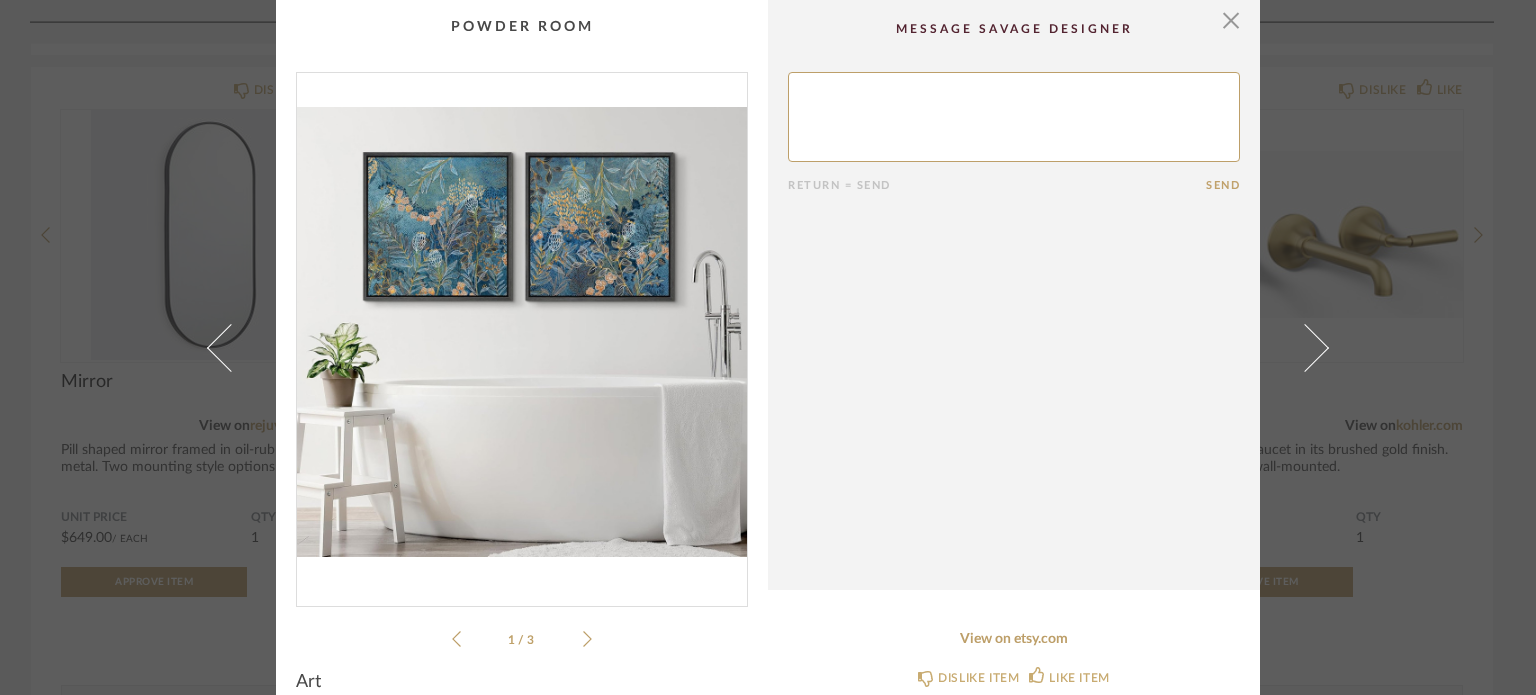 click 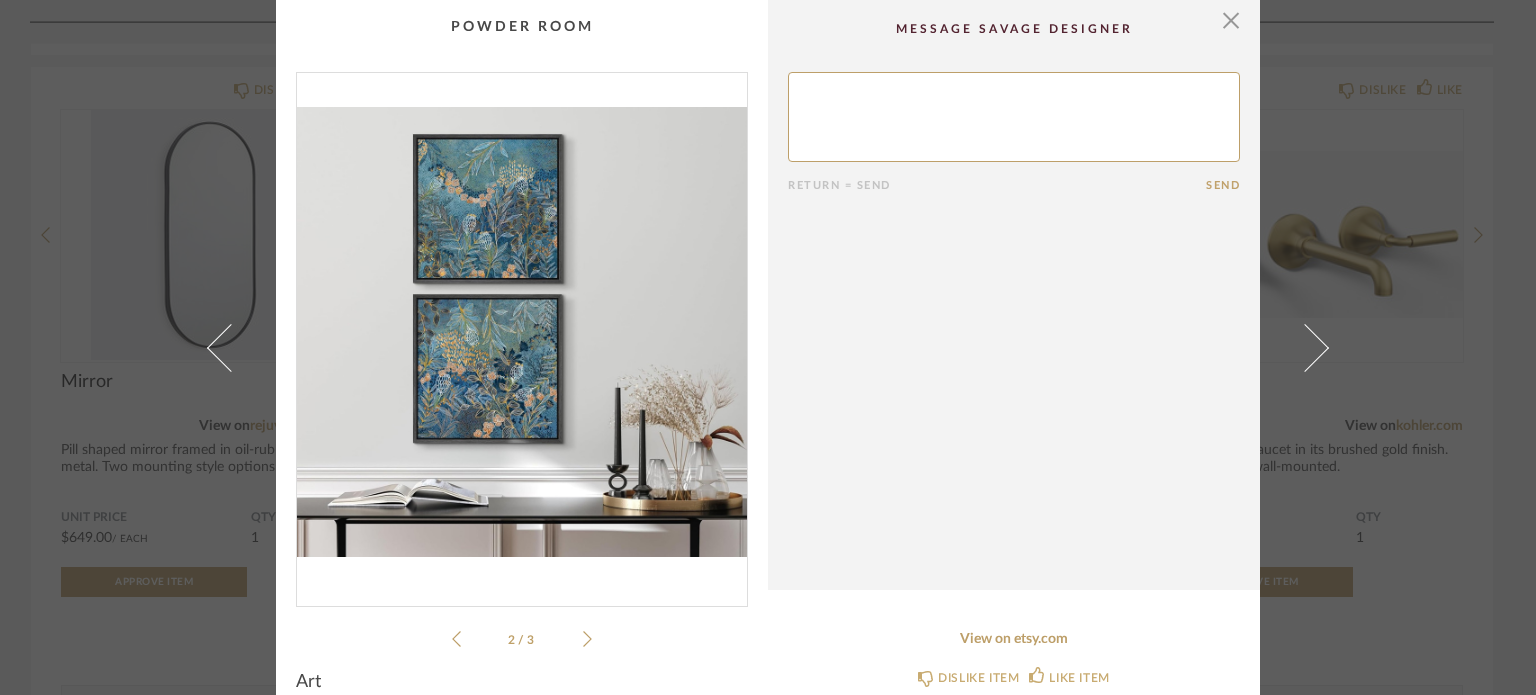 click 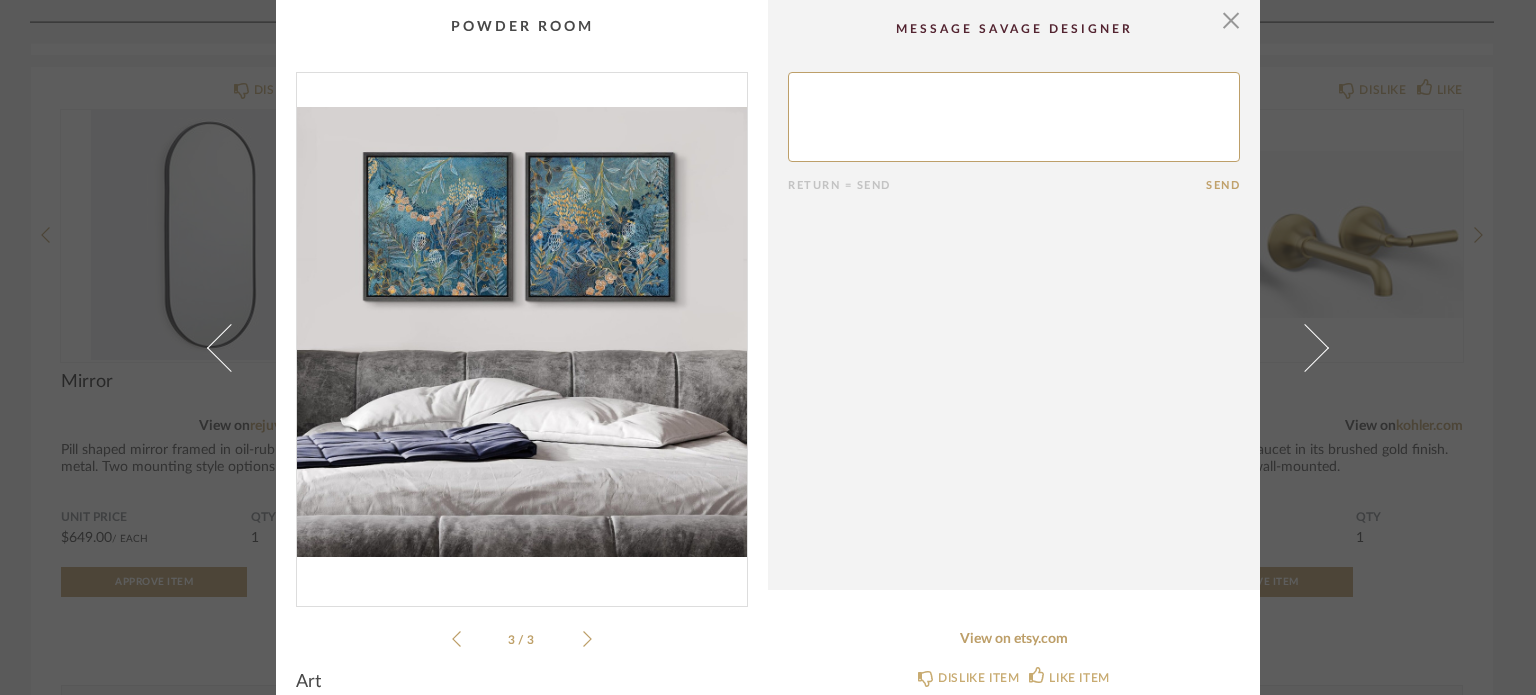 click on "3 / 3" 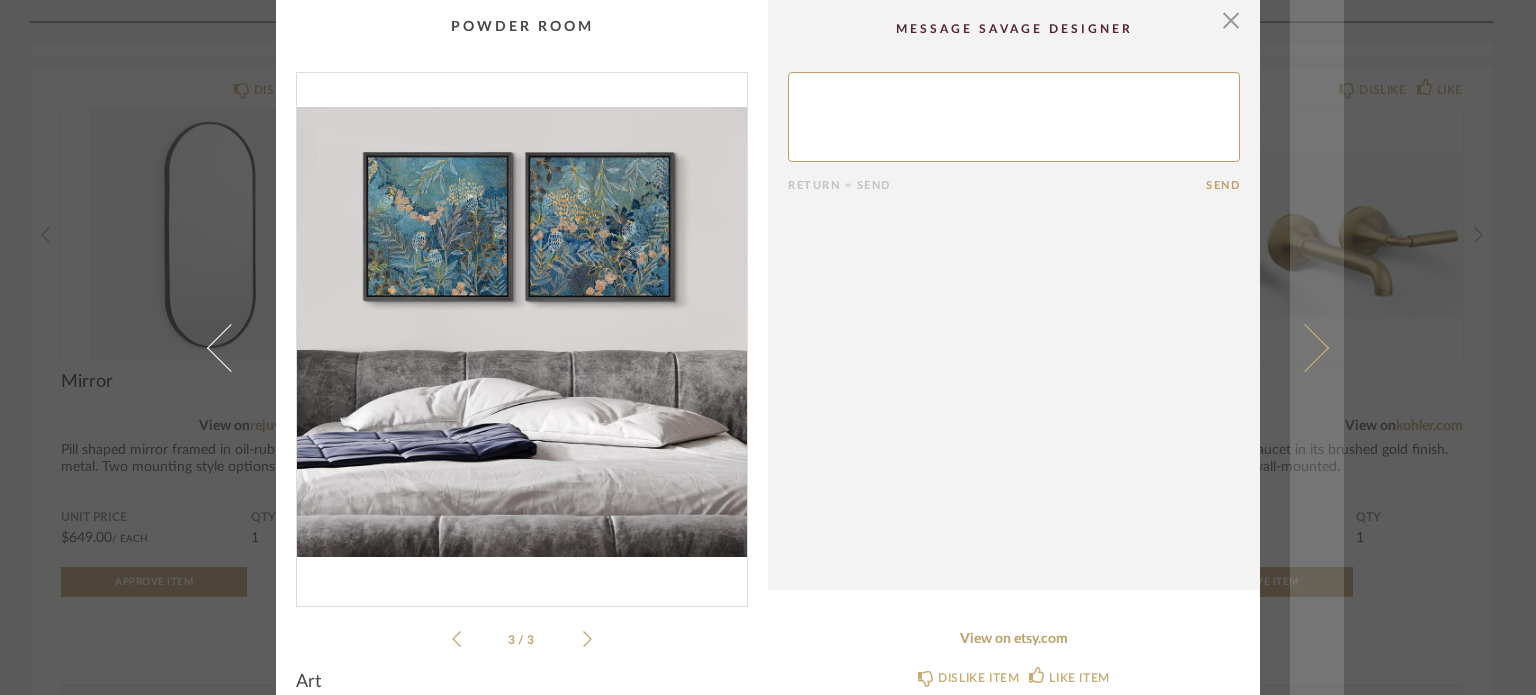 click at bounding box center (1317, 347) 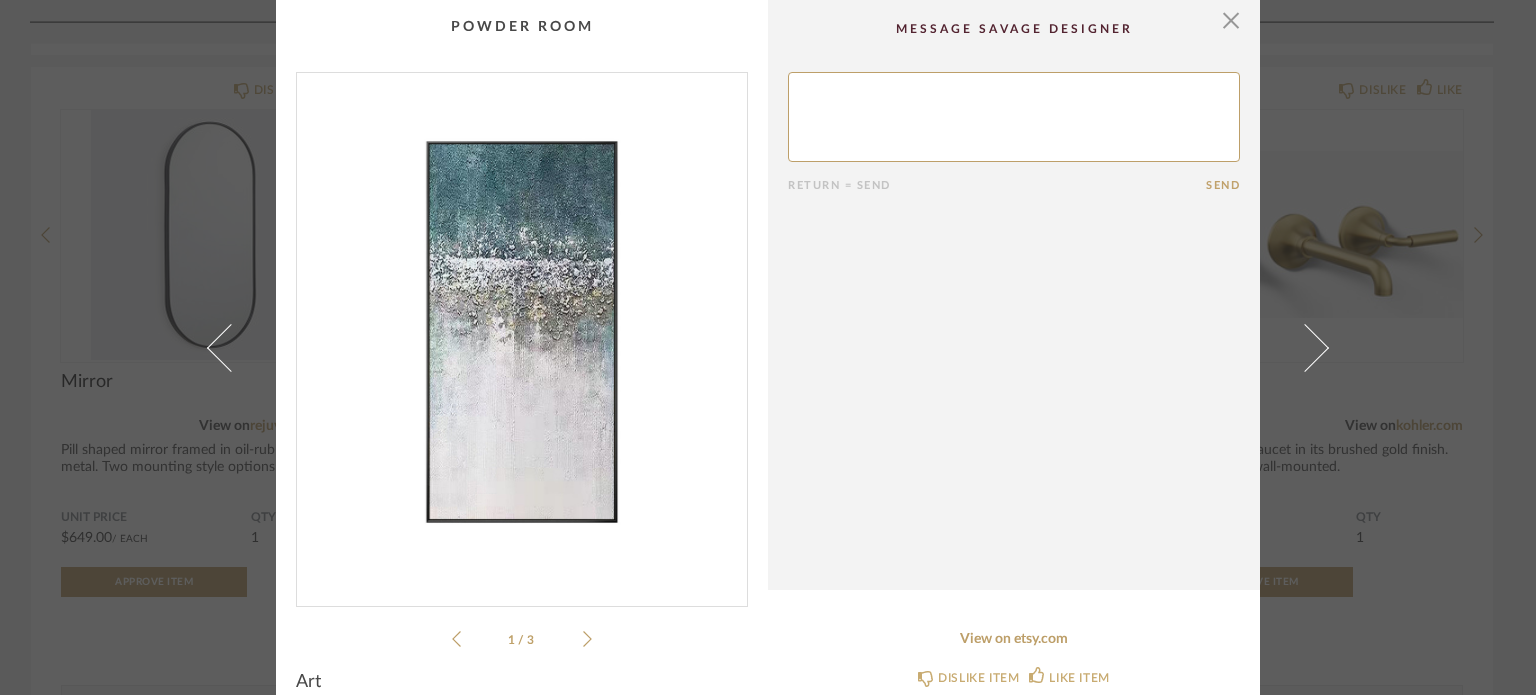click on "Art Abstract painting with teal, grey, white, and small details of gold. Purchase with black frame  Dimensions  28"x56"  Unit Price  $749.70  / Each  QTY  1  Total Price   $749.70  Approve Item" 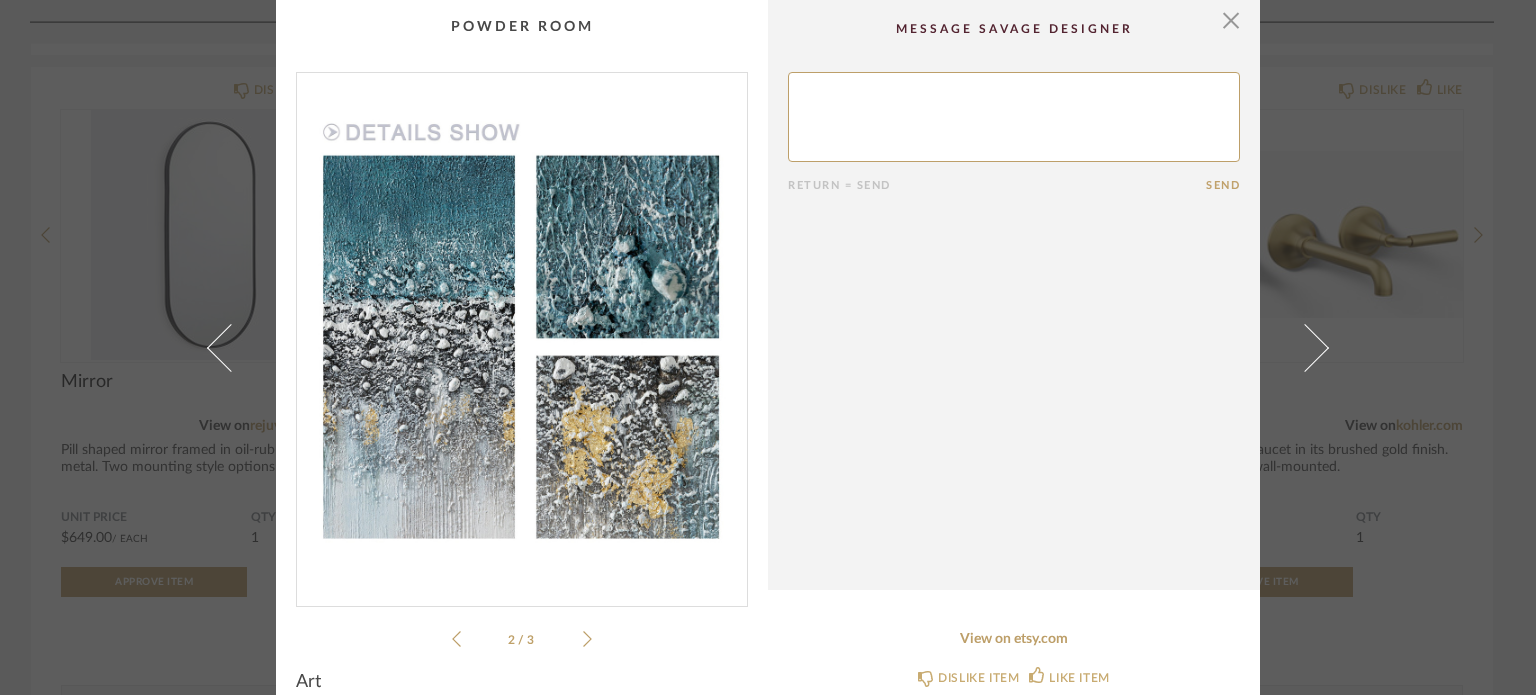 click on "2 / 3" 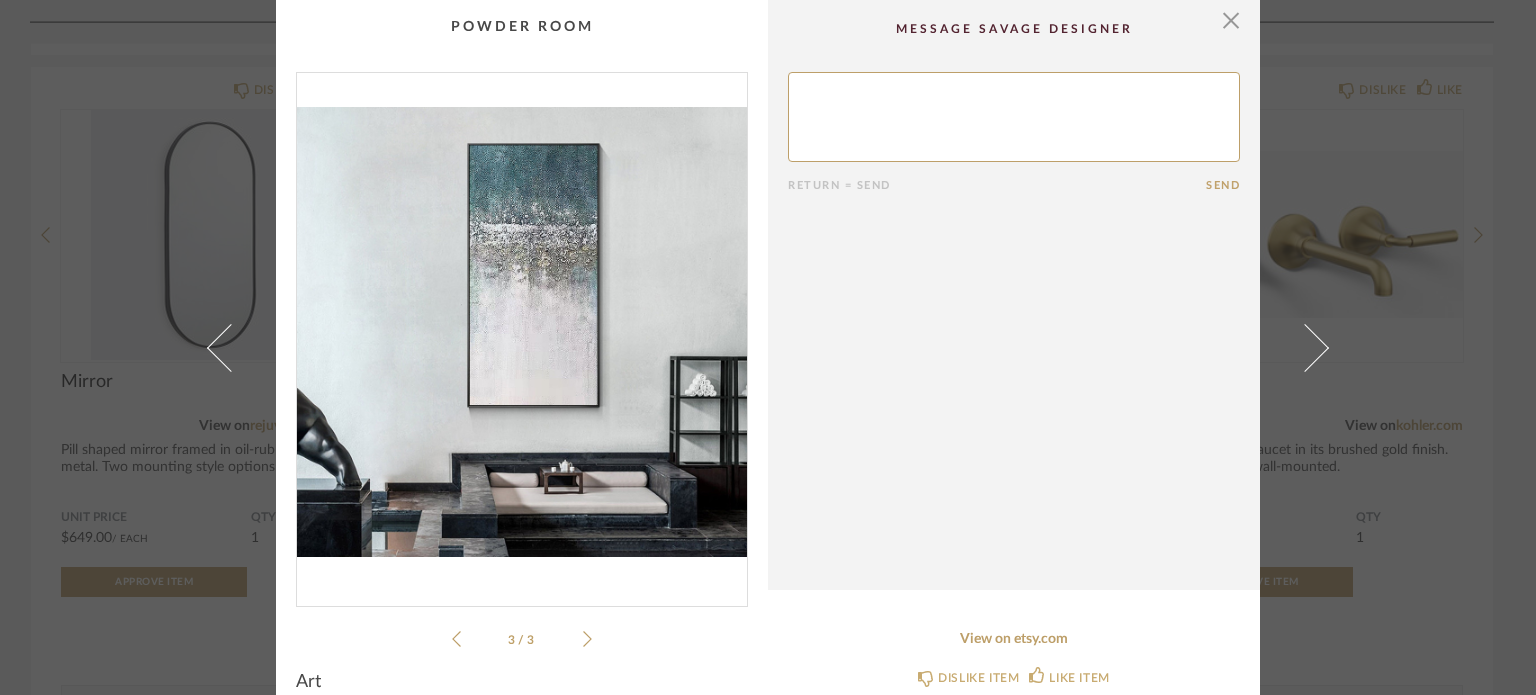 click on "× 3 / 3      Return = Send  Send  Art Abstract painting with teal, grey, white, and small details of gold. Purchase with black frame  Dimensions  28"x56"  Unit Price  $749.70  / Each  QTY  1  Total Price   $749.70  Approve Item  View on etsy.com  DISLIKE ITEM LIKE ITEM" at bounding box center (768, 347) 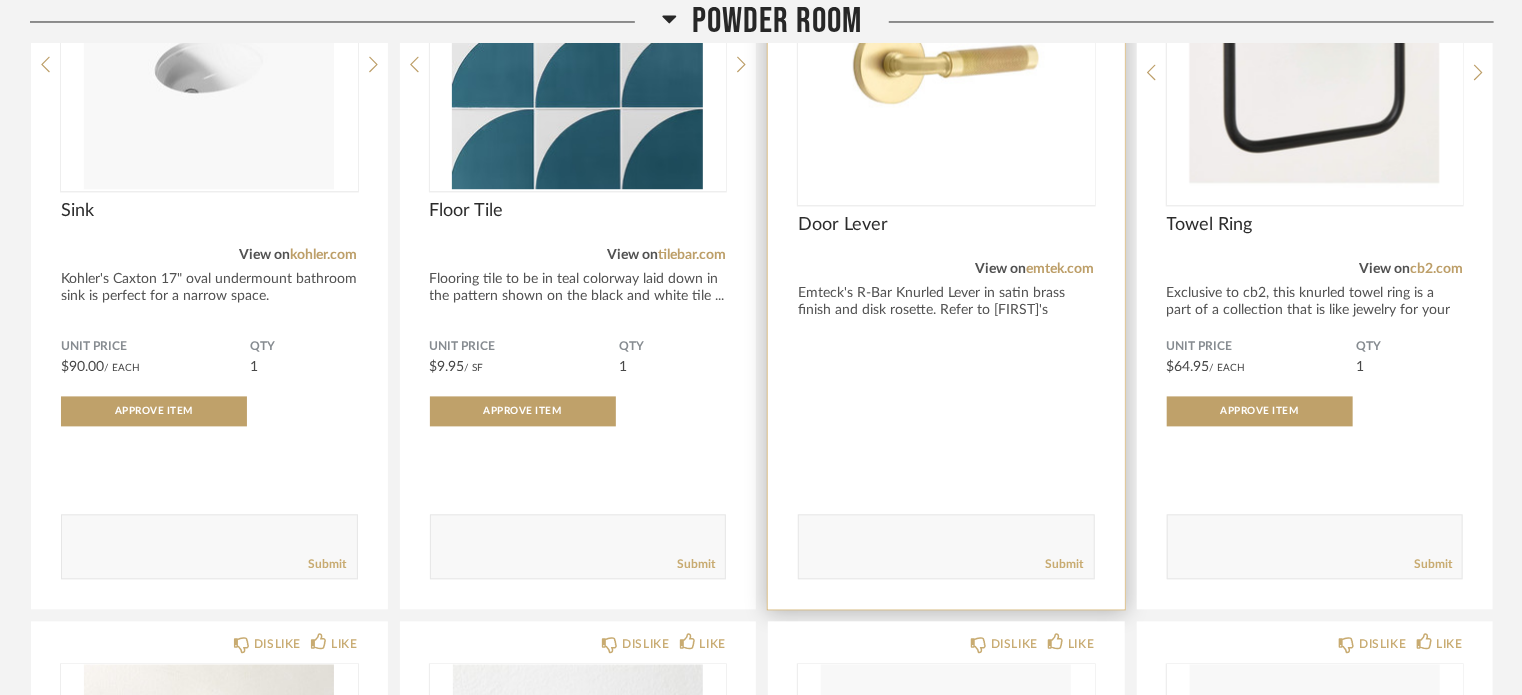 scroll, scrollTop: 2359, scrollLeft: 0, axis: vertical 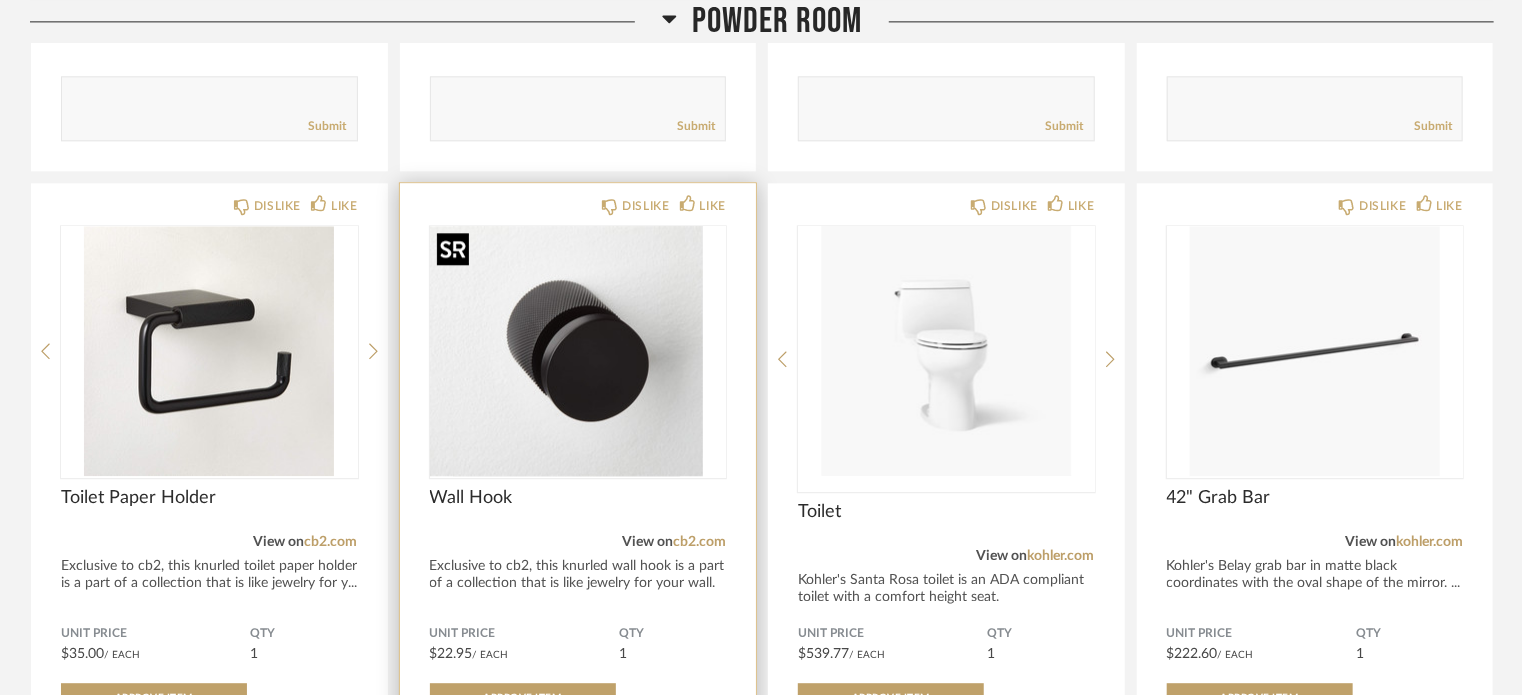 click 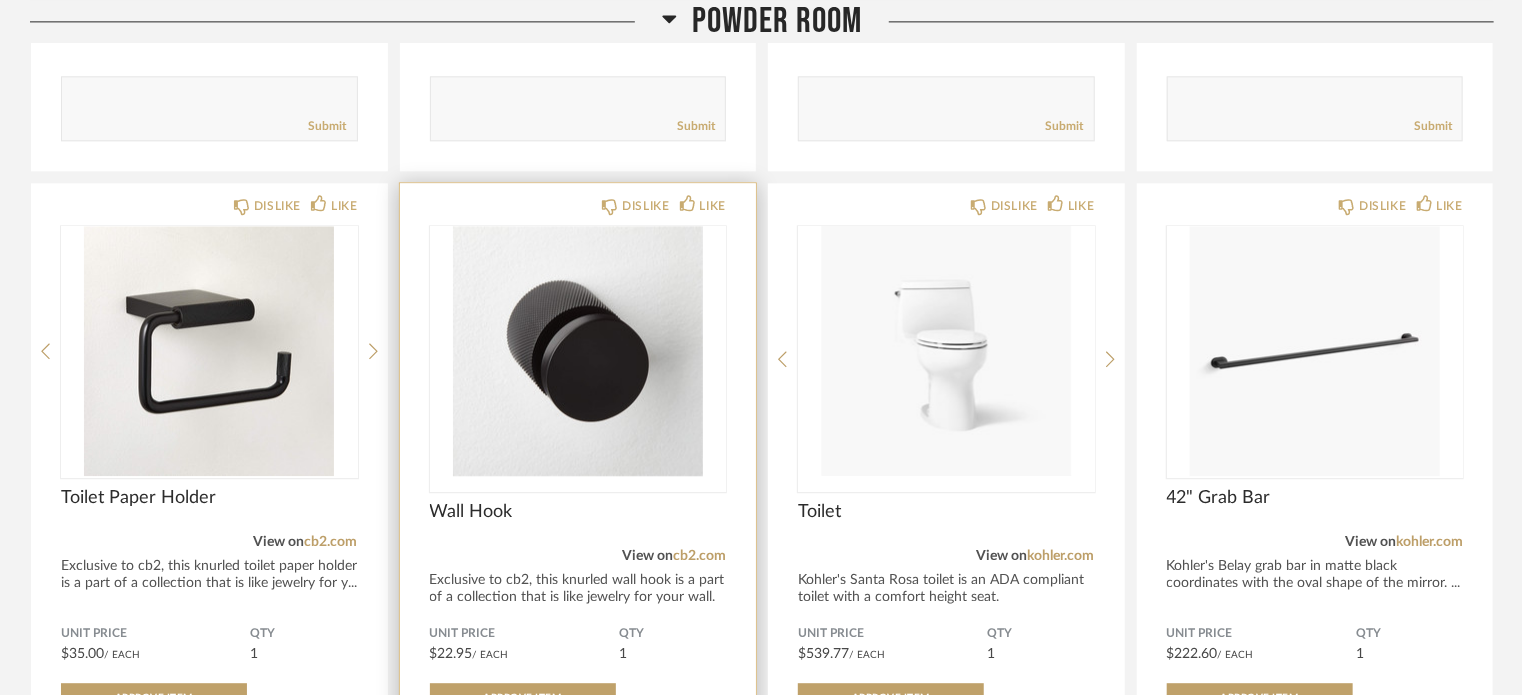 click on "Wall Hook" 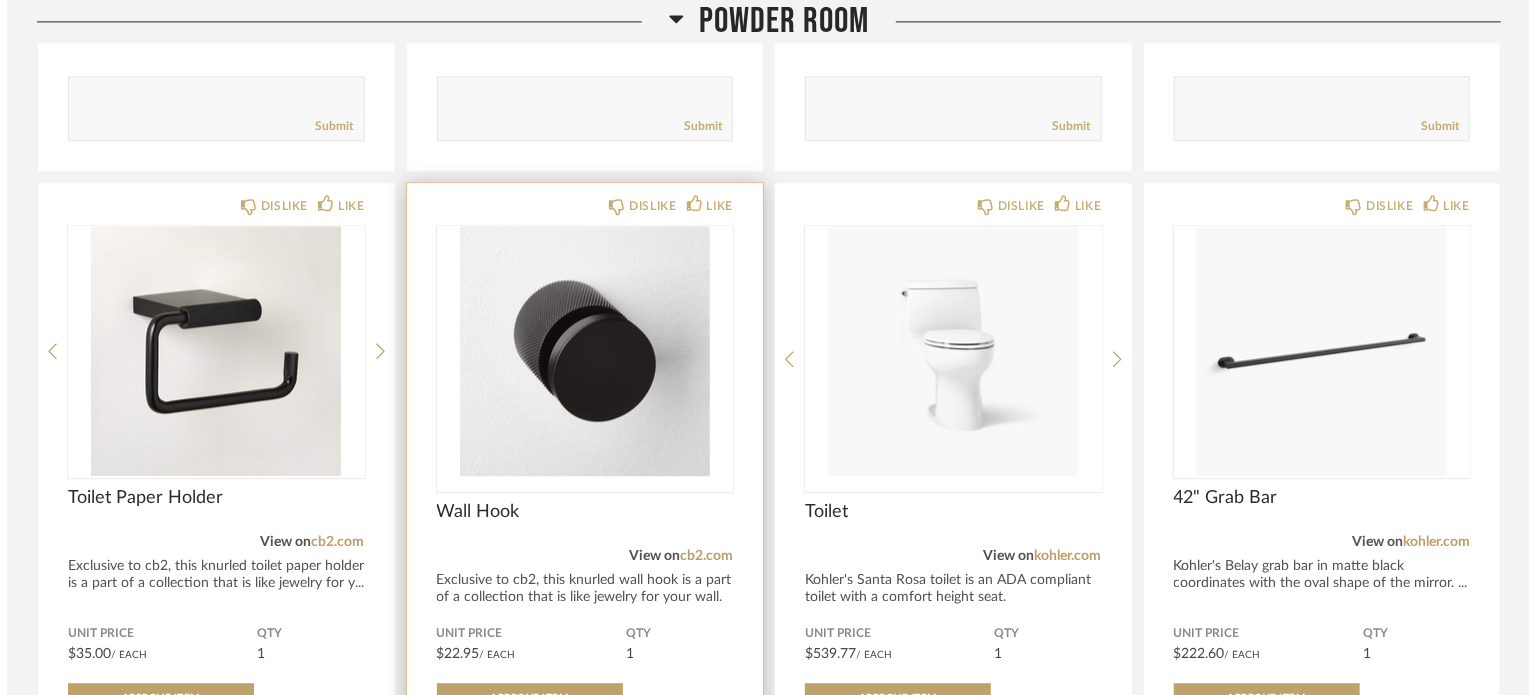 scroll, scrollTop: 0, scrollLeft: 0, axis: both 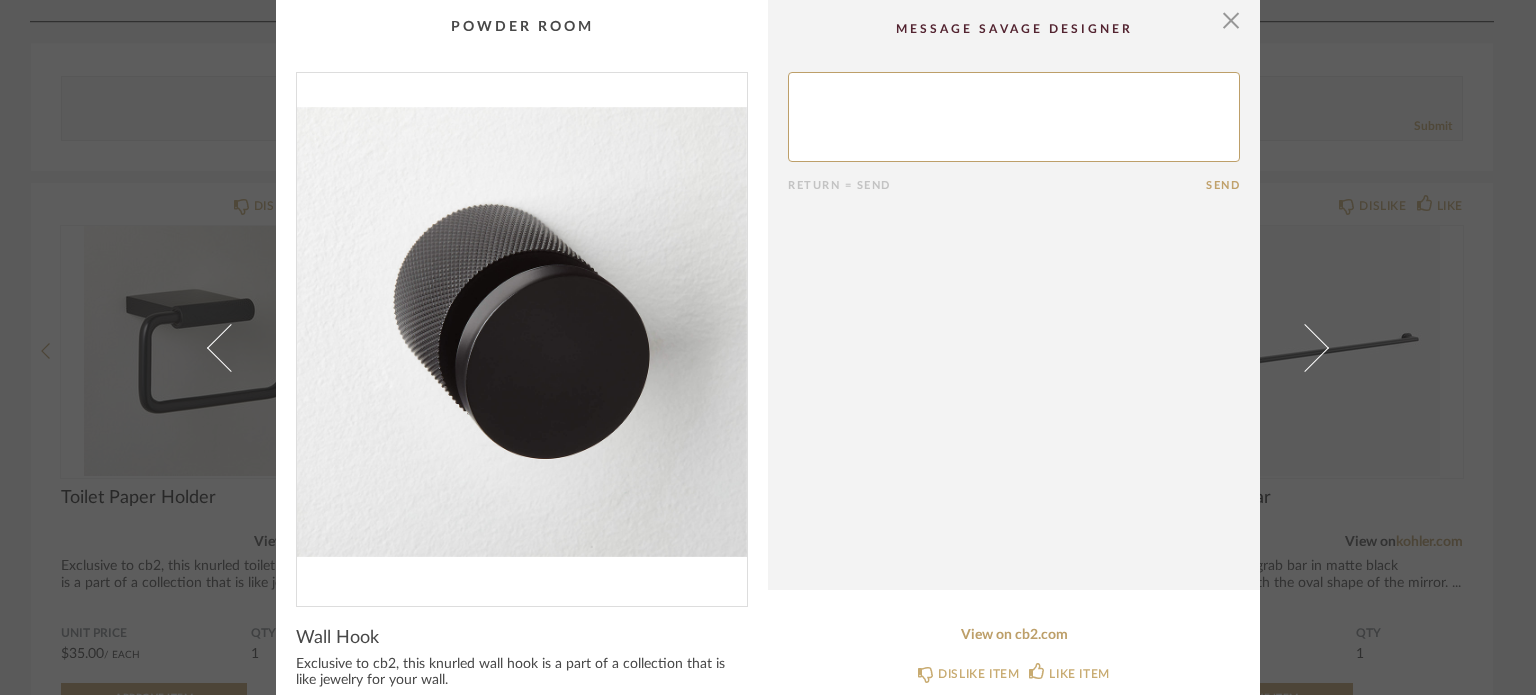 click at bounding box center [522, 331] 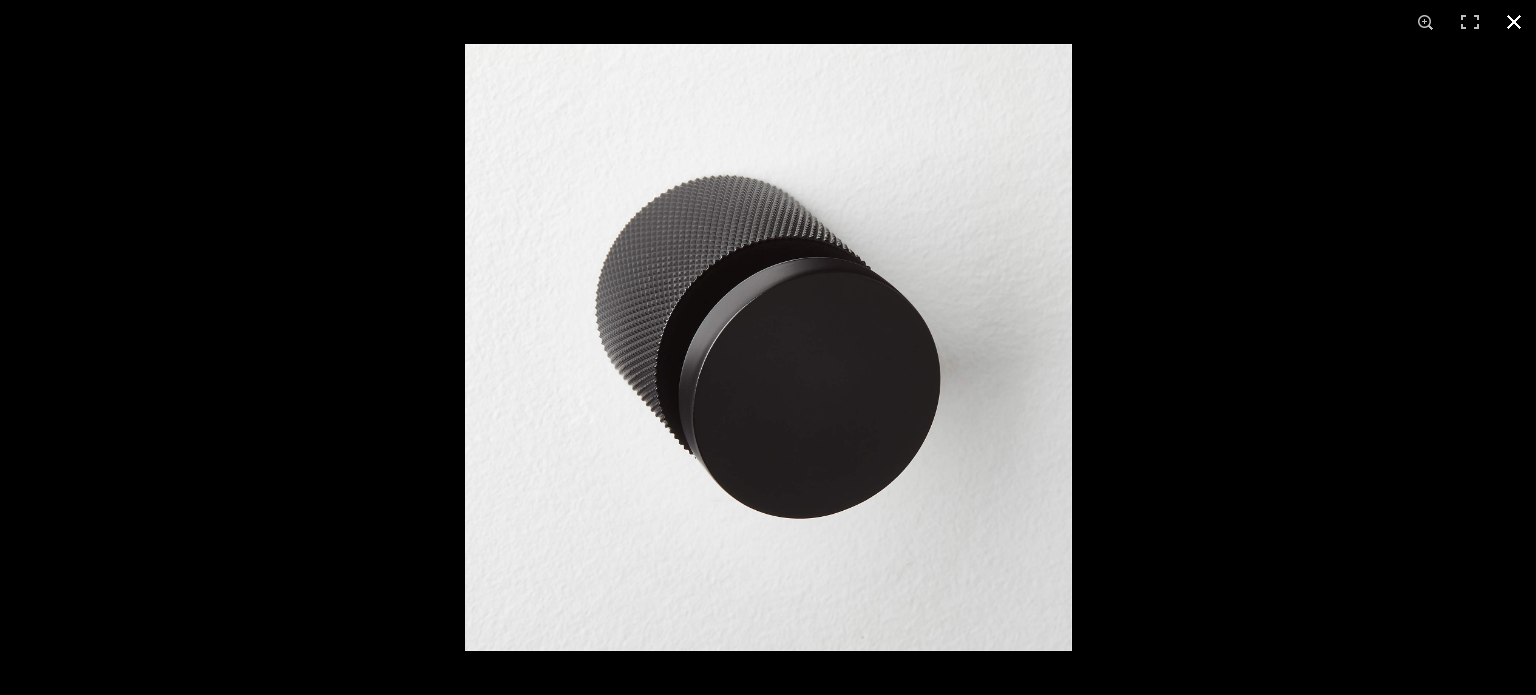 click at bounding box center [1514, 22] 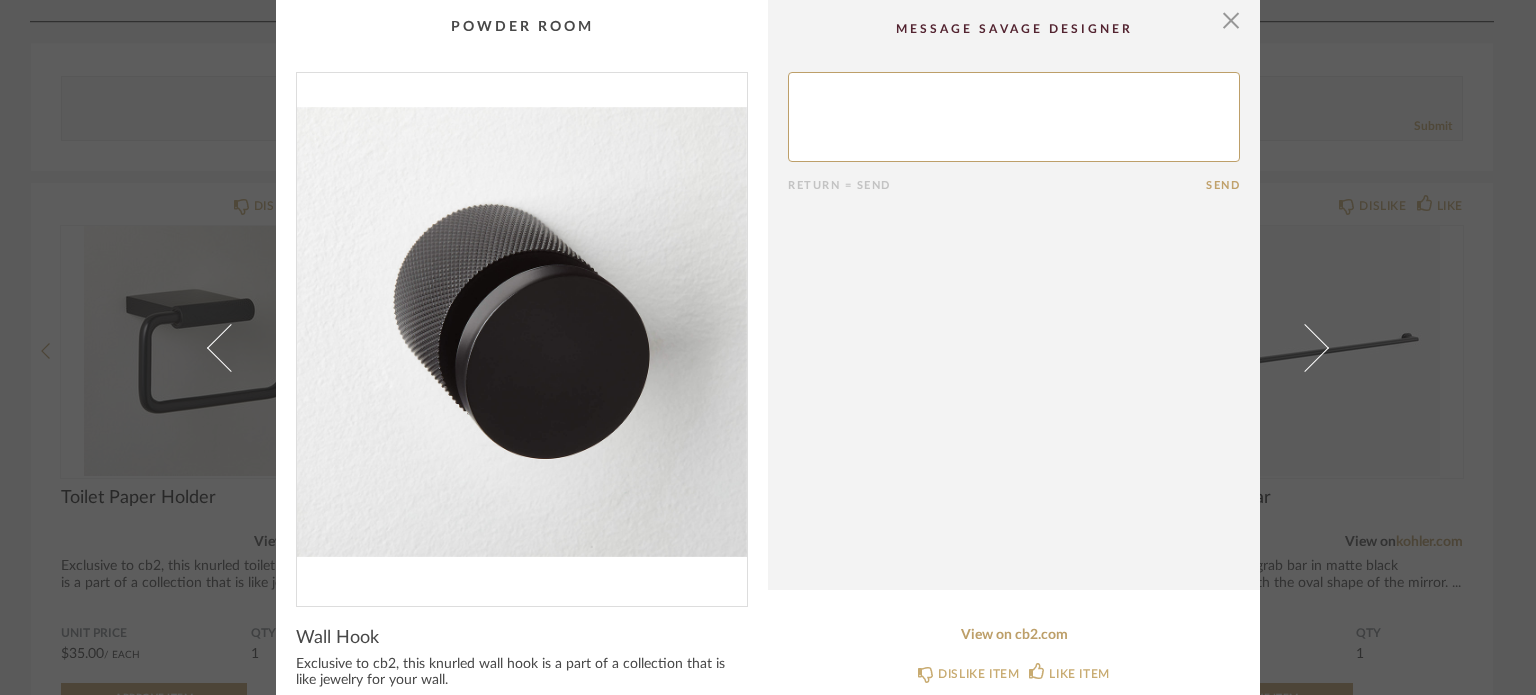 click on "×      Return = Send  Send  Wall Hook Exclusive to cb2, this knurled wall hook is a part of a collection that is like jewelry for your wall.  Dimensions  1.8"Ddepth1.5"dia.  Unit Price  $22.95  / Each  QTY  1  Total Price   $22.95  Approve Item  View on cb2.com  DISLIKE ITEM LIKE ITEM" at bounding box center (768, 470) 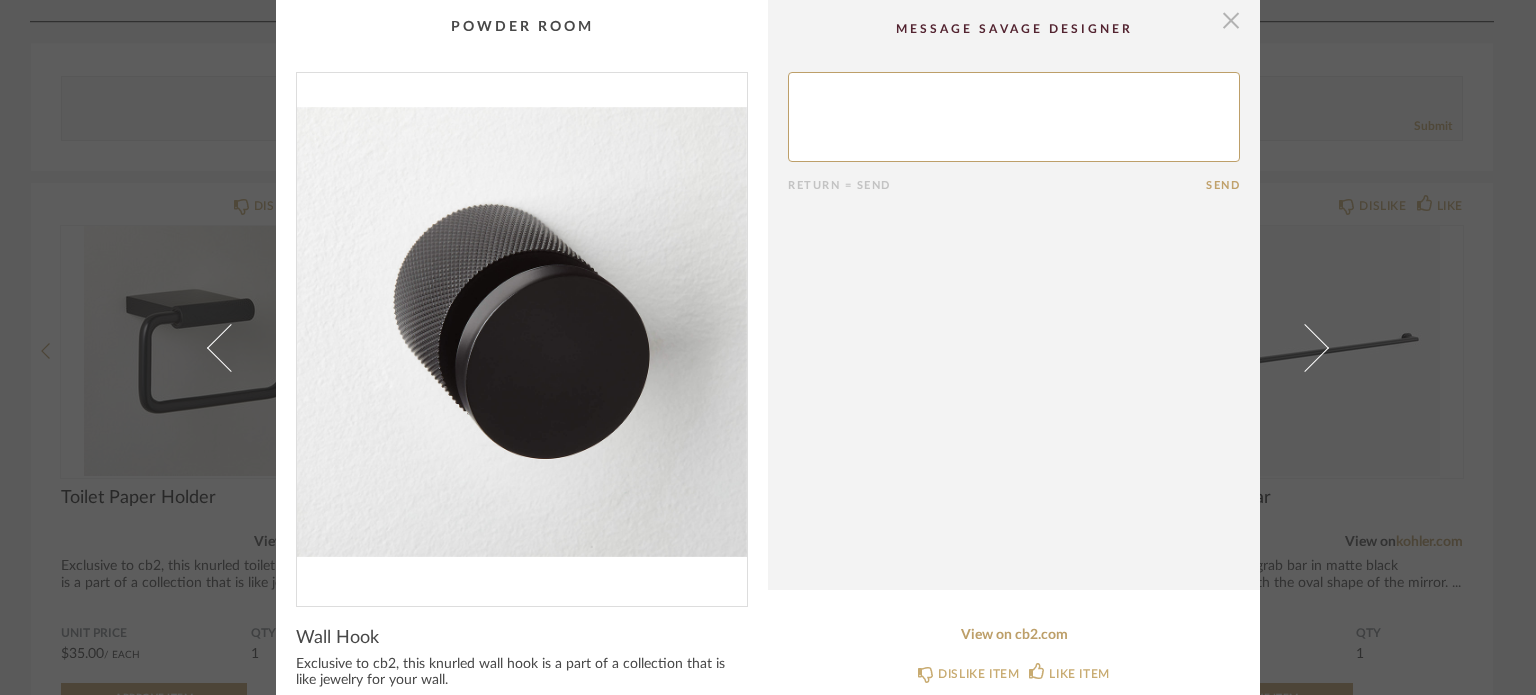 click at bounding box center (1231, 20) 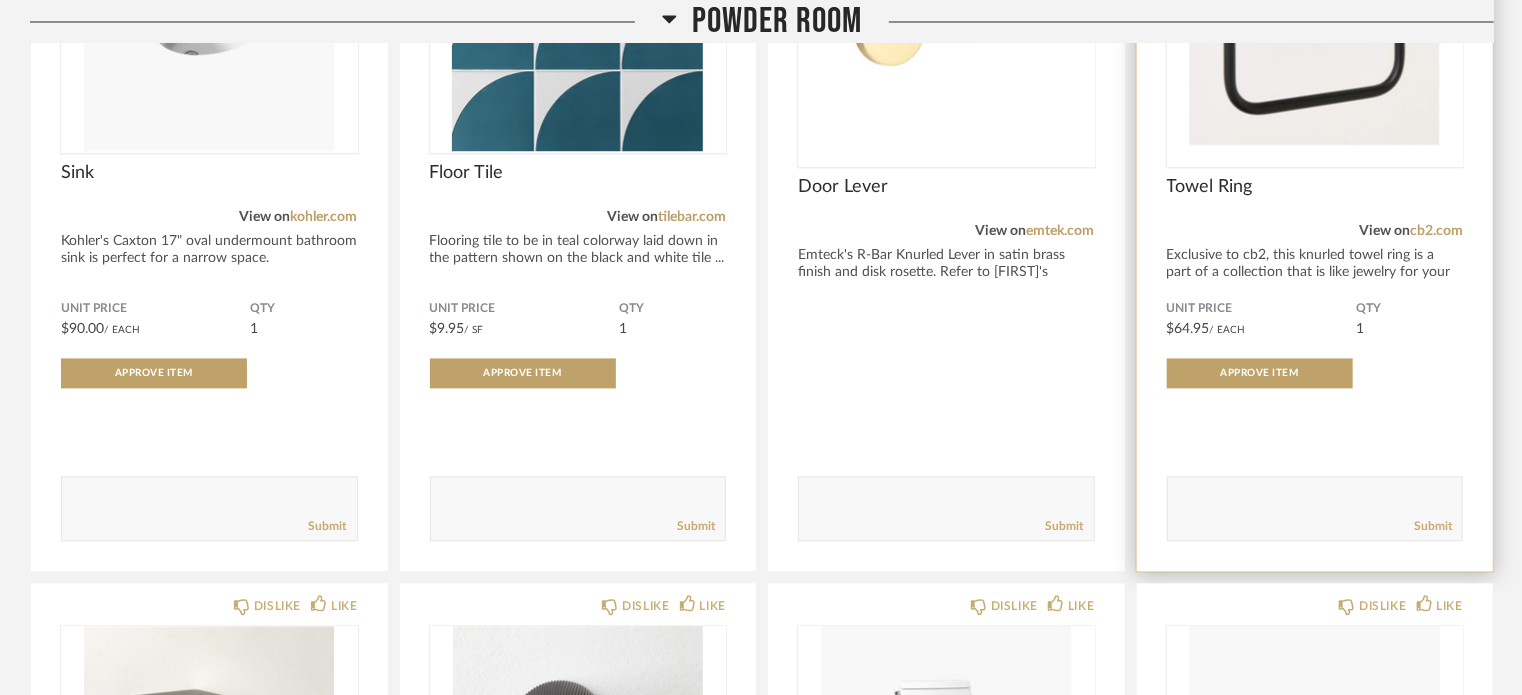 scroll, scrollTop: 1692, scrollLeft: 0, axis: vertical 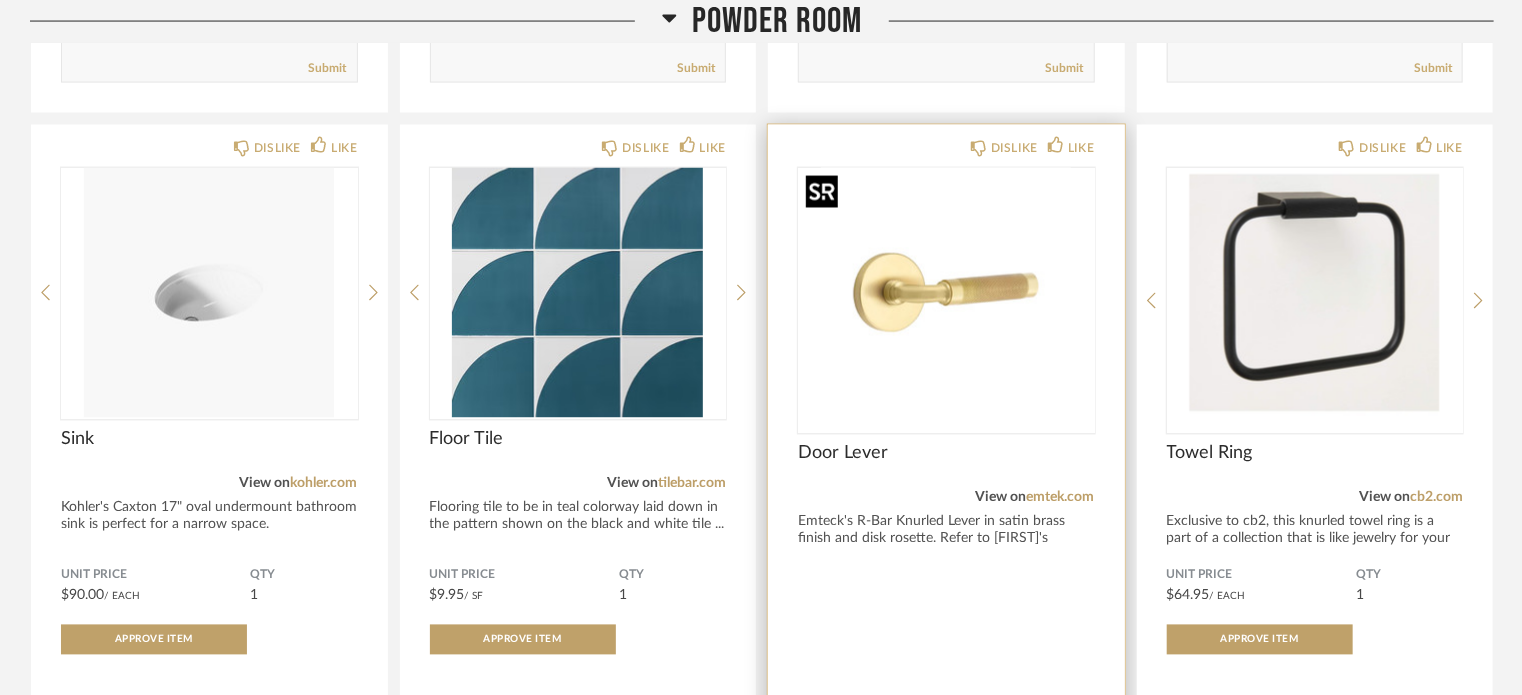 click at bounding box center (946, 293) 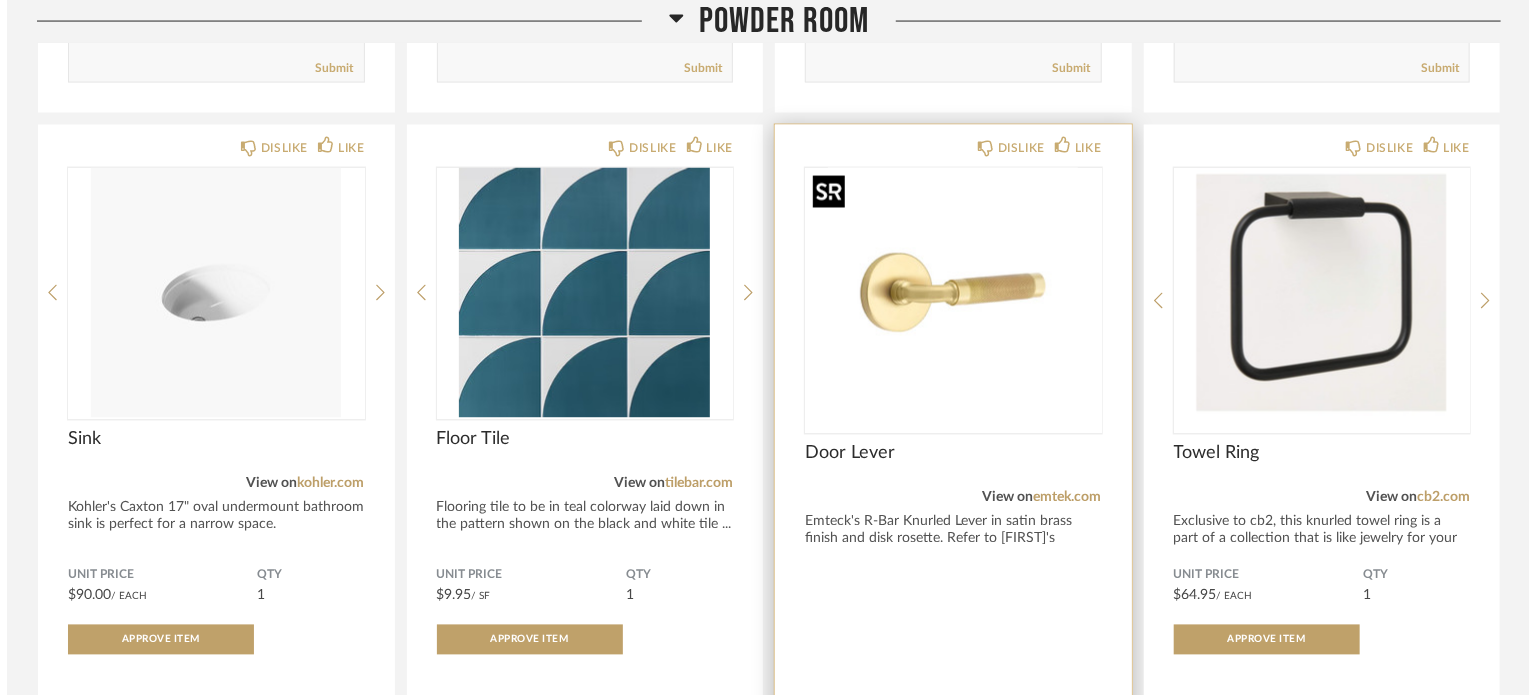 scroll, scrollTop: 0, scrollLeft: 0, axis: both 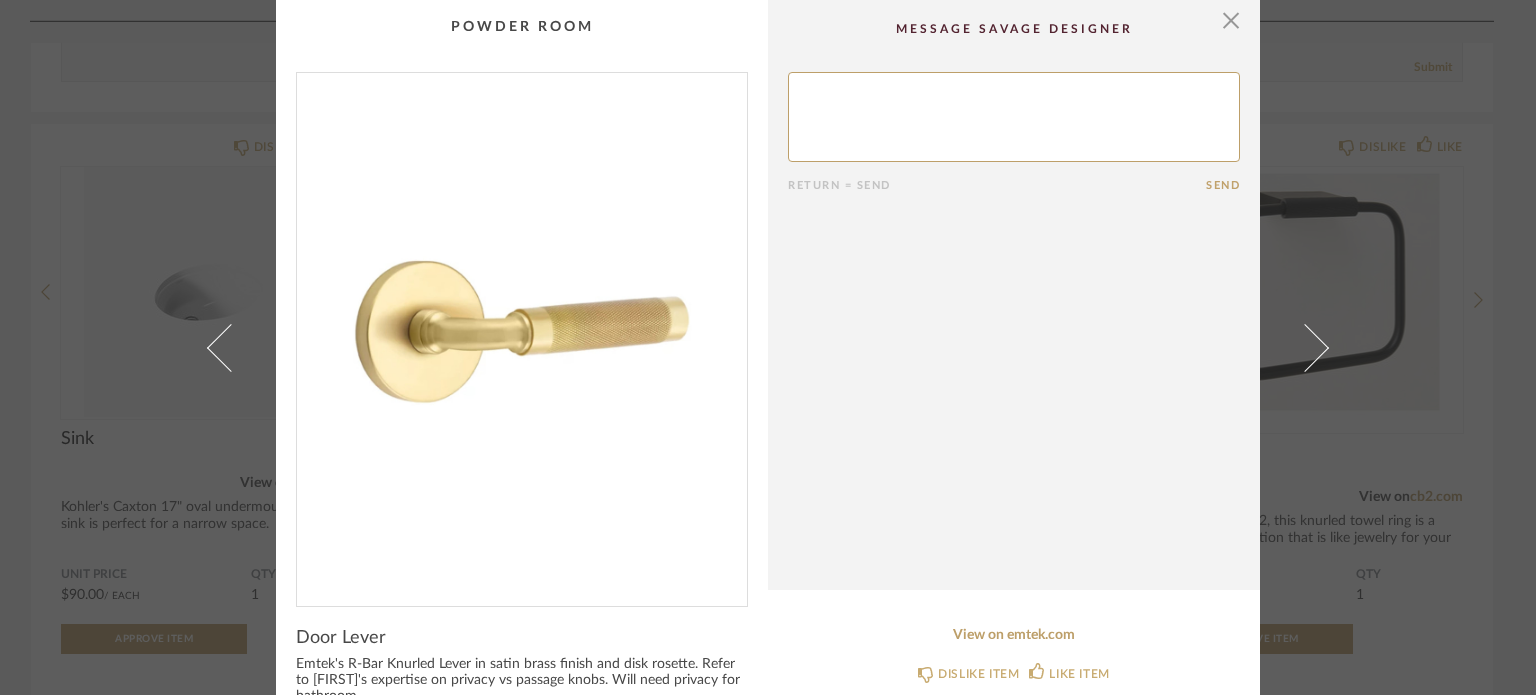 click at bounding box center [522, 331] 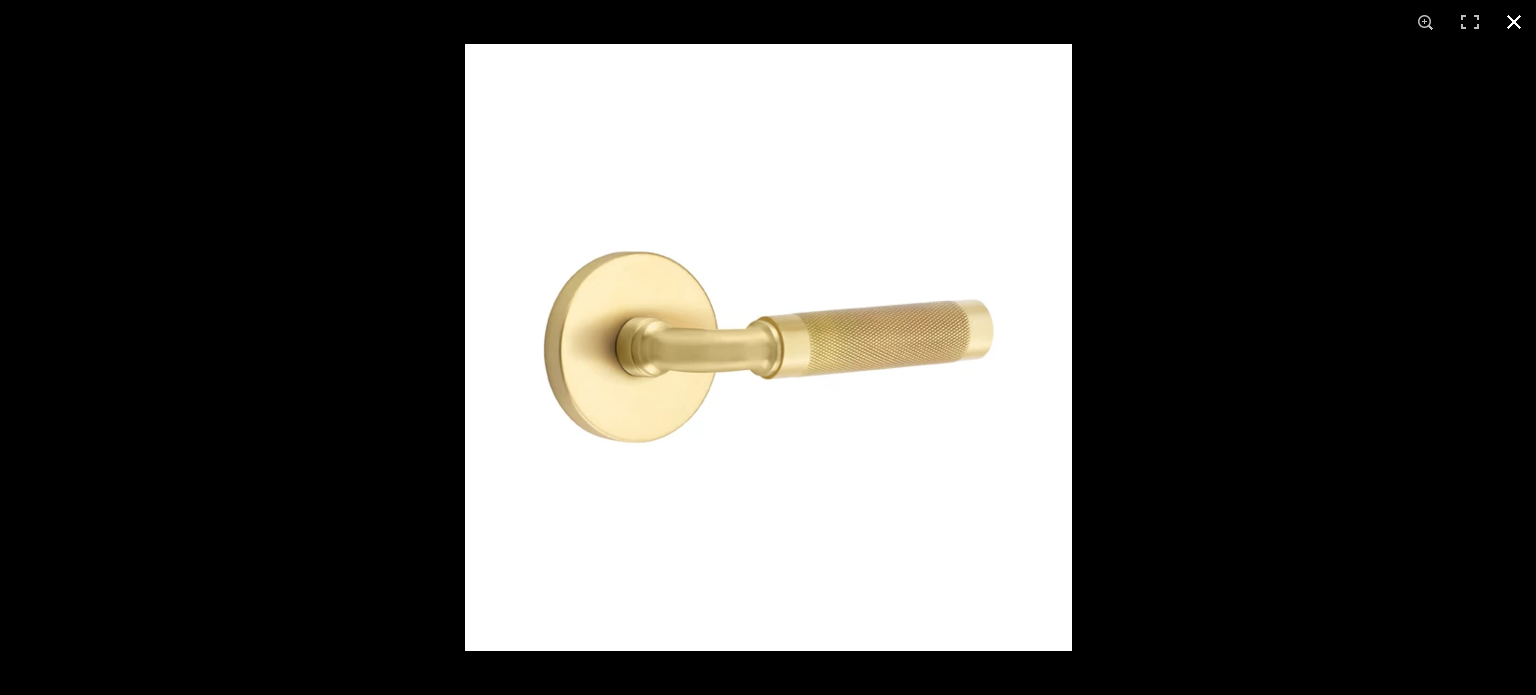 click at bounding box center (1514, 22) 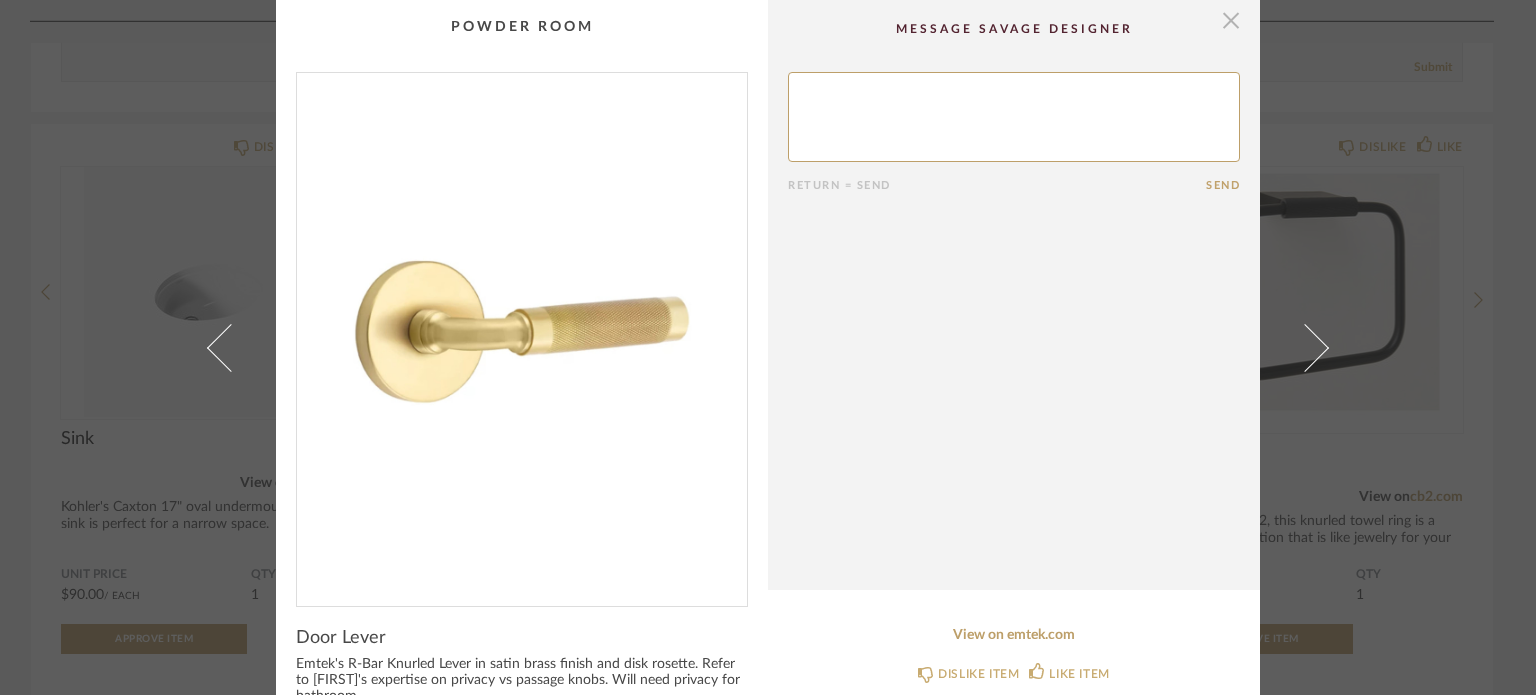 click at bounding box center (1231, 20) 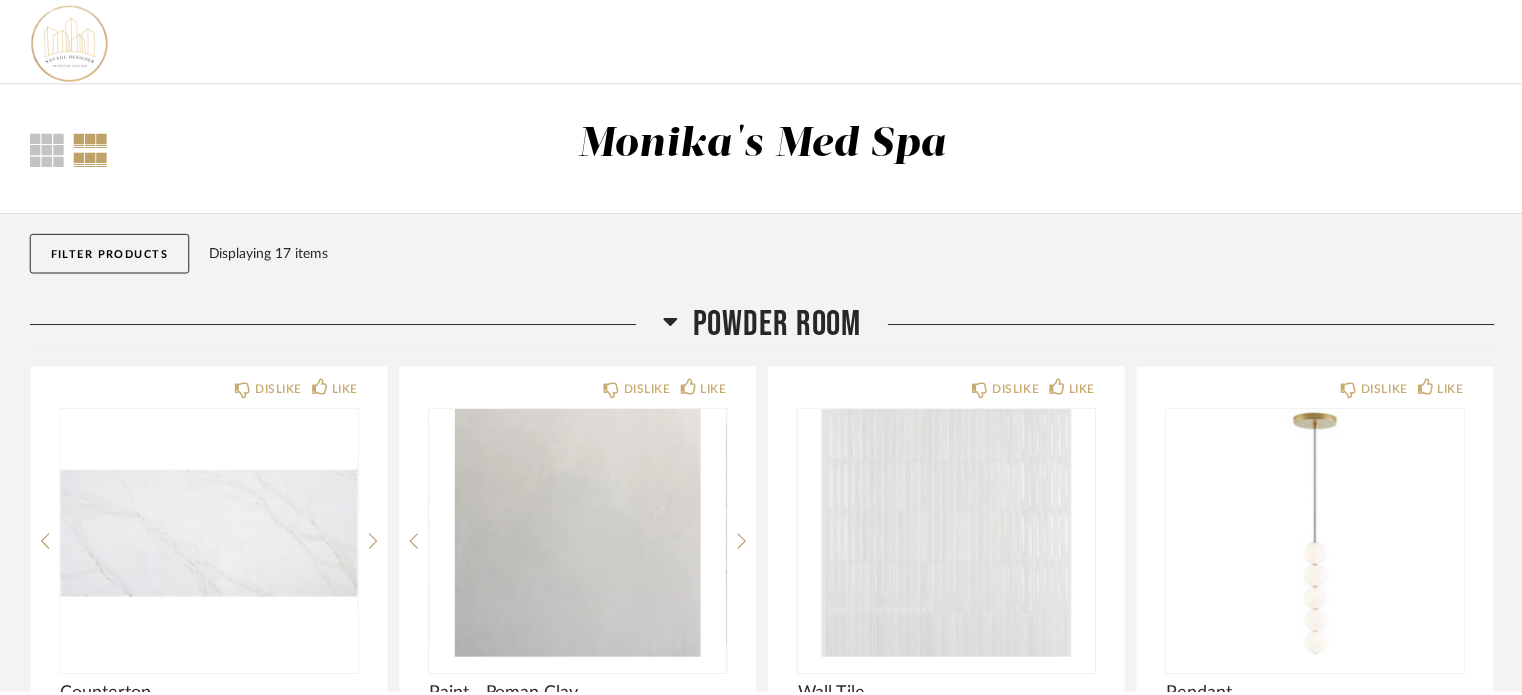 scroll, scrollTop: 1692, scrollLeft: 0, axis: vertical 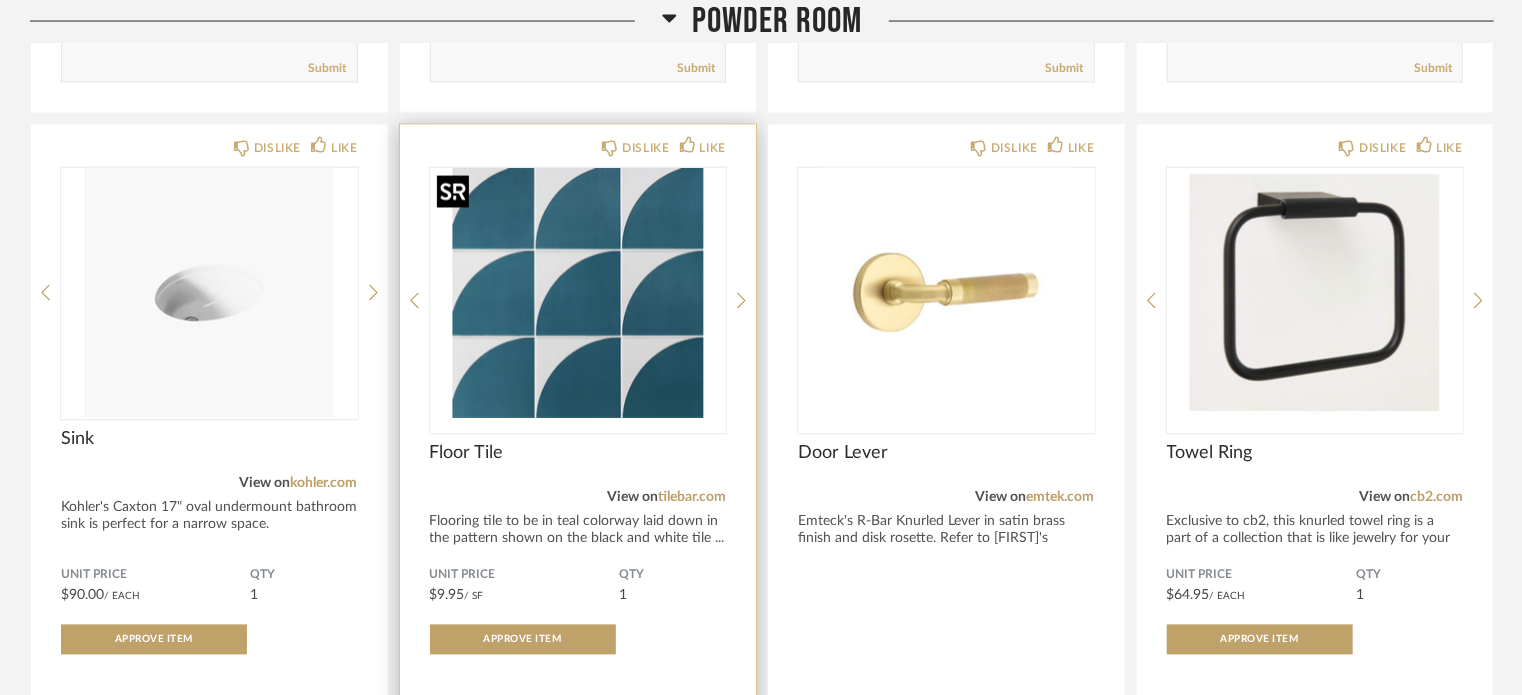 click at bounding box center [578, 293] 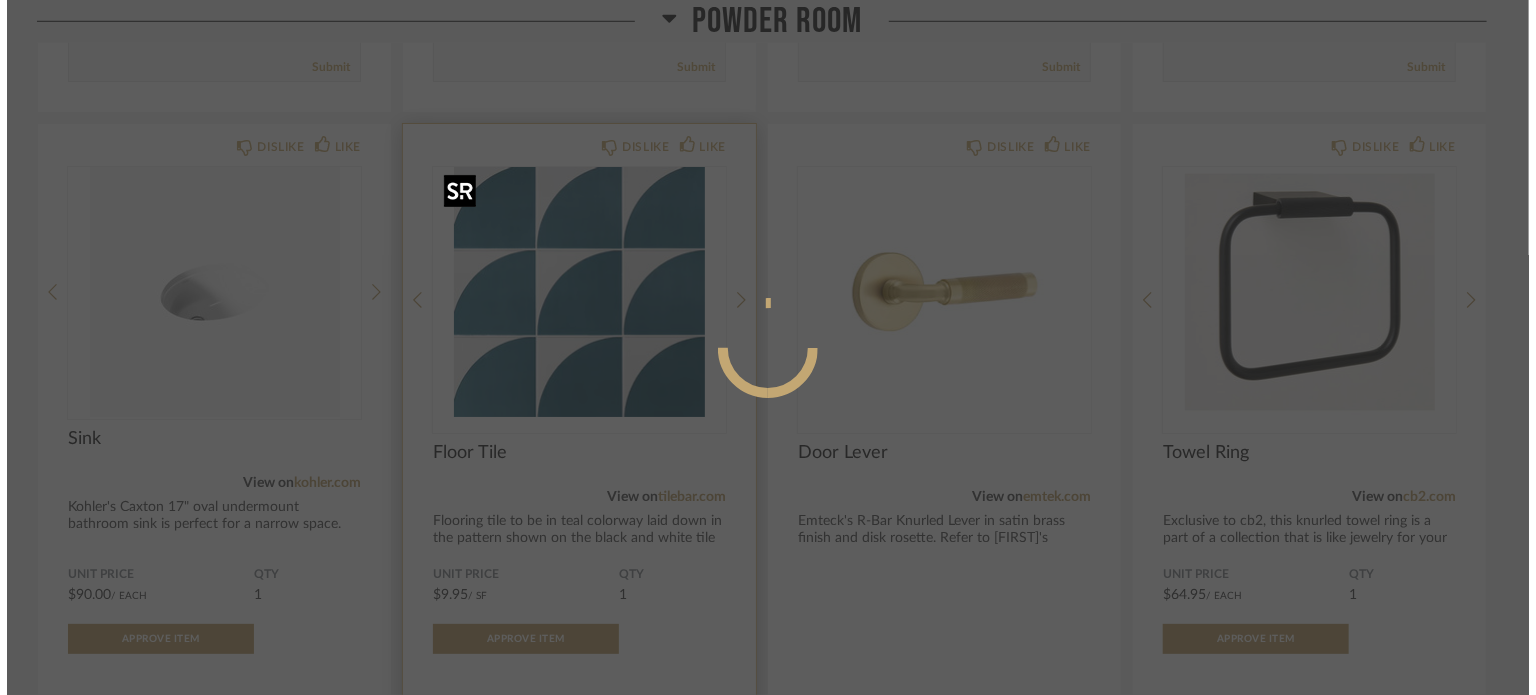 scroll, scrollTop: 0, scrollLeft: 0, axis: both 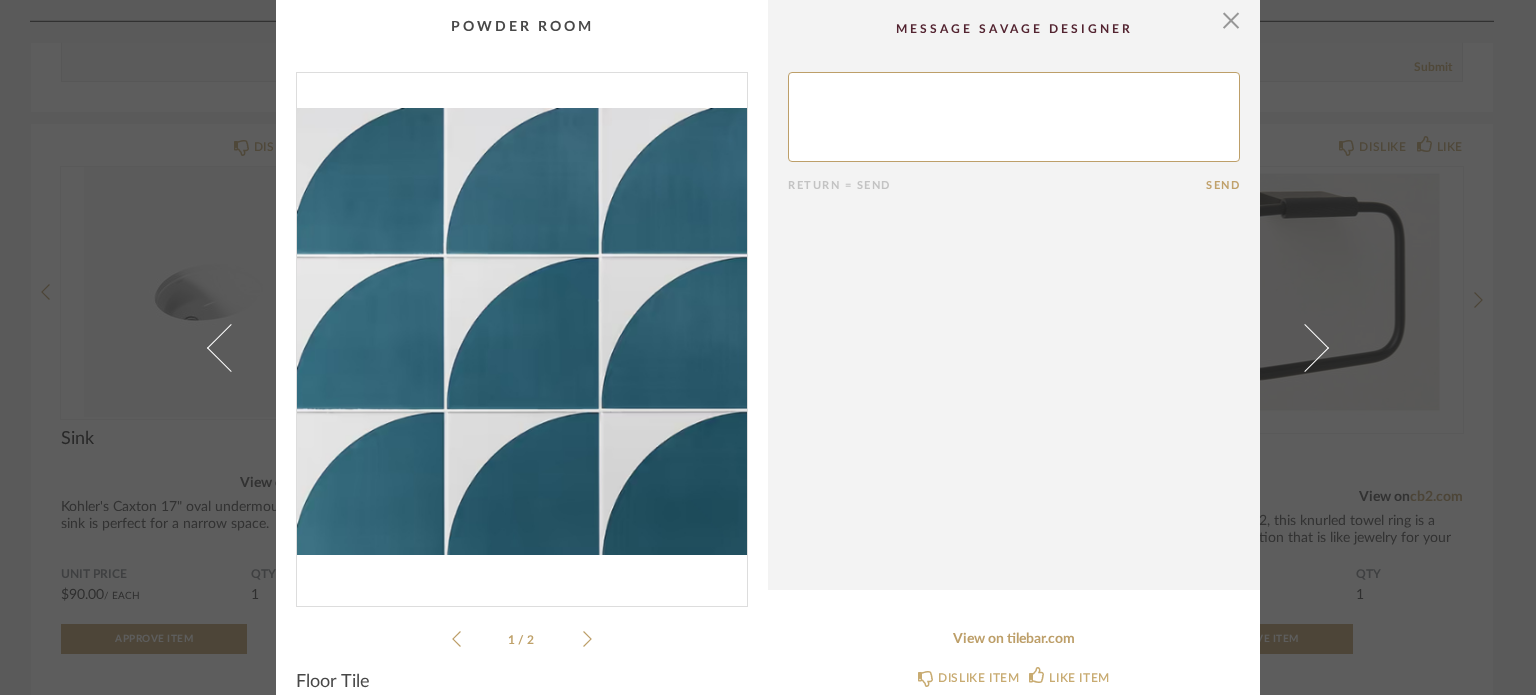 click 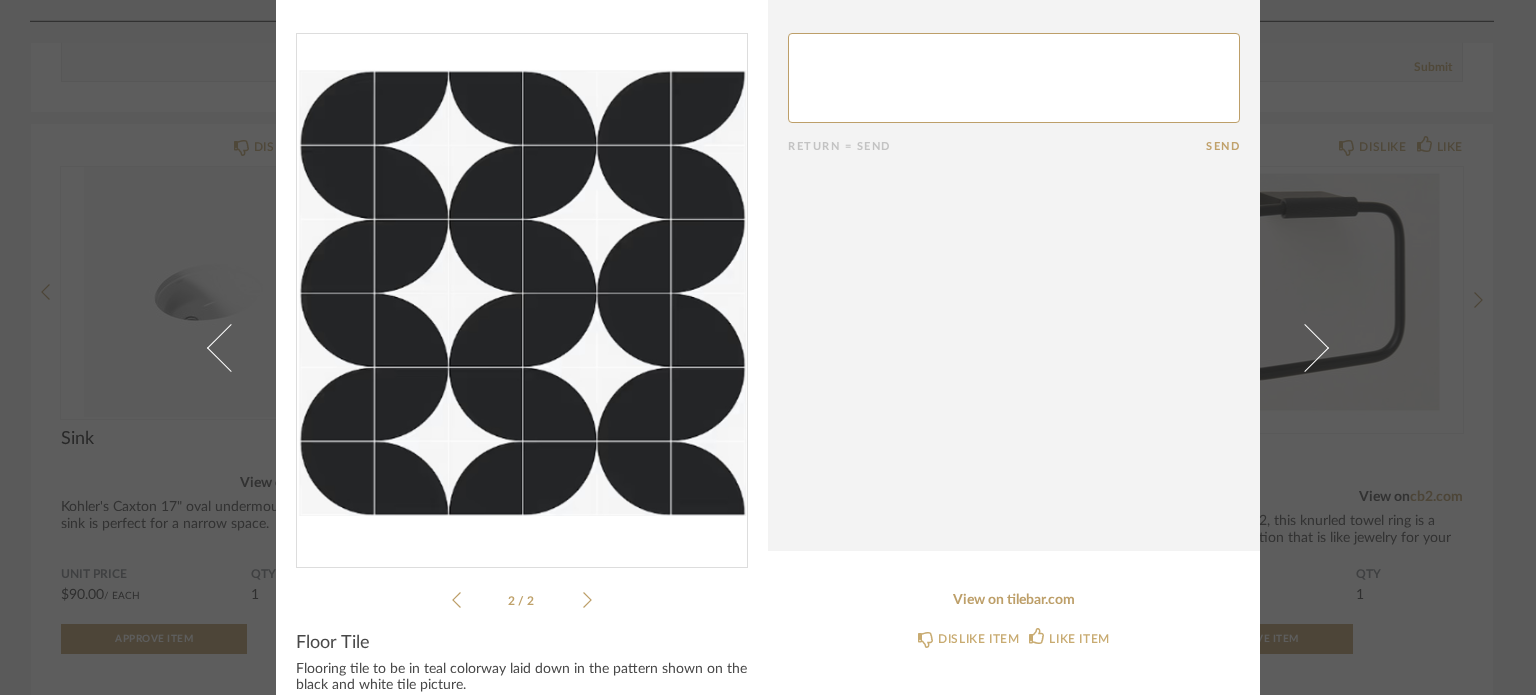 scroll, scrollTop: 0, scrollLeft: 0, axis: both 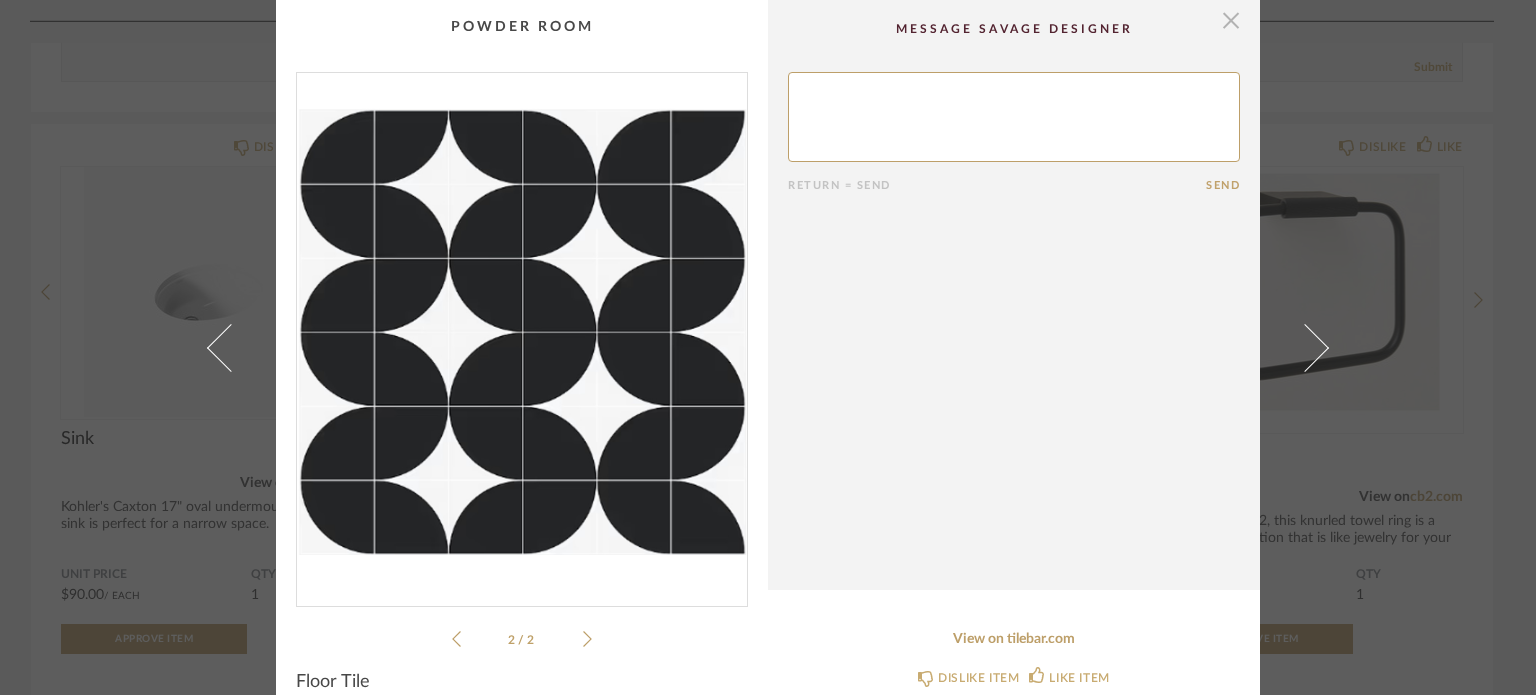 click at bounding box center (1231, 20) 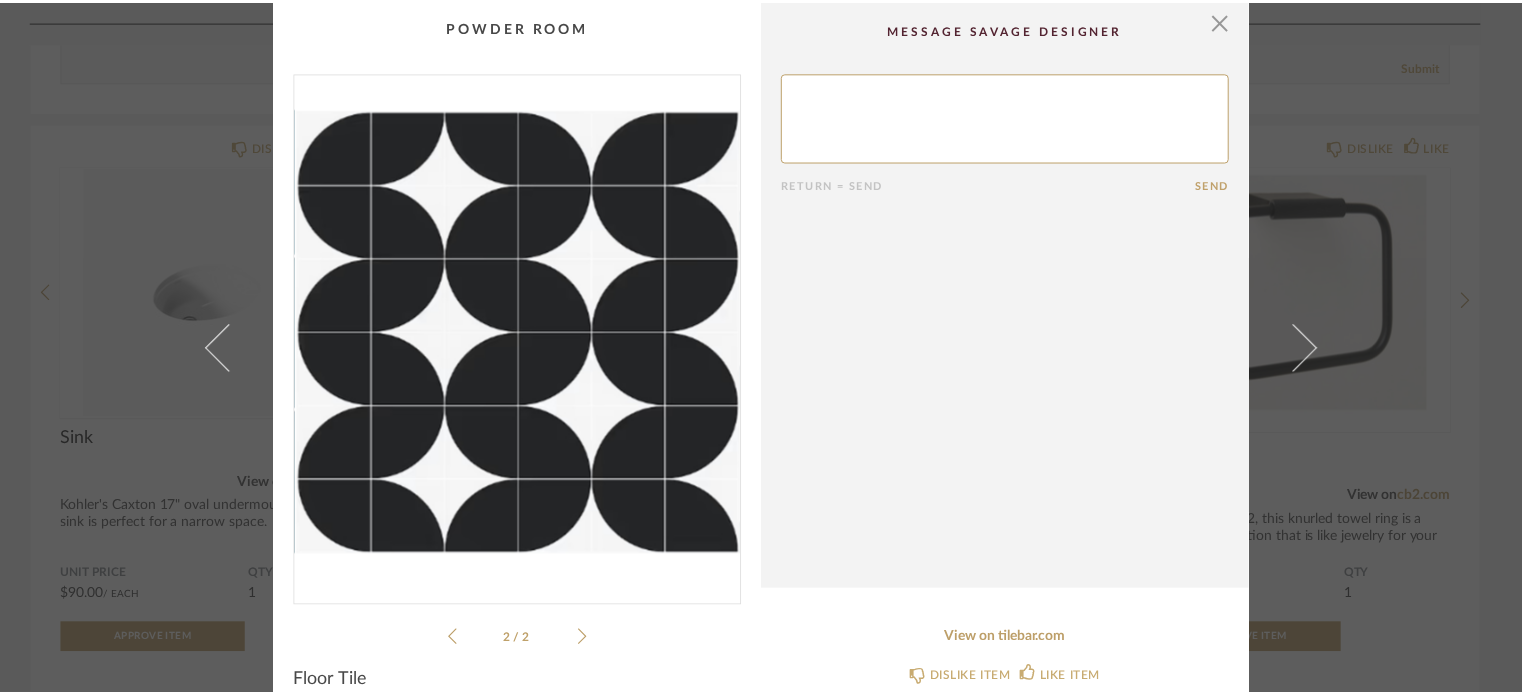 scroll, scrollTop: 1692, scrollLeft: 0, axis: vertical 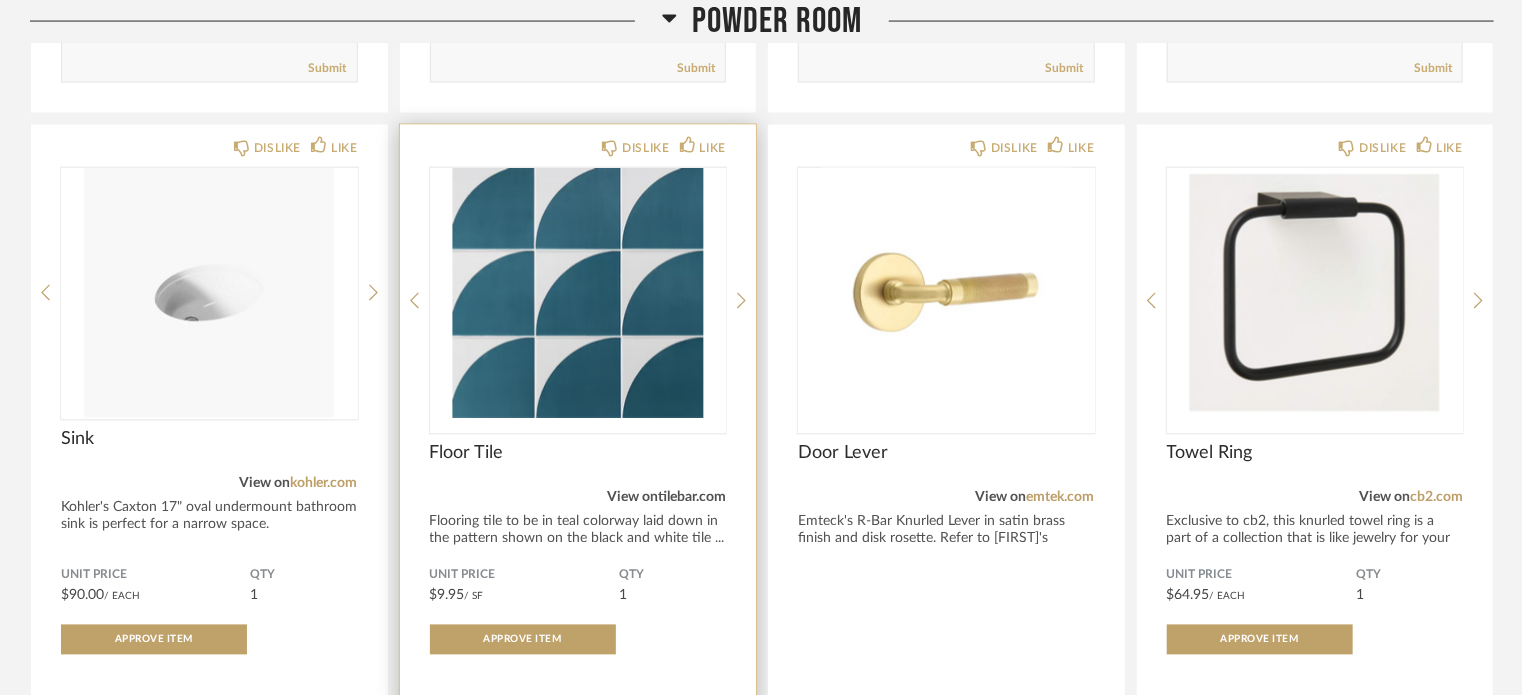 click on "tilebar.com" 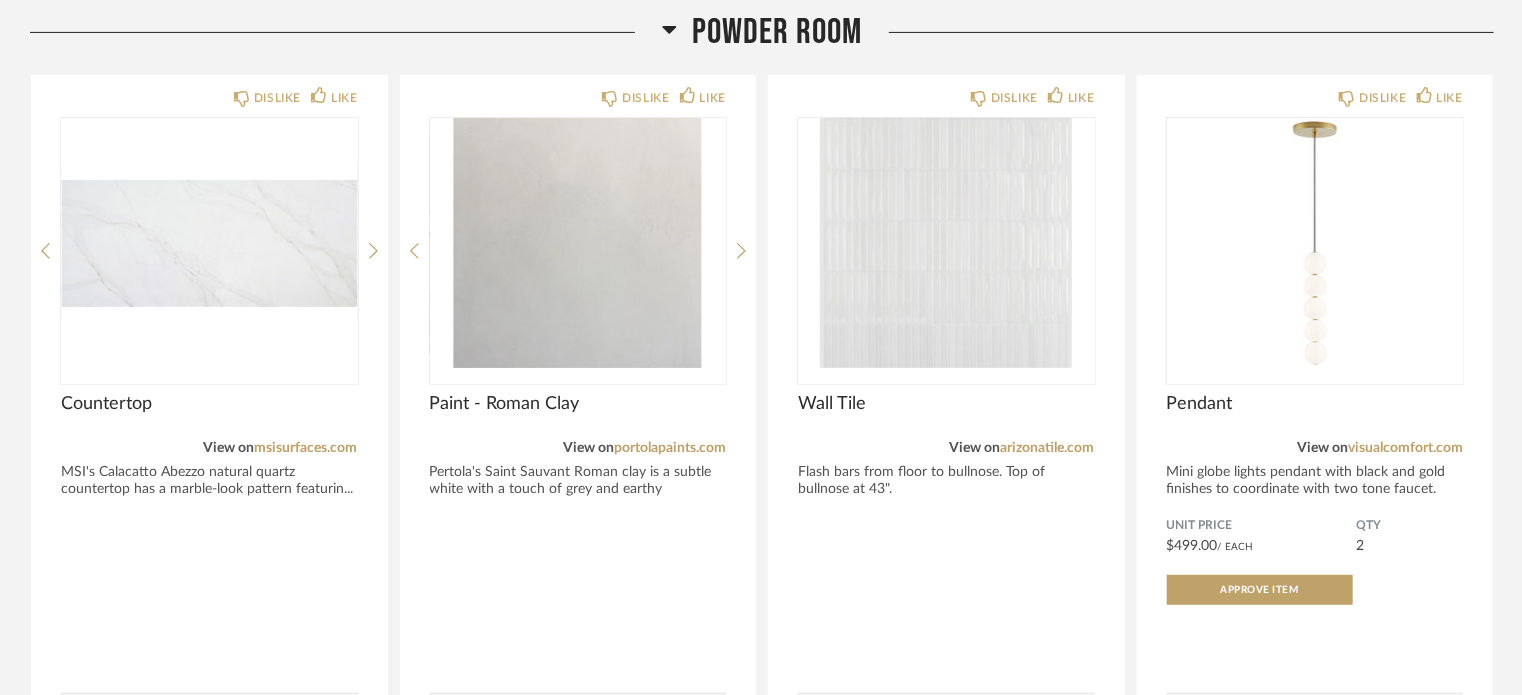 scroll, scrollTop: 226, scrollLeft: 0, axis: vertical 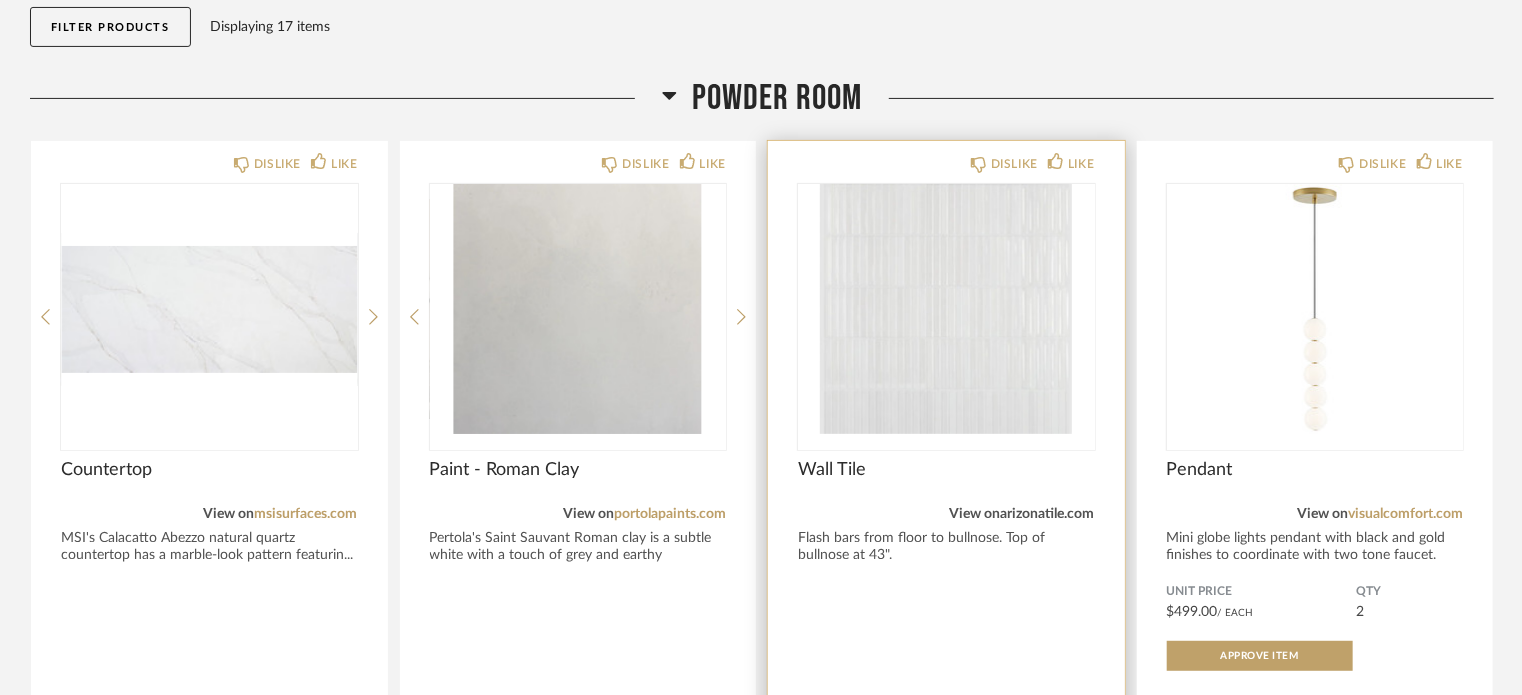 click on "arizonatile.com" 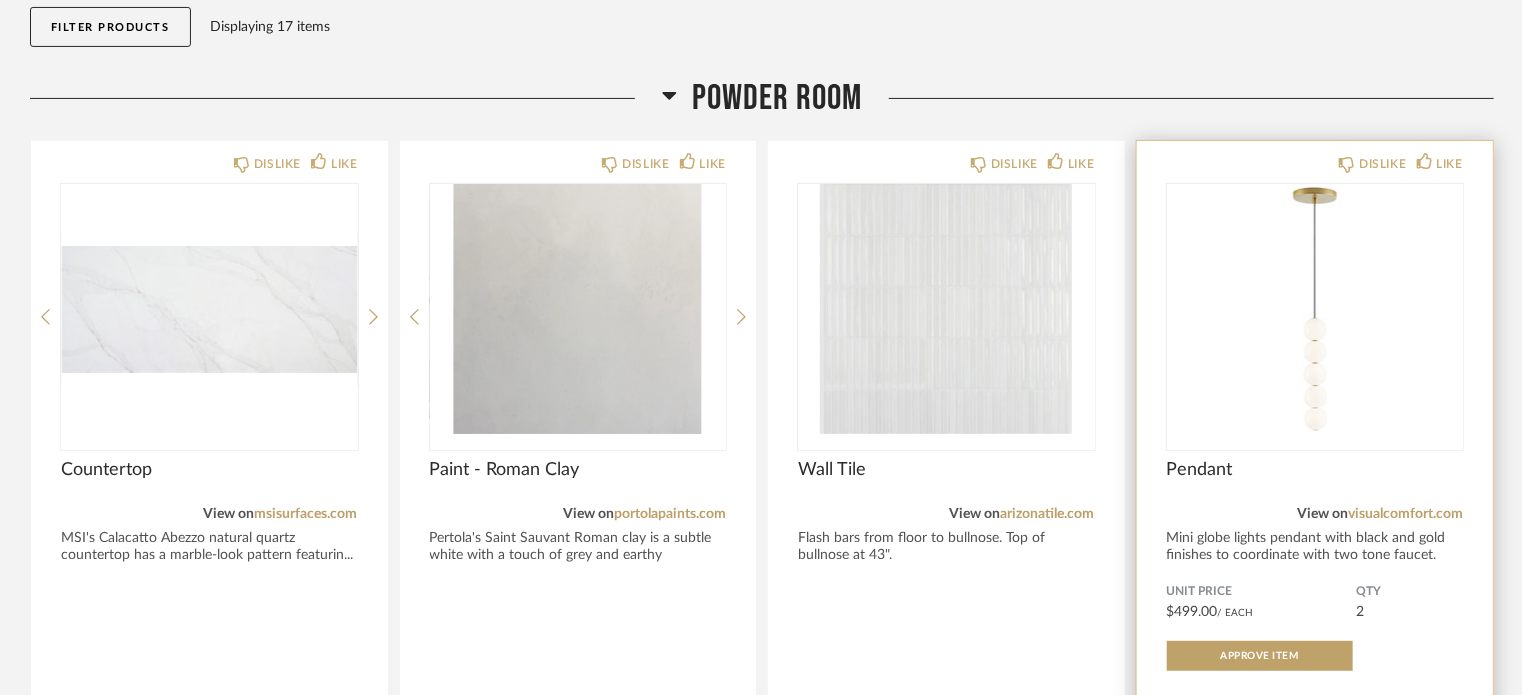 click on "View on  visualcomfort.com" 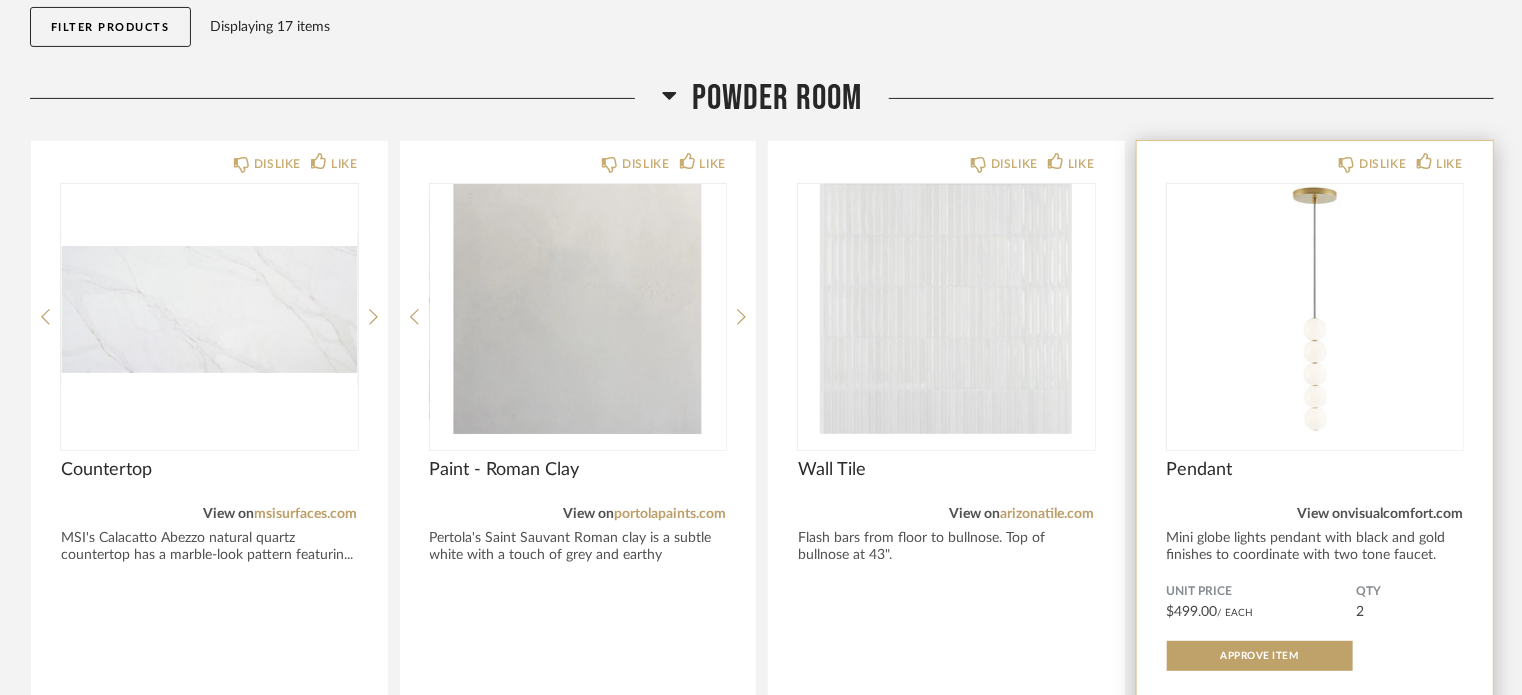 click on "visualcomfort.com" 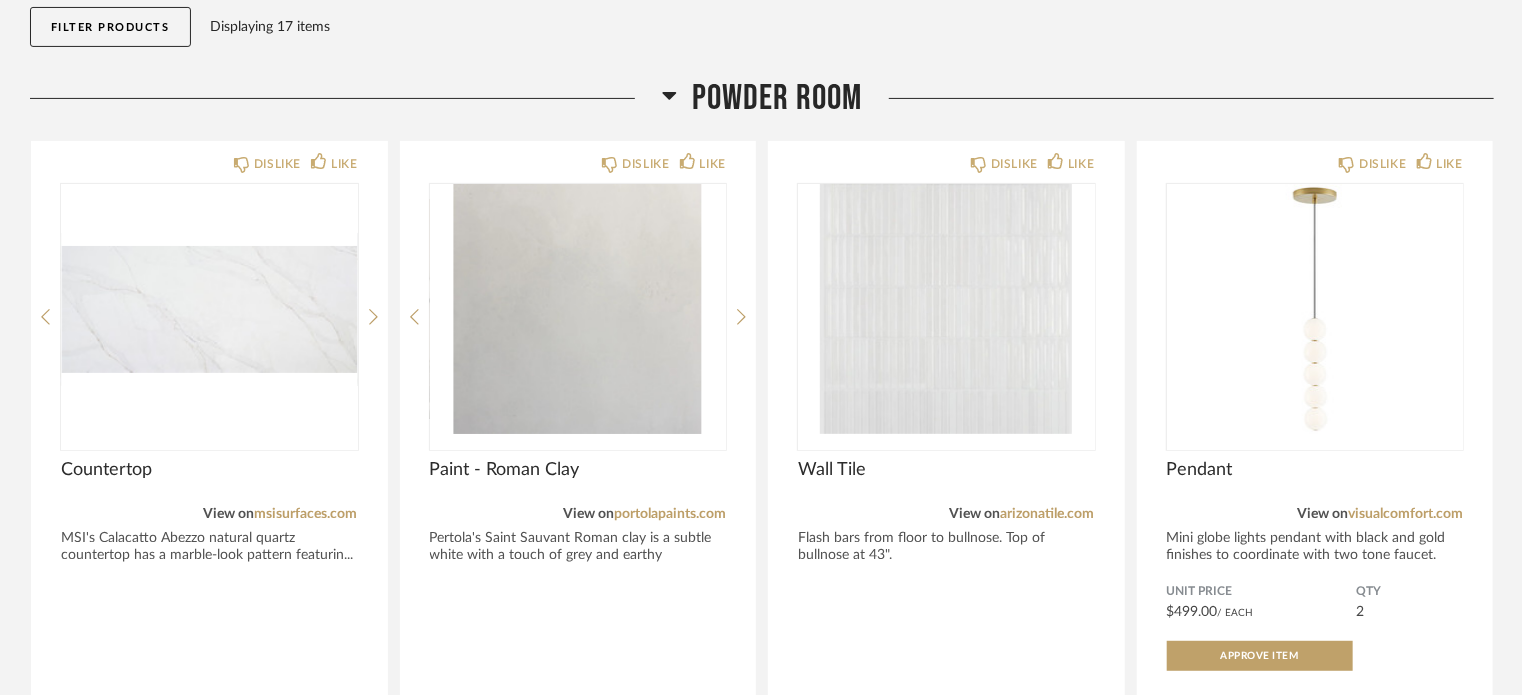 click on "Powder Room" 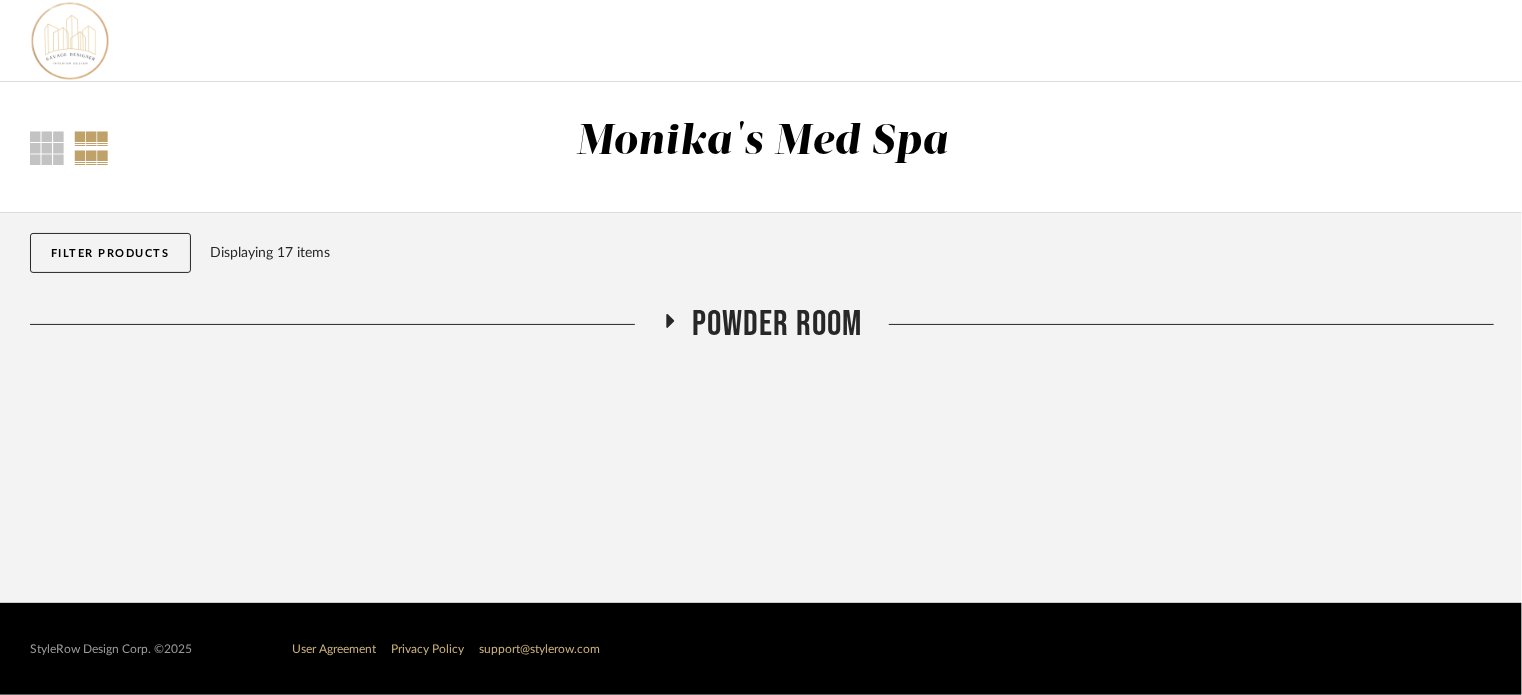 scroll, scrollTop: 0, scrollLeft: 0, axis: both 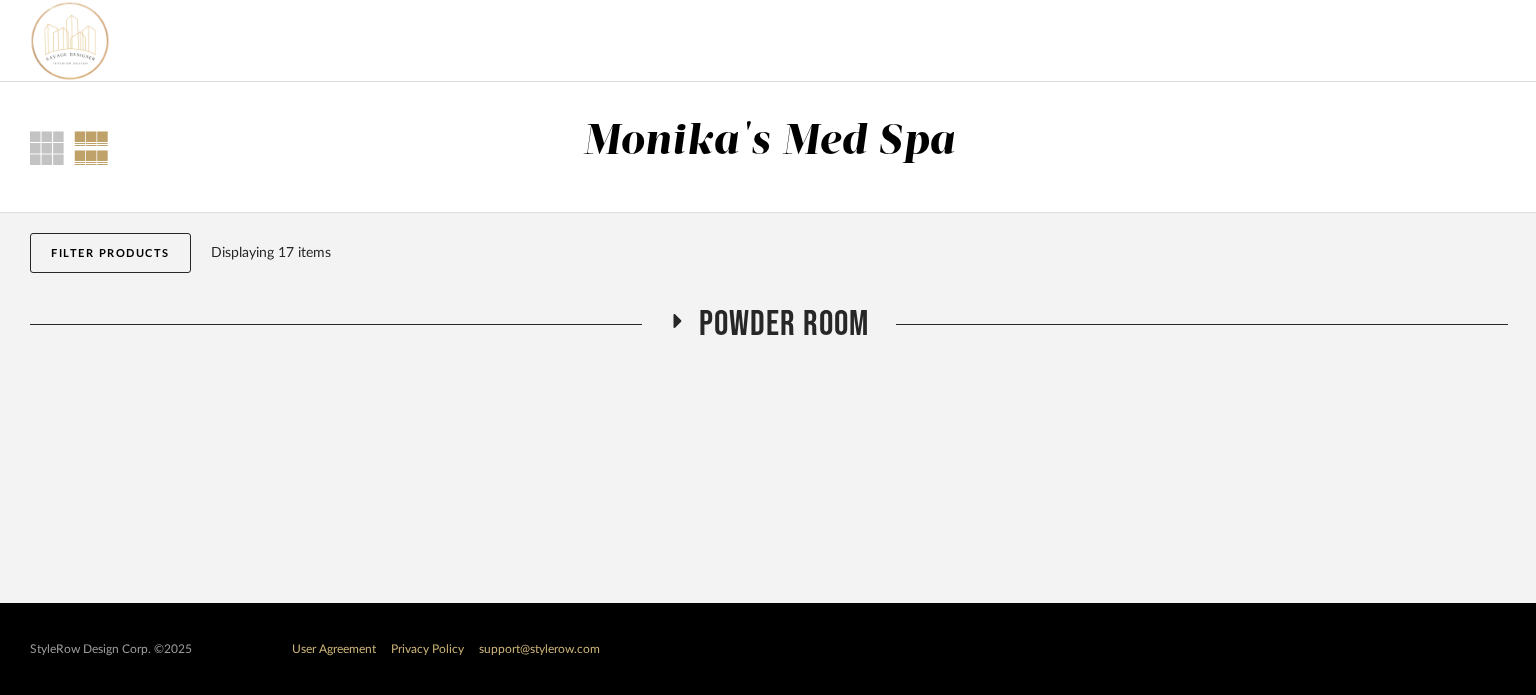 click 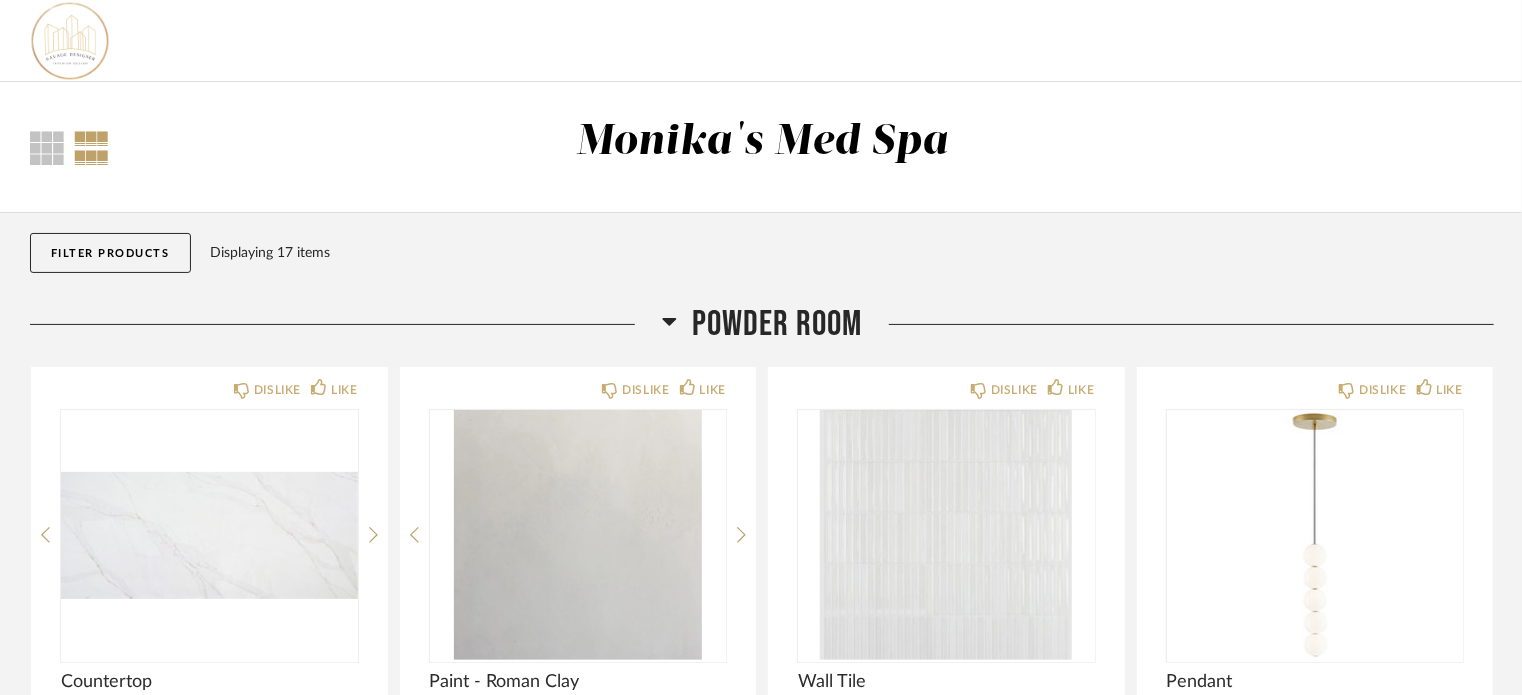 click 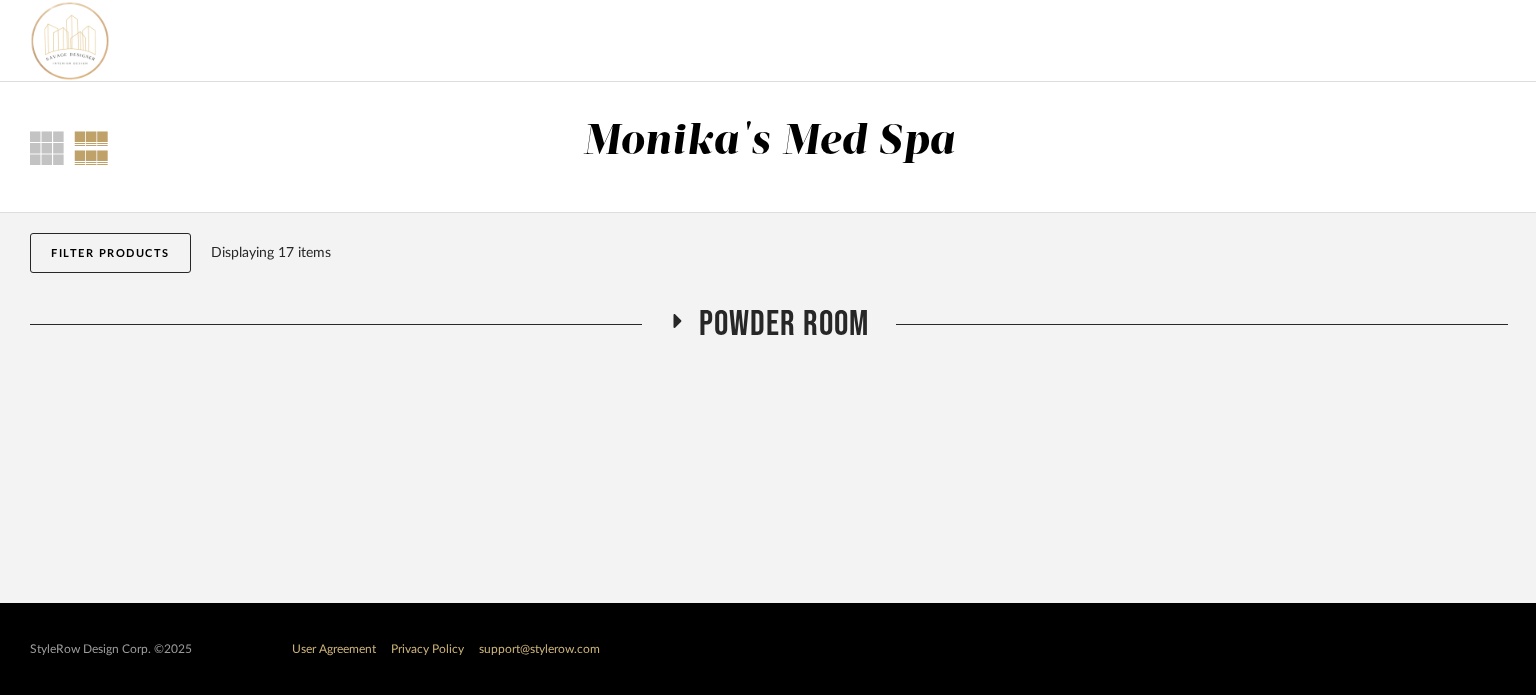 click 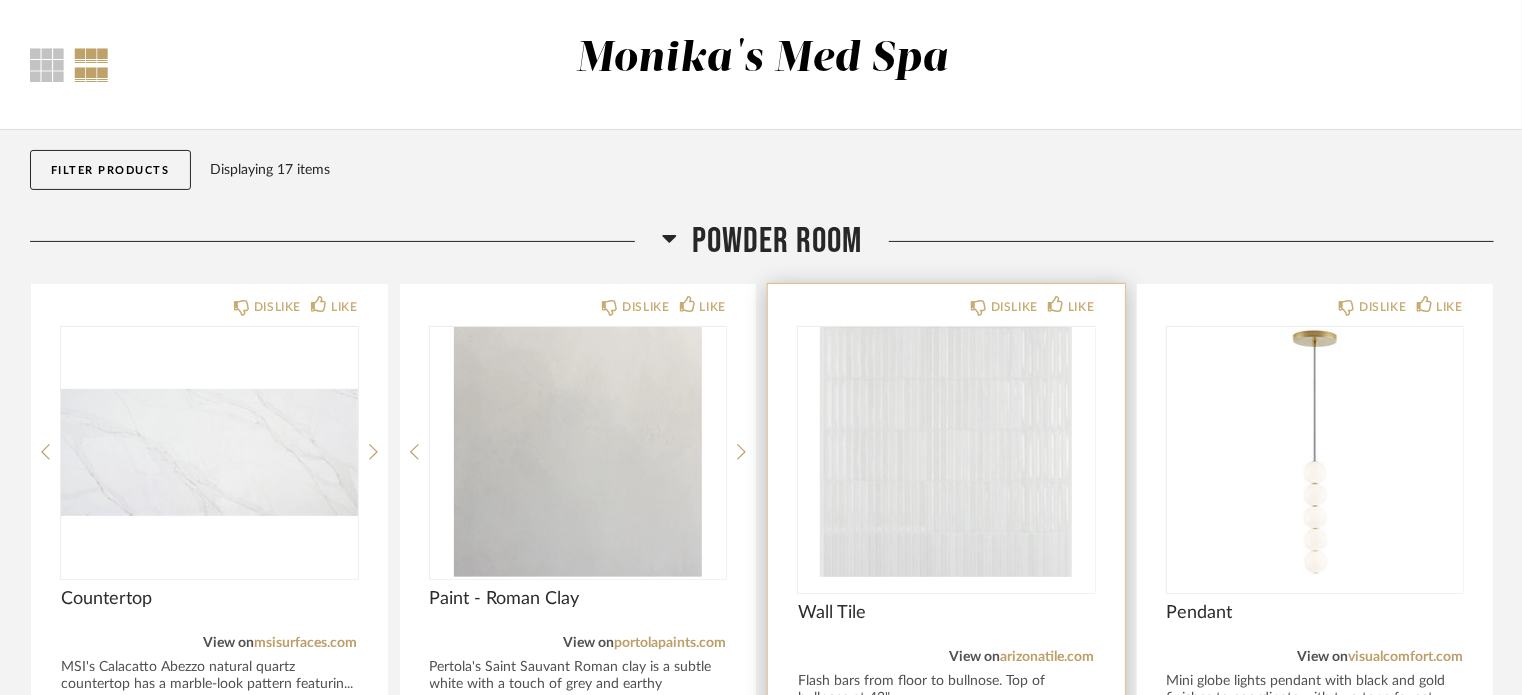scroll, scrollTop: 266, scrollLeft: 0, axis: vertical 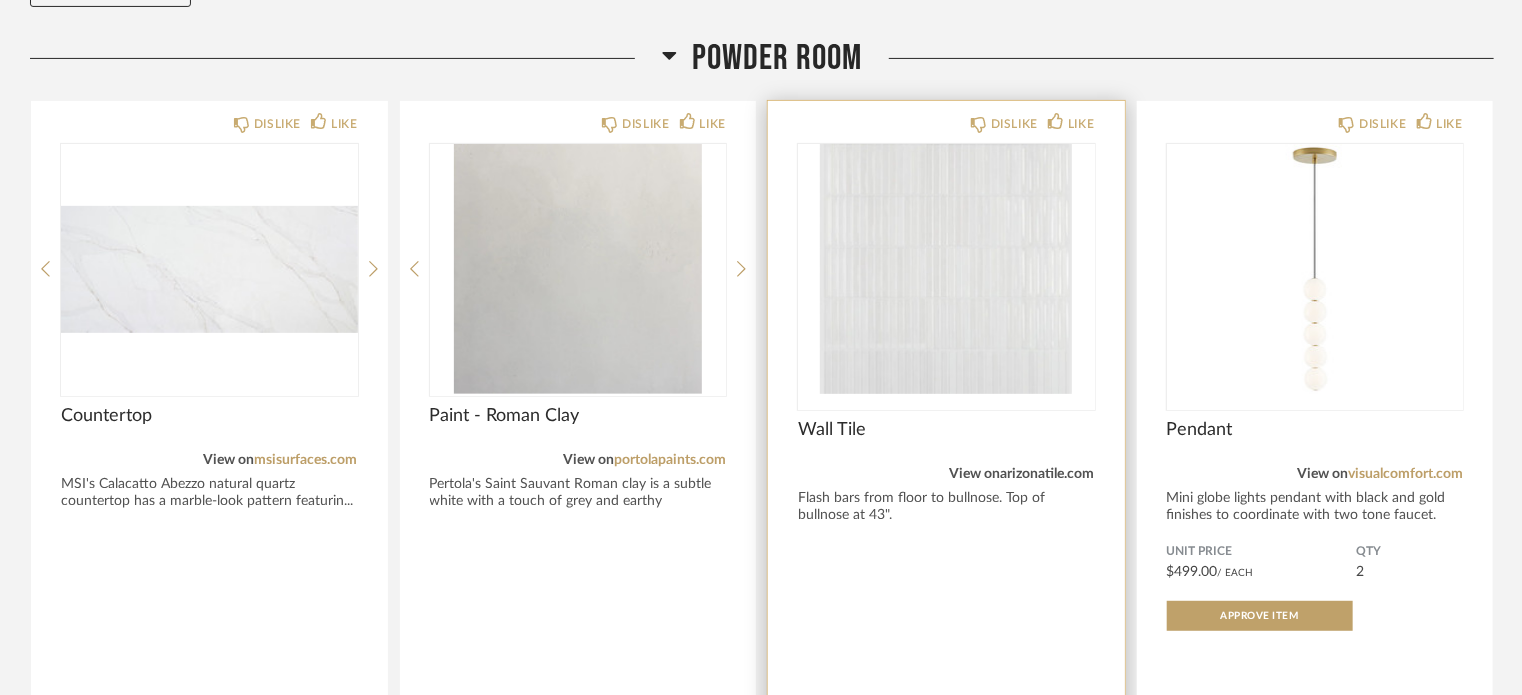 click on "arizonatile.com" 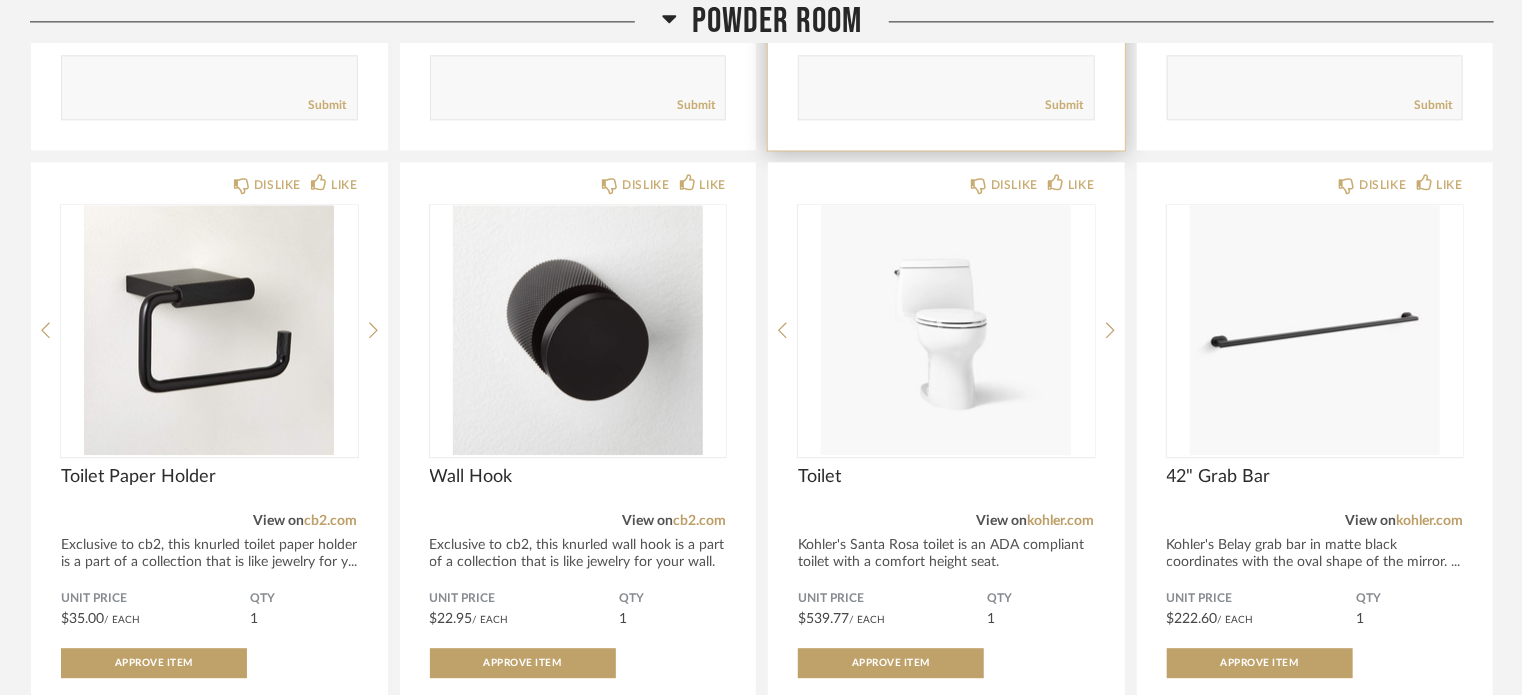 scroll, scrollTop: 2533, scrollLeft: 0, axis: vertical 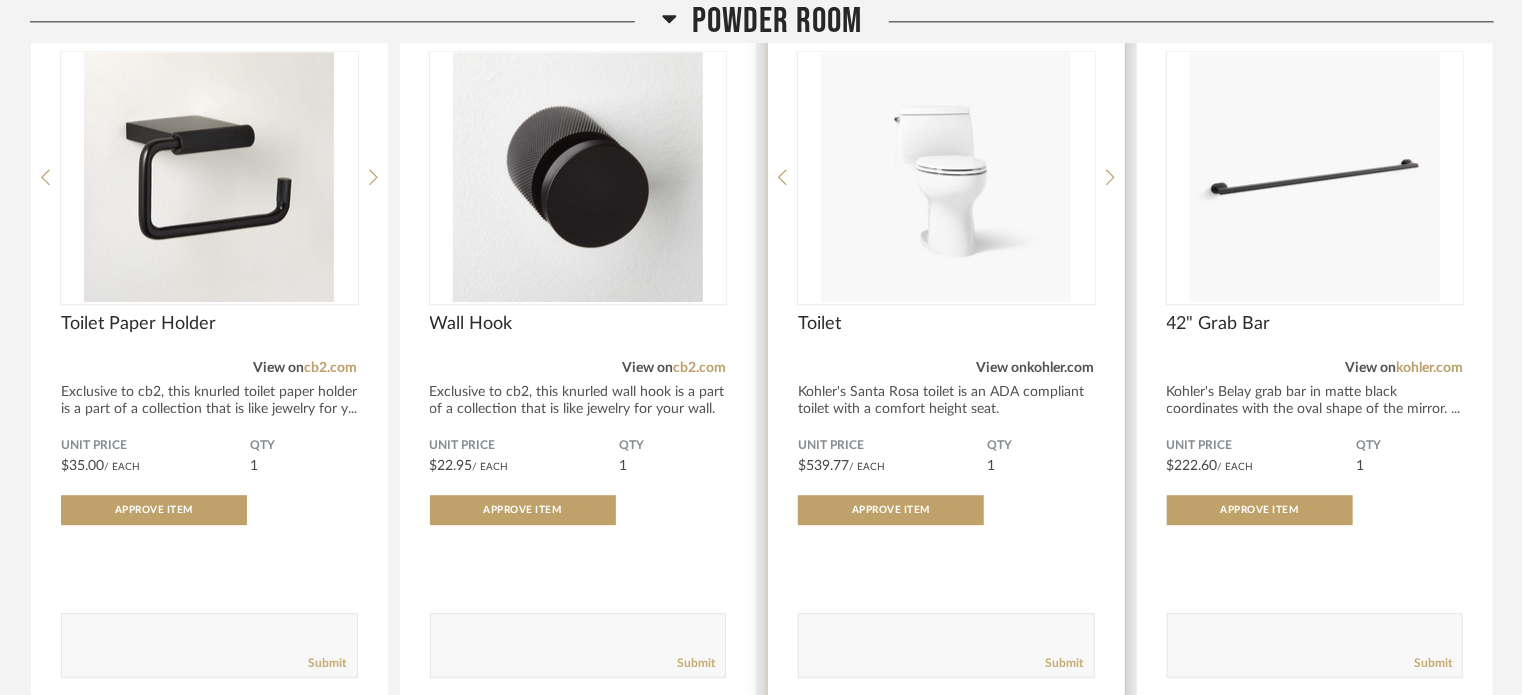 click on "kohler.com" 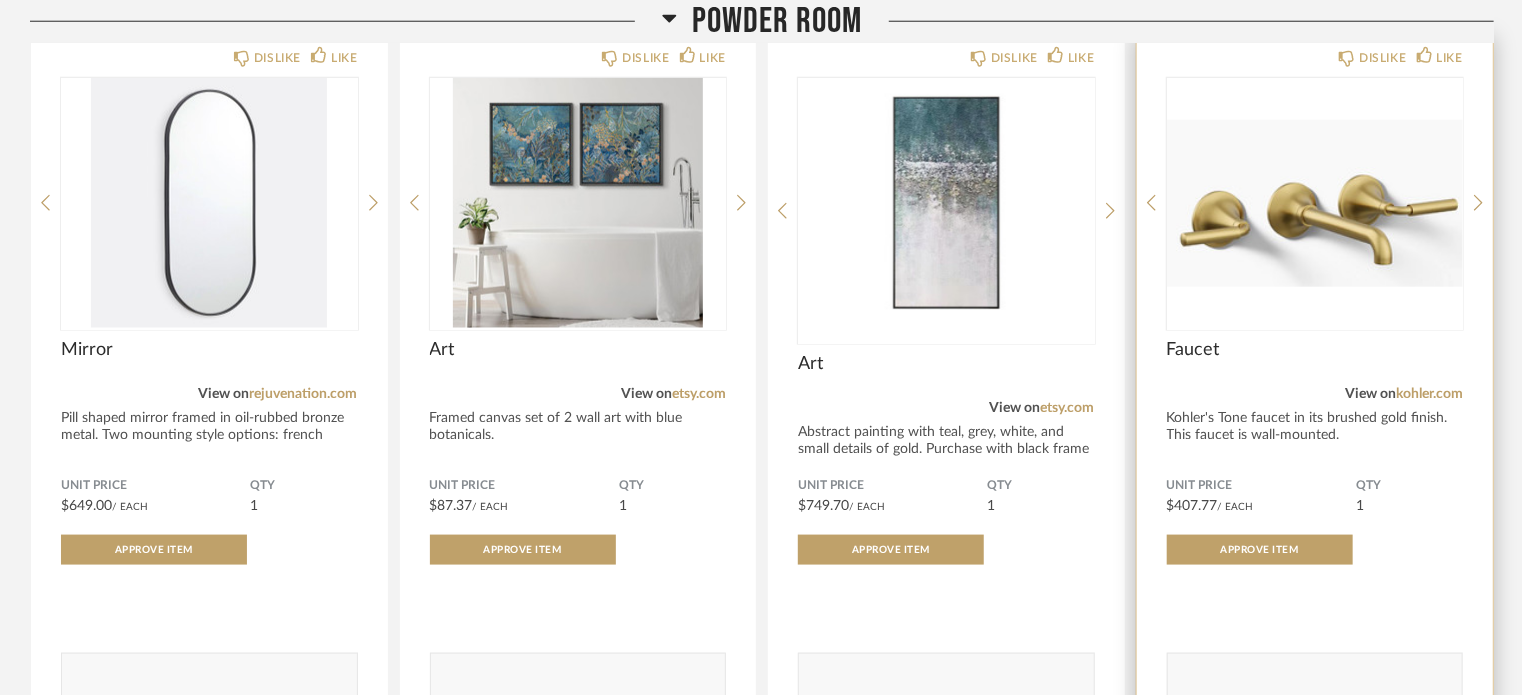 scroll, scrollTop: 266, scrollLeft: 0, axis: vertical 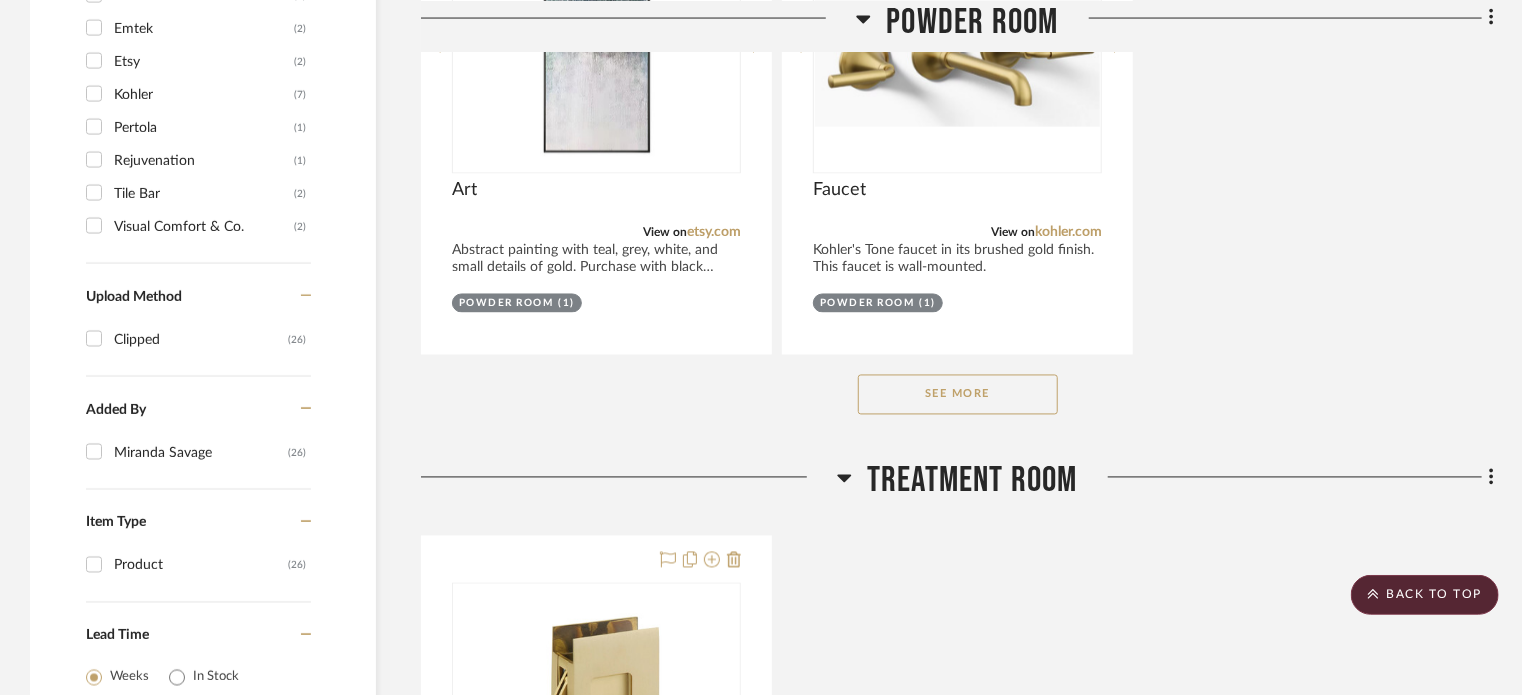 click on "See More" 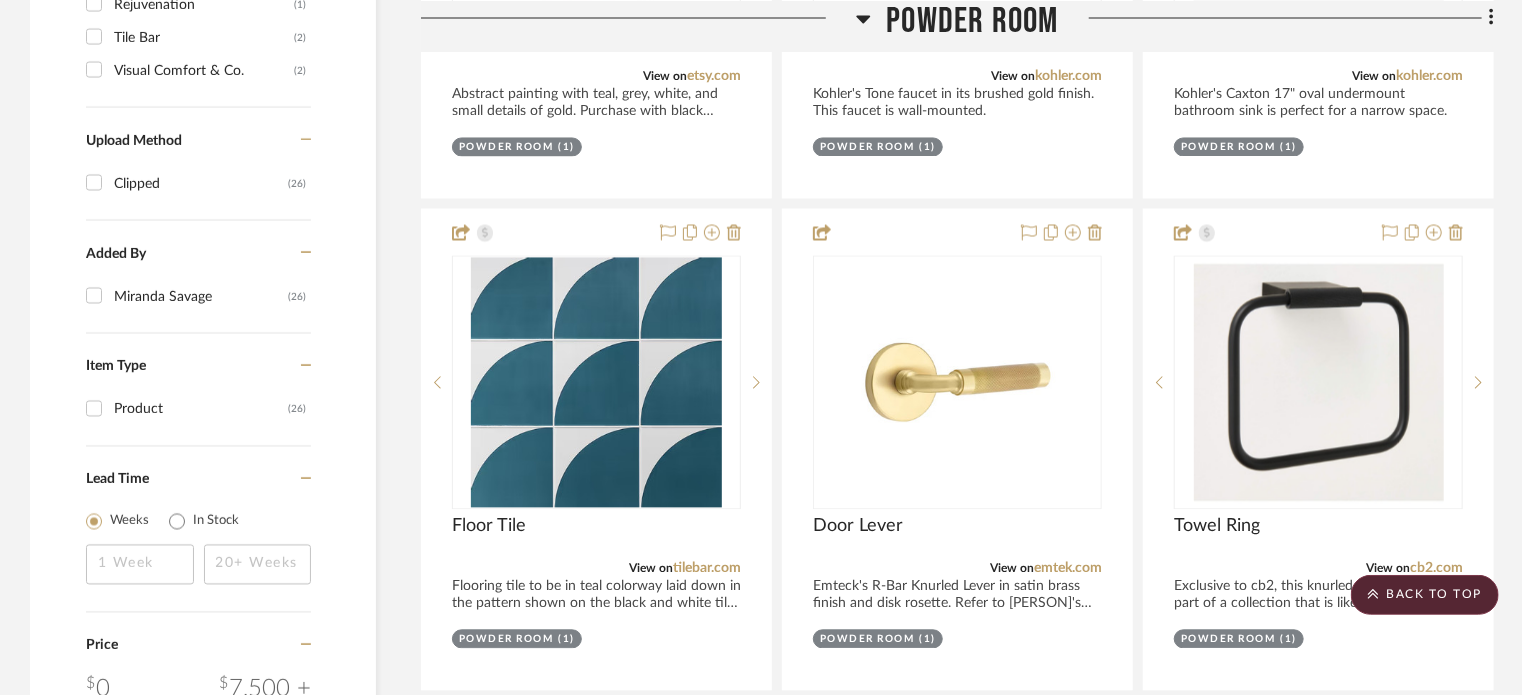 scroll, scrollTop: 1866, scrollLeft: 0, axis: vertical 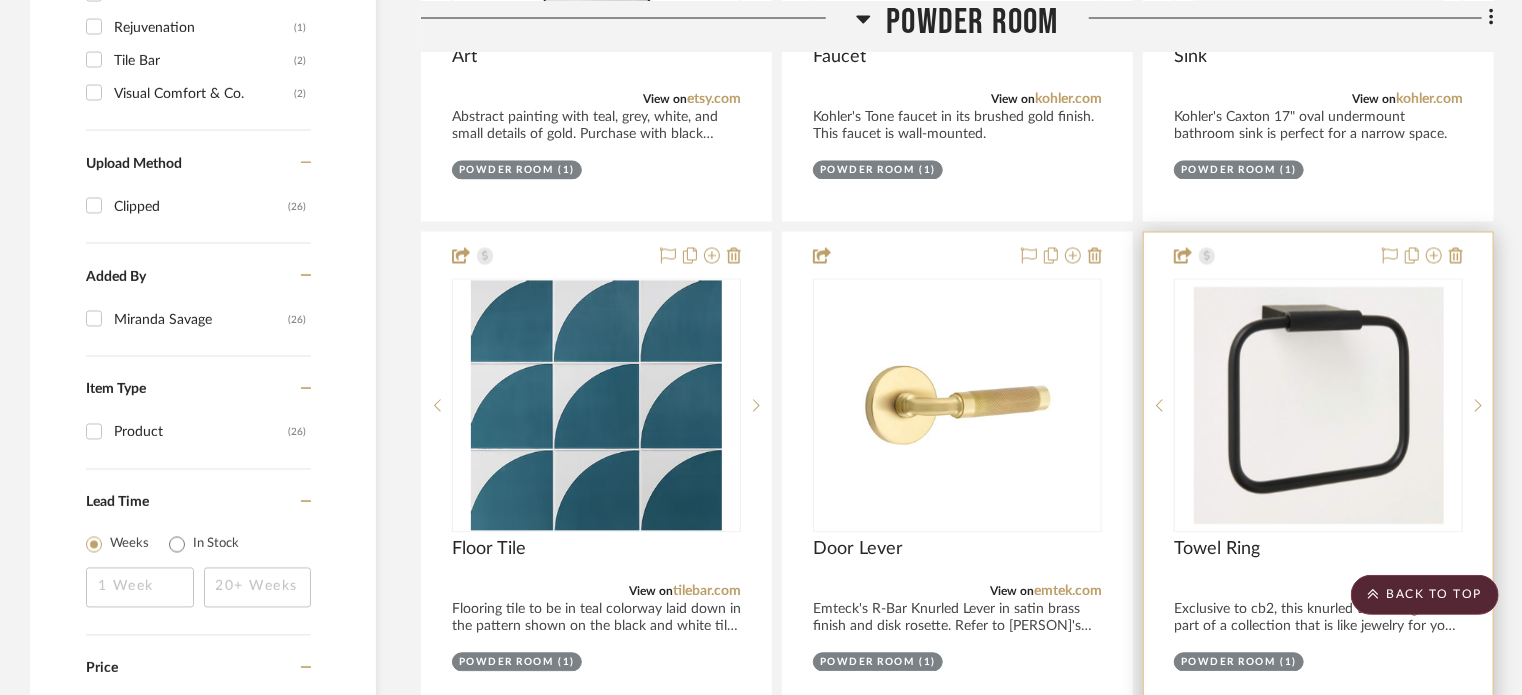 click at bounding box center [1318, 473] 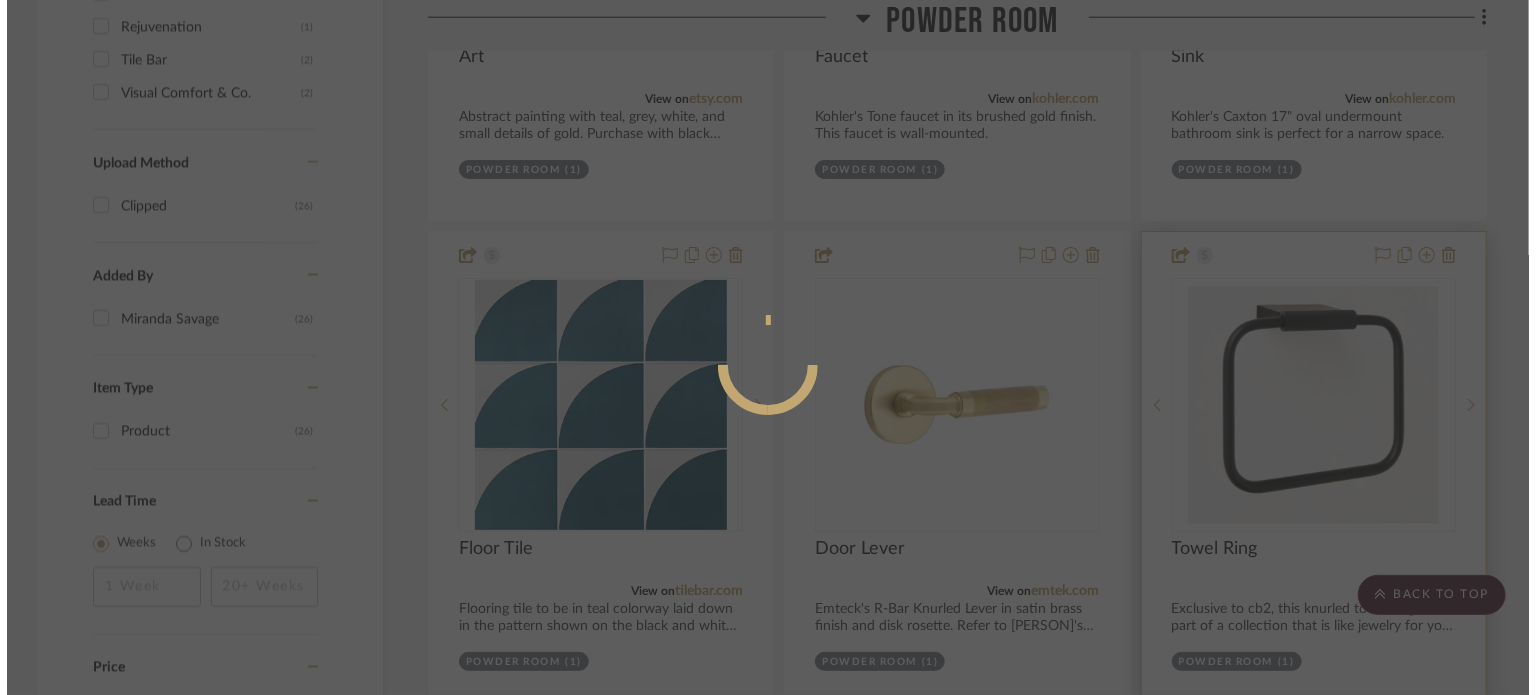 scroll, scrollTop: 0, scrollLeft: 0, axis: both 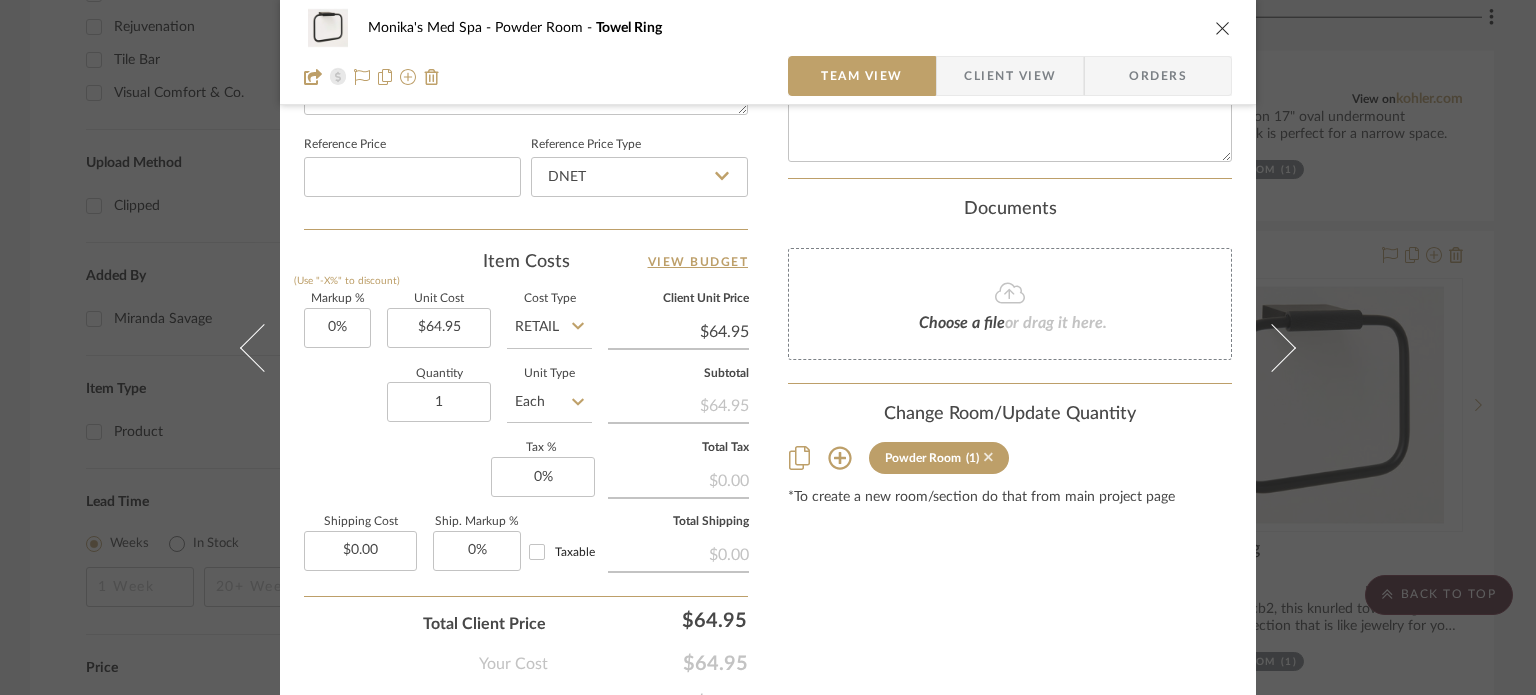 click 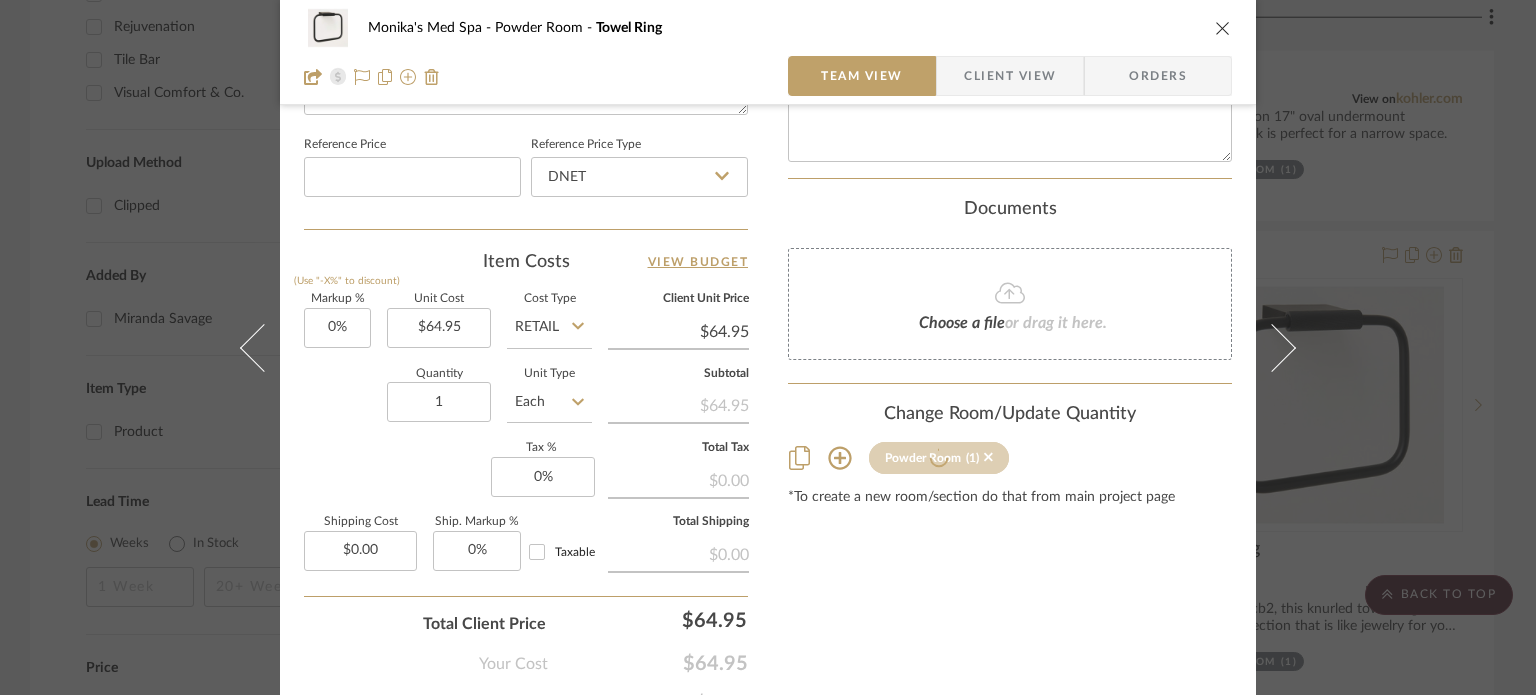type 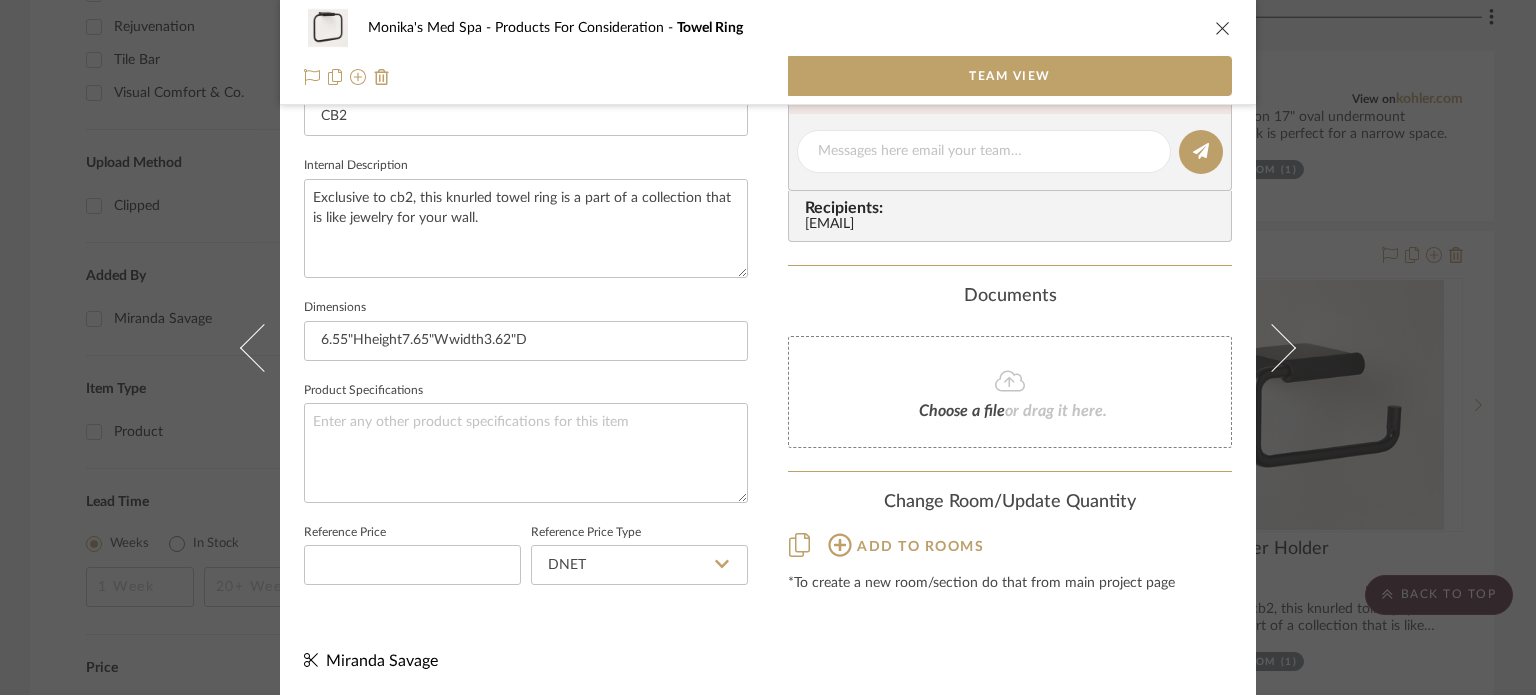 click at bounding box center [1223, 28] 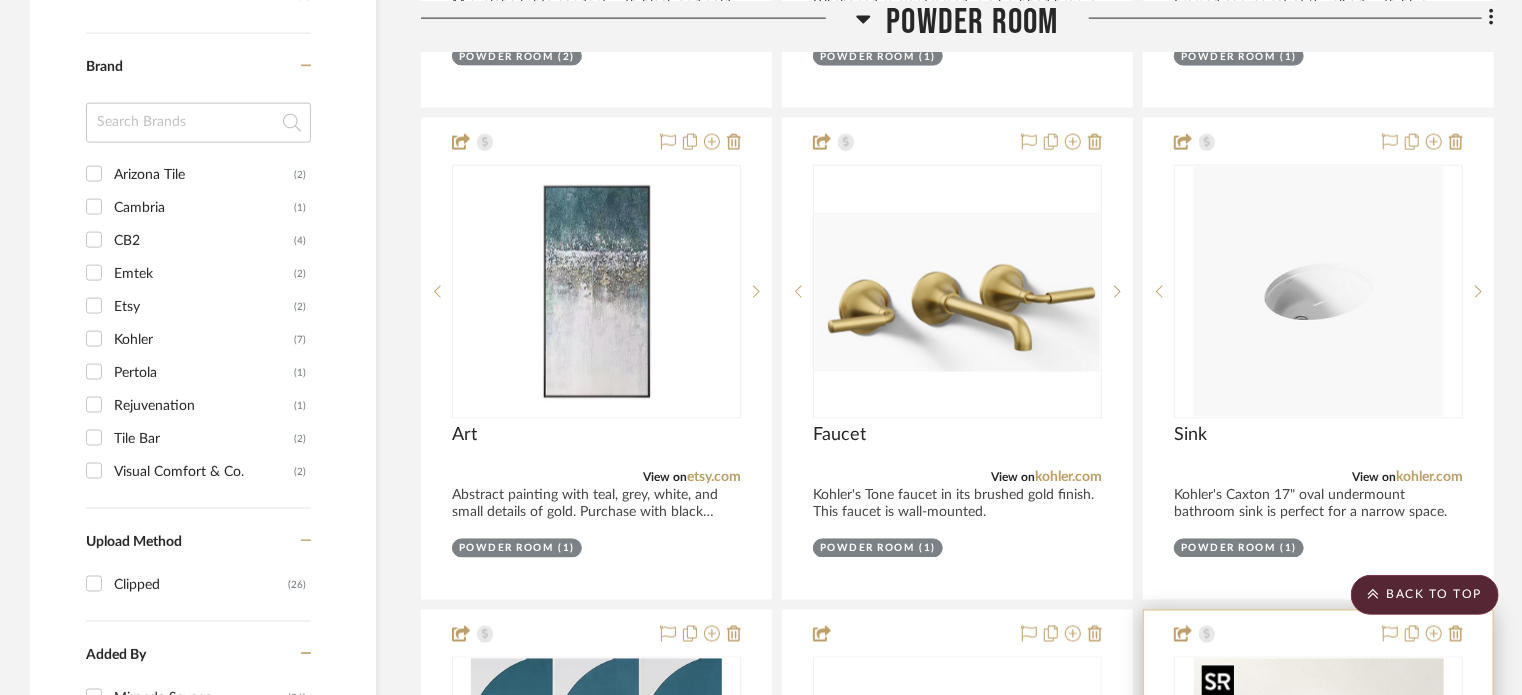 scroll, scrollTop: 1466, scrollLeft: 0, axis: vertical 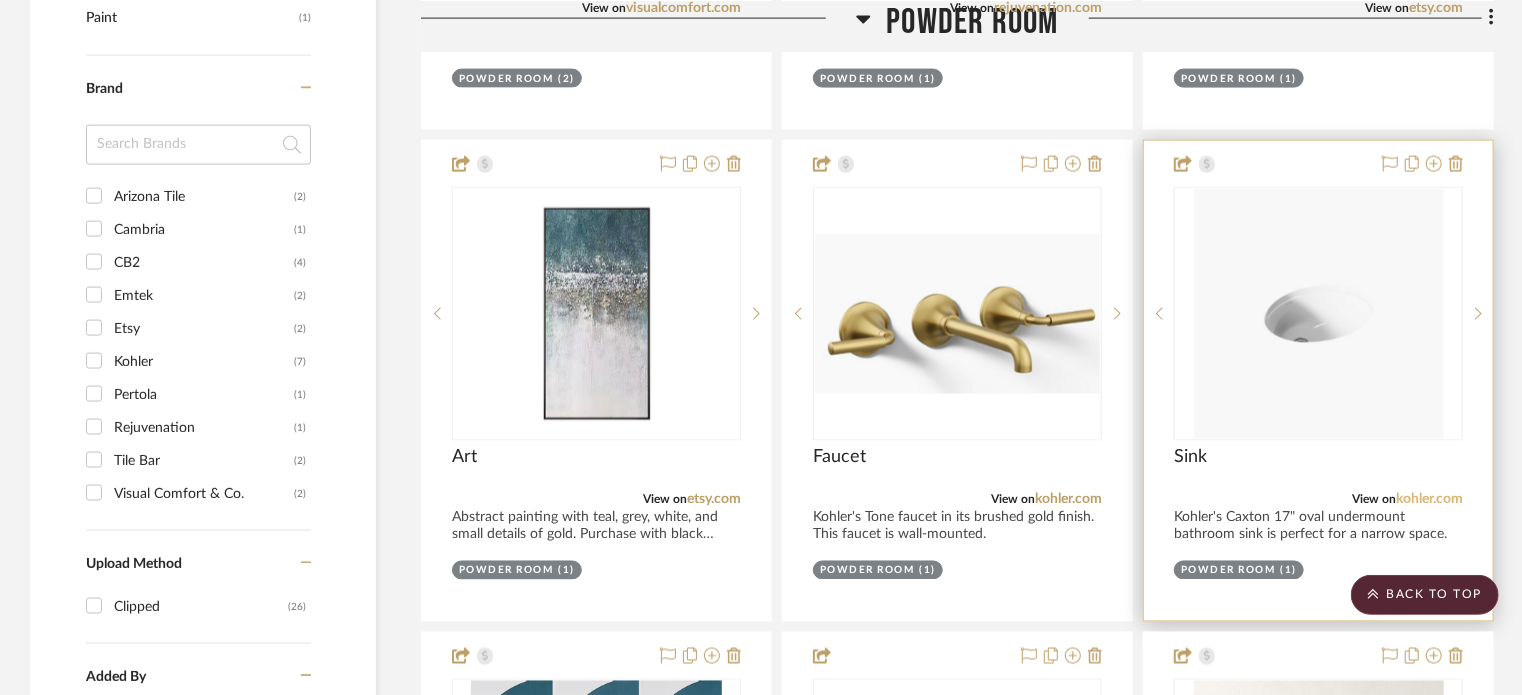 click on "kohler.com" at bounding box center (1429, 500) 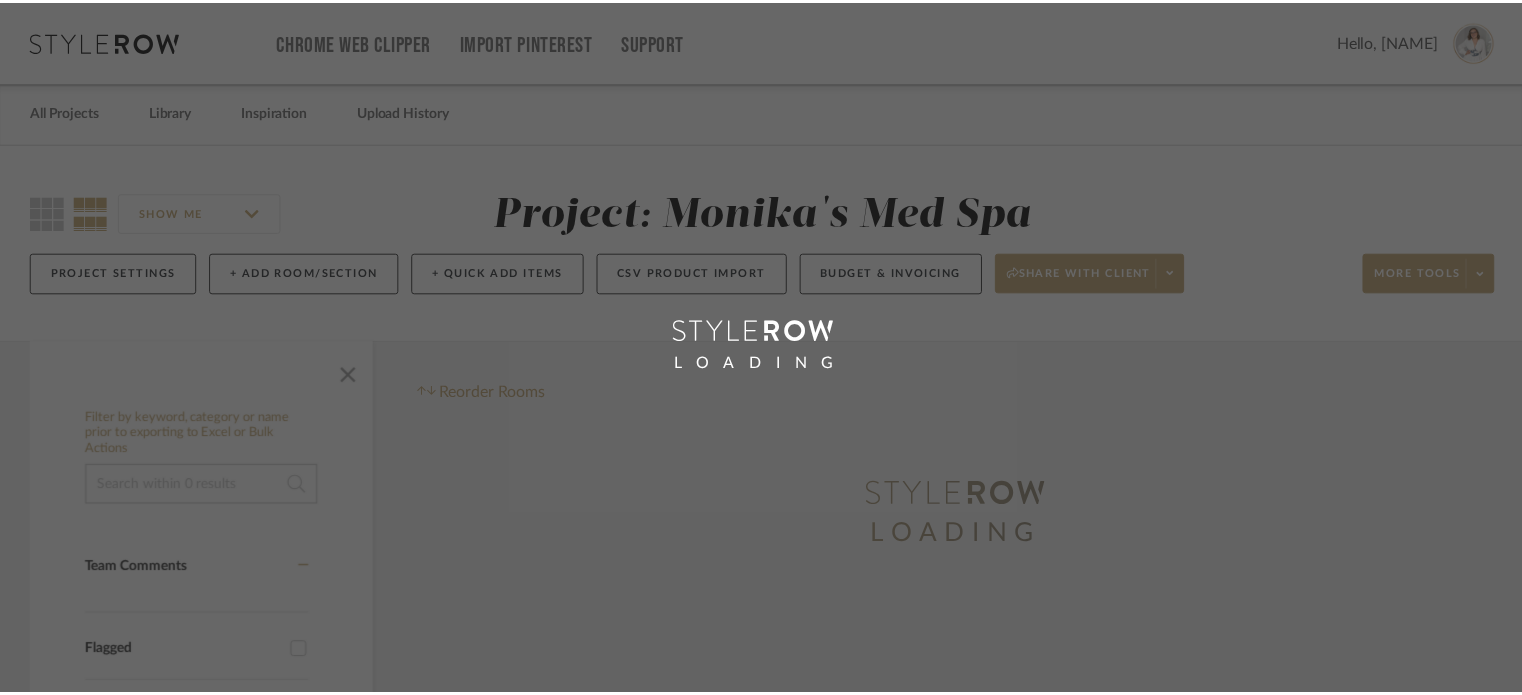 scroll, scrollTop: 0, scrollLeft: 0, axis: both 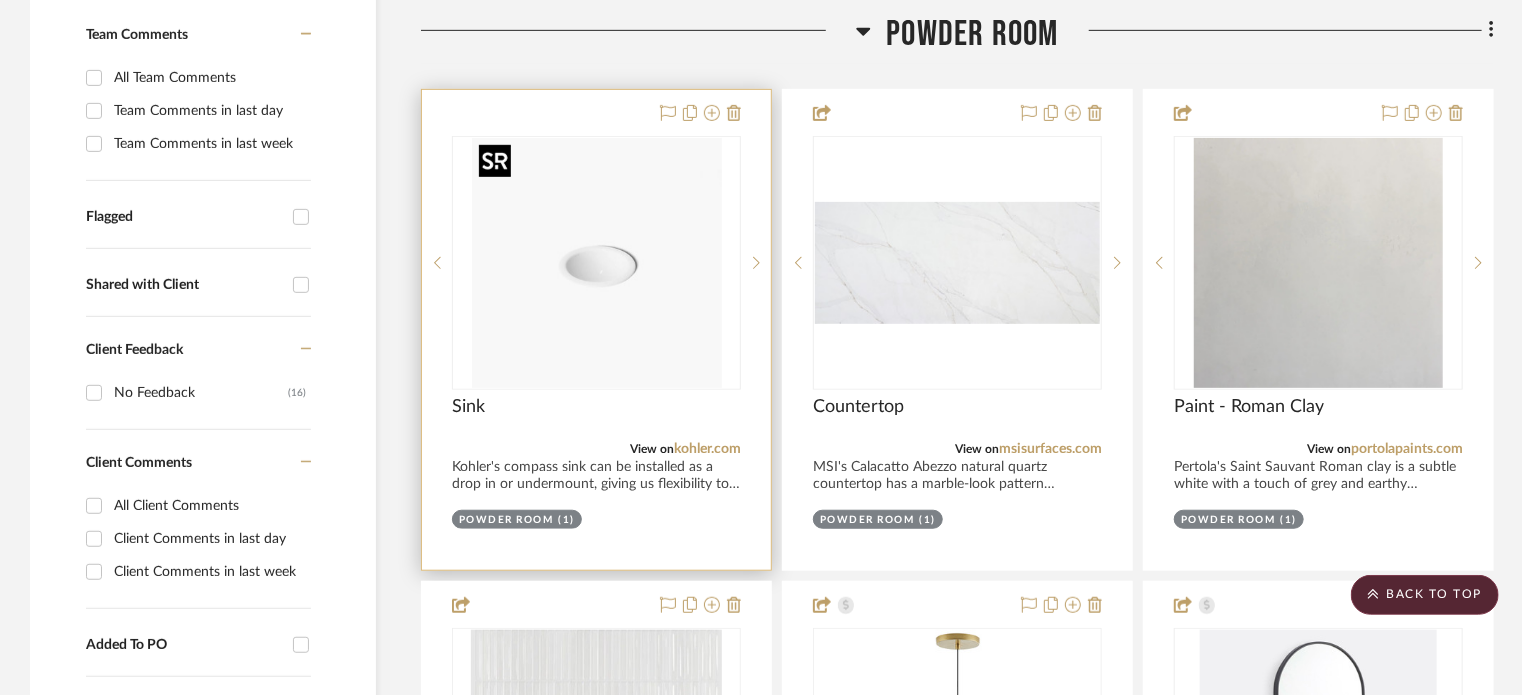 click at bounding box center [597, 263] 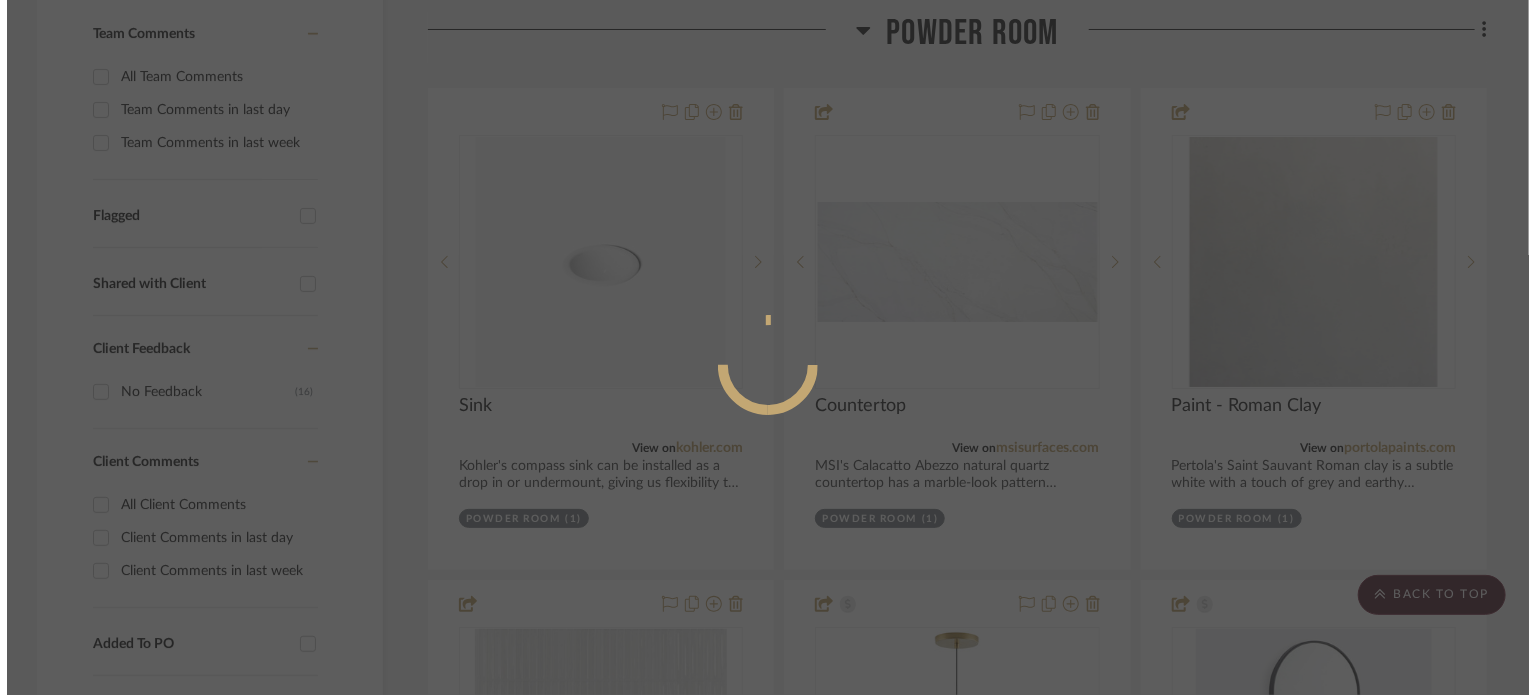 scroll, scrollTop: 0, scrollLeft: 0, axis: both 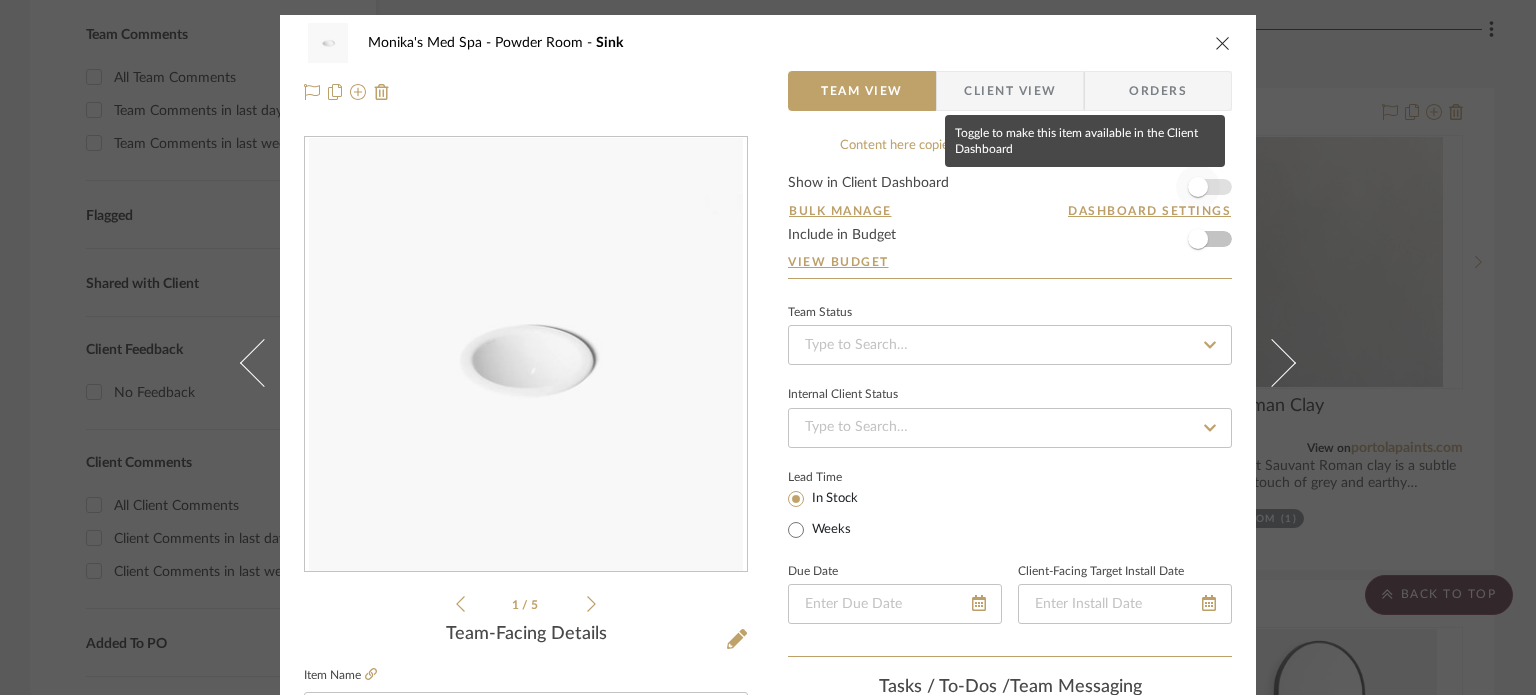 click at bounding box center [1198, 187] 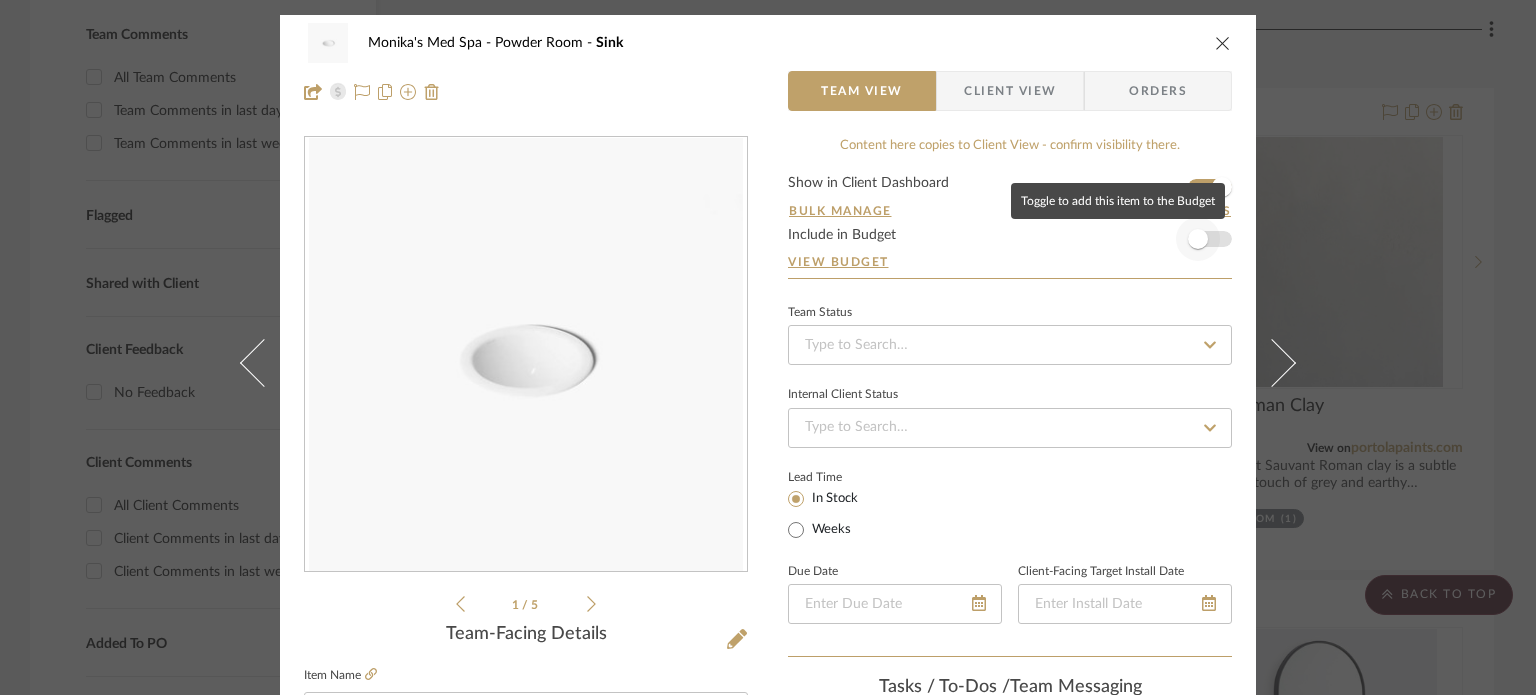type 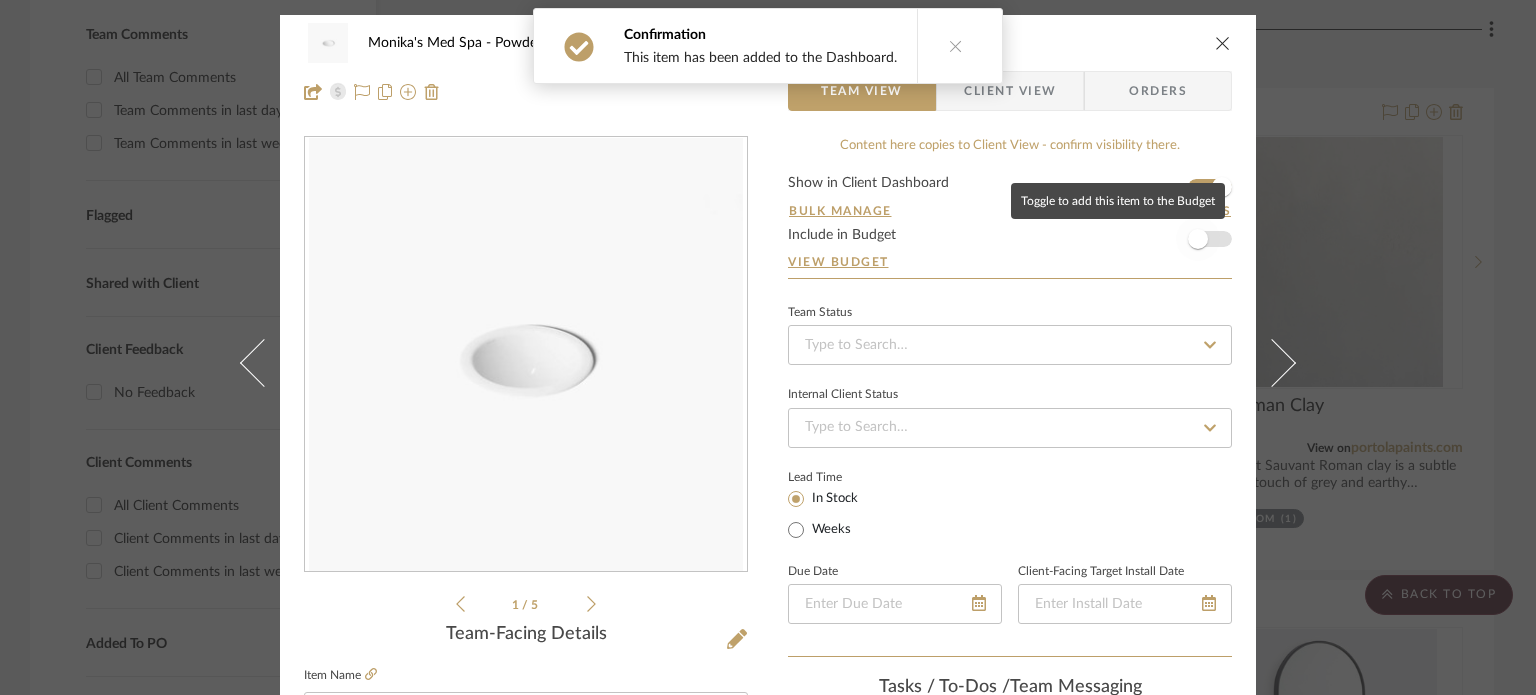 click at bounding box center (1198, 239) 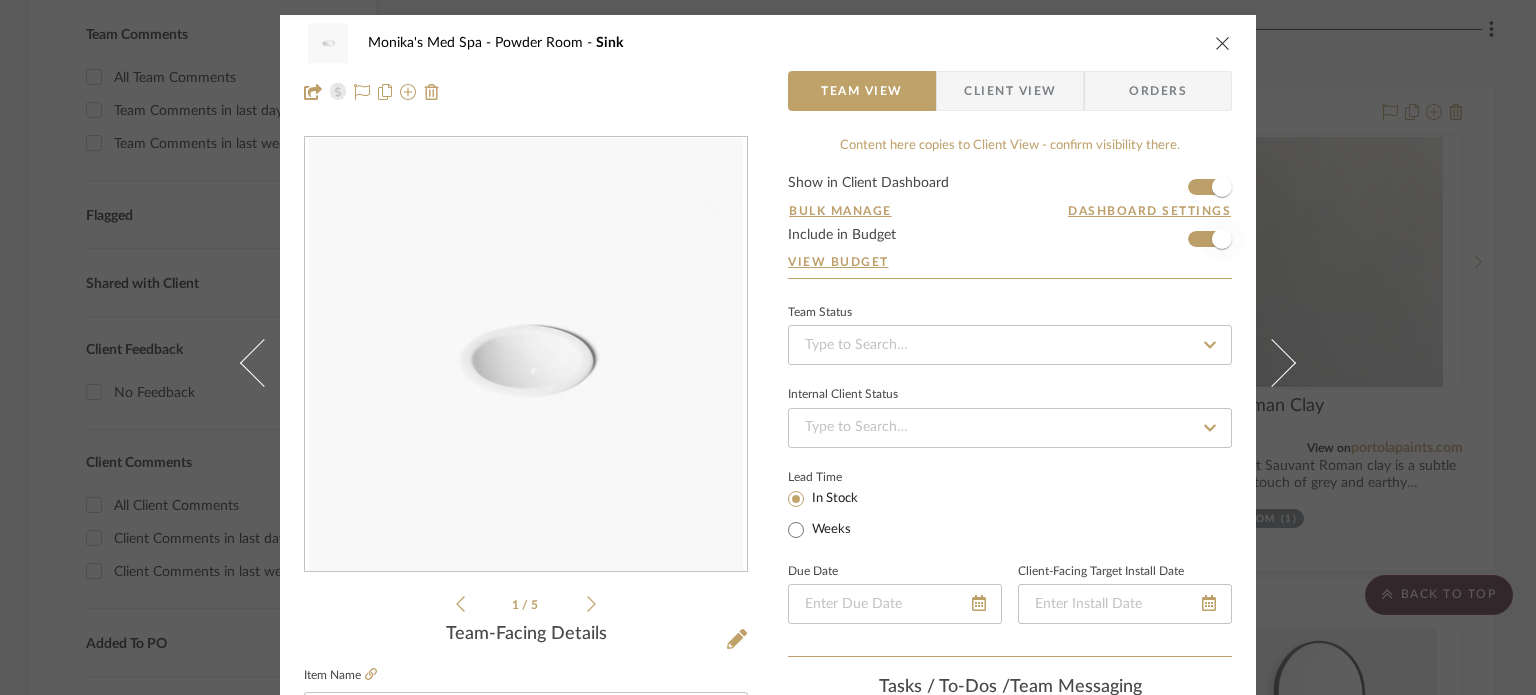 type 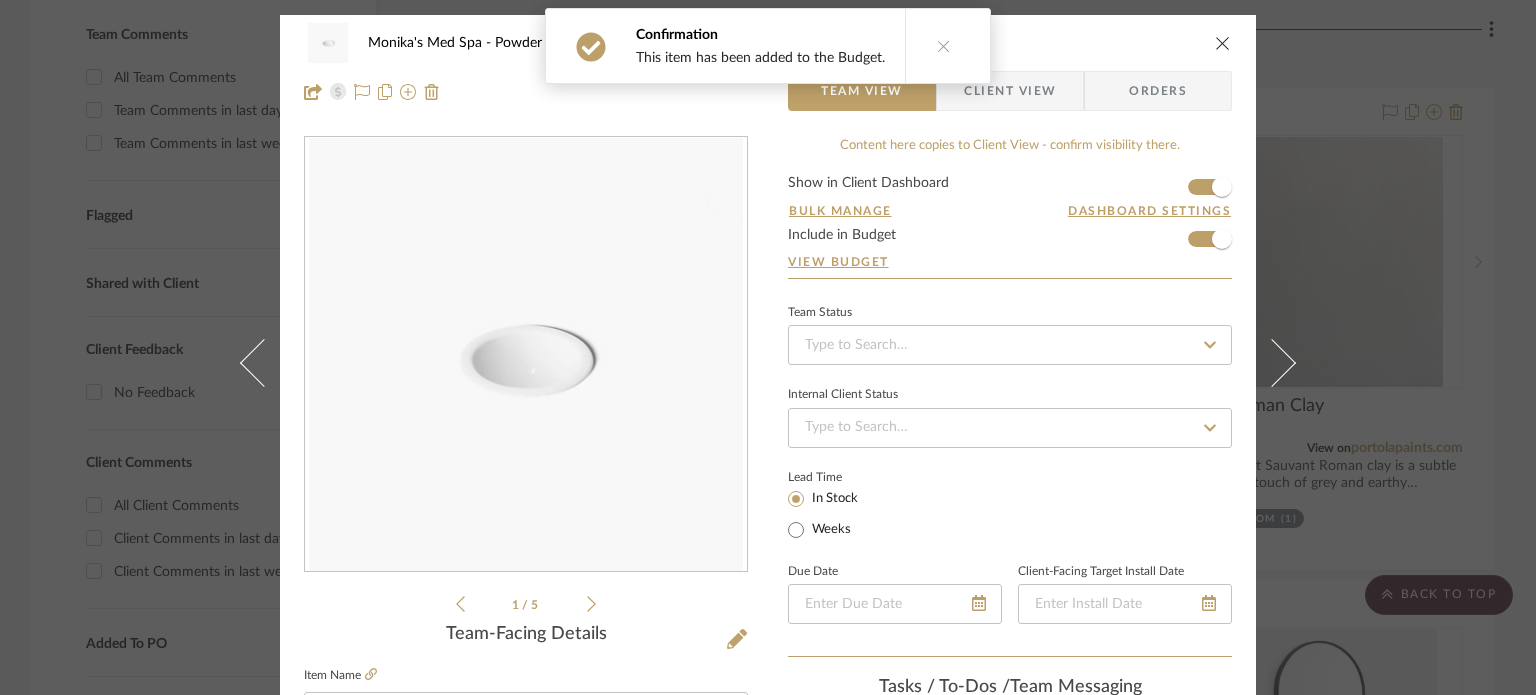 click at bounding box center (1223, 43) 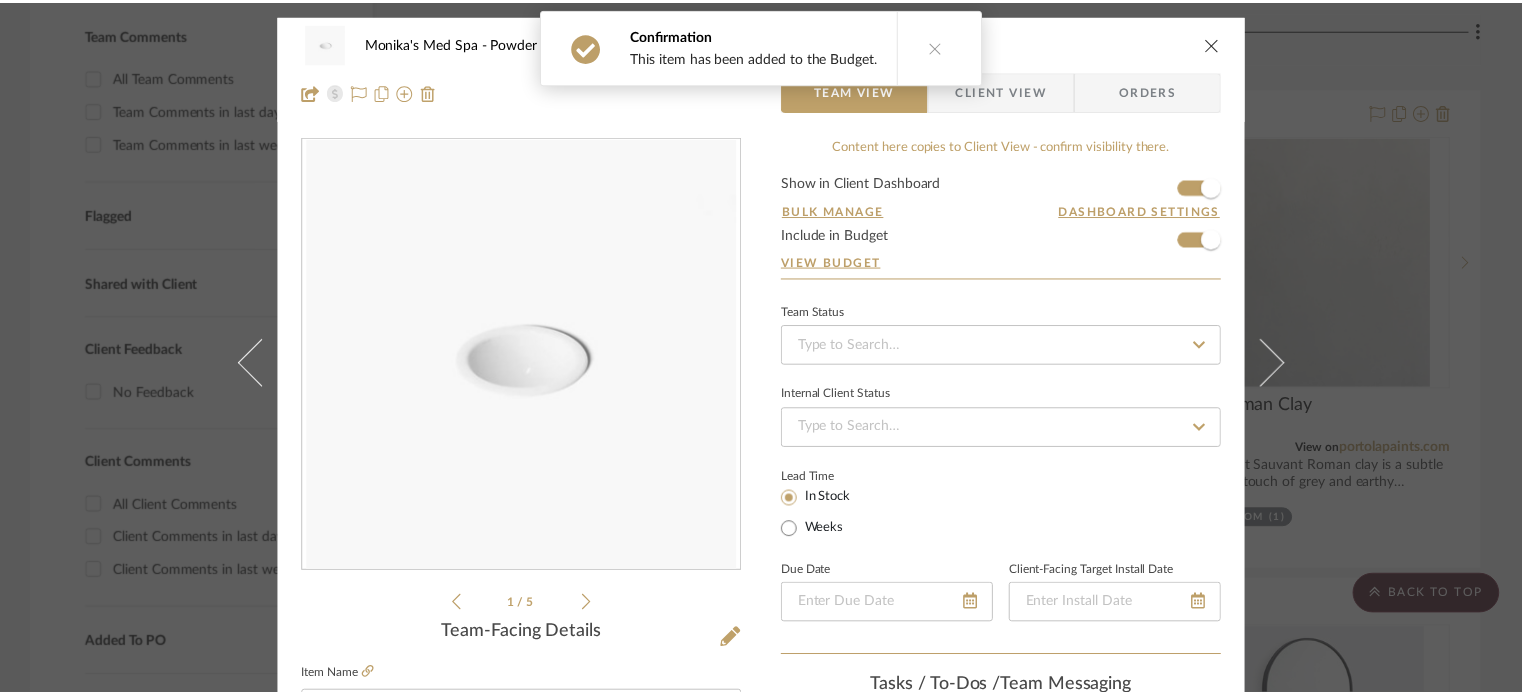 scroll, scrollTop: 533, scrollLeft: 0, axis: vertical 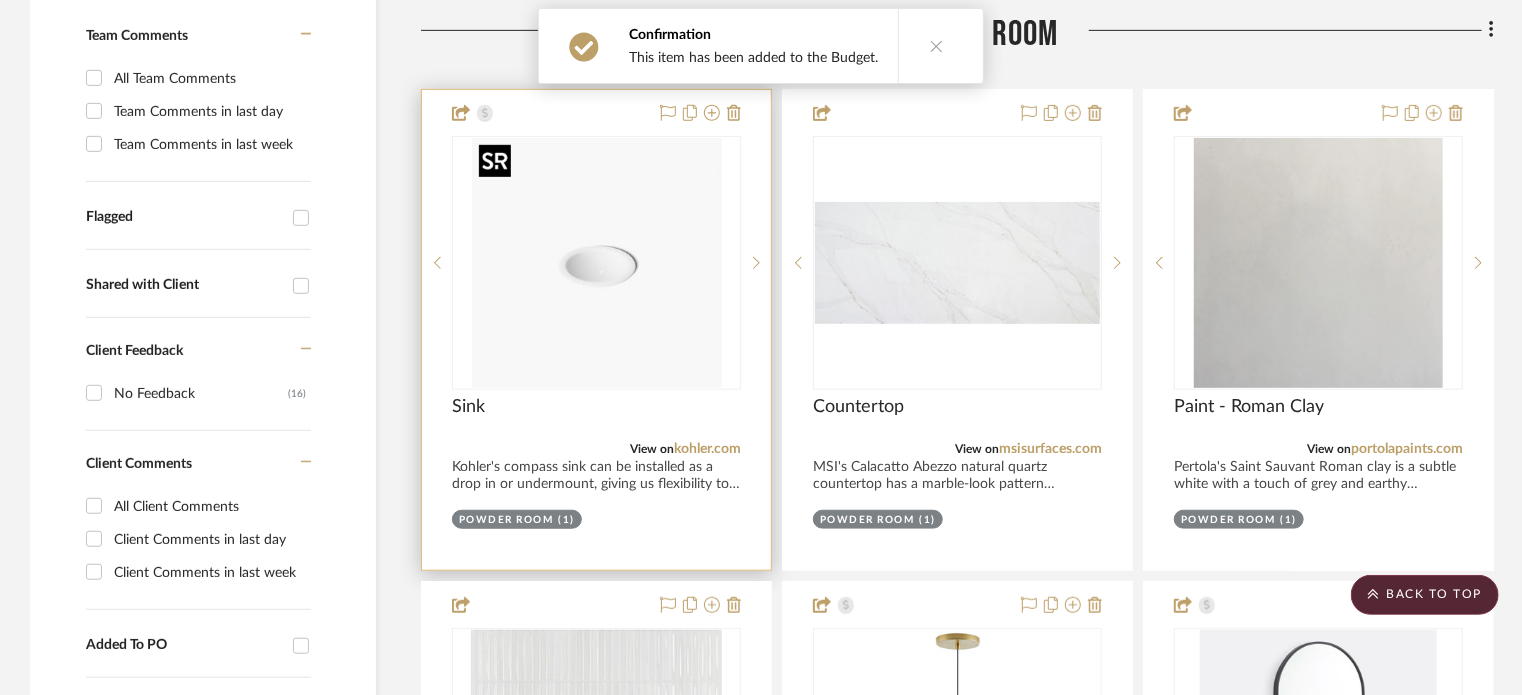 type 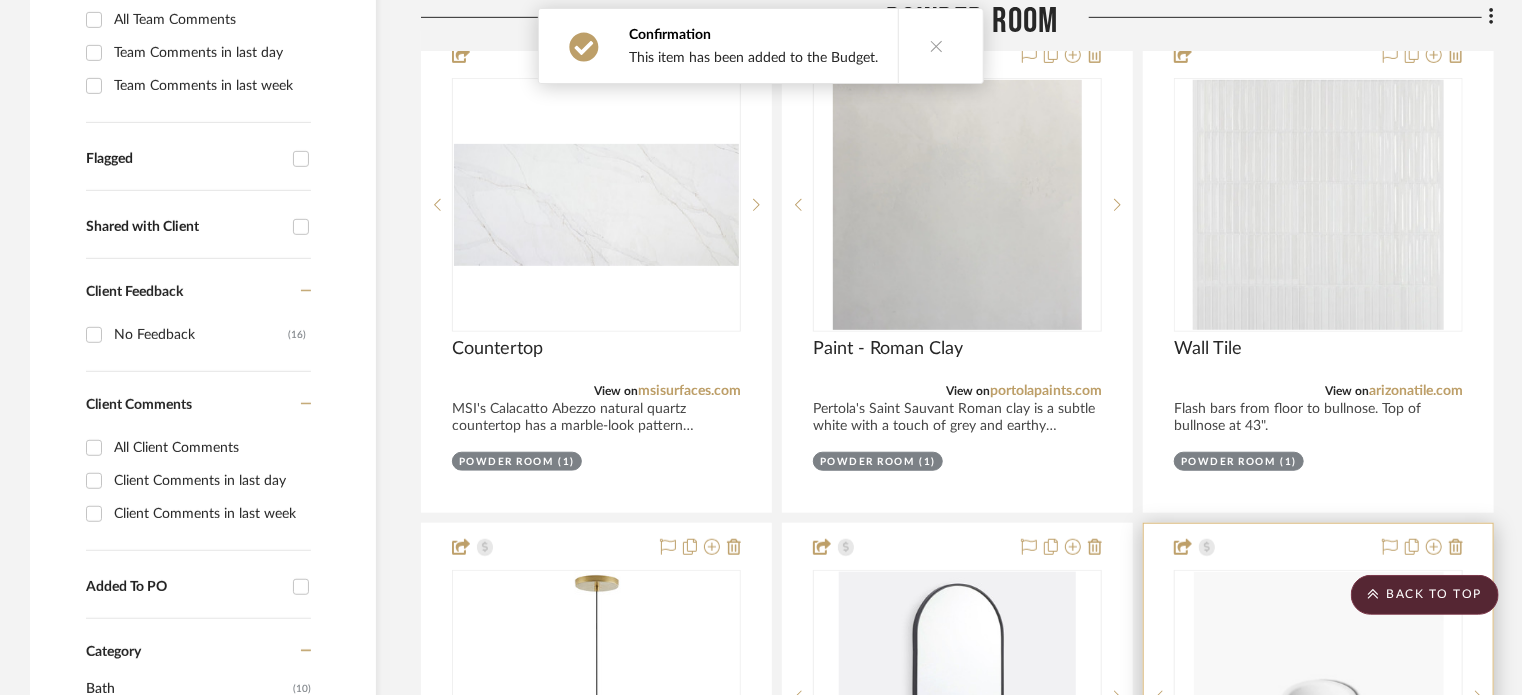 scroll, scrollTop: 1124, scrollLeft: 0, axis: vertical 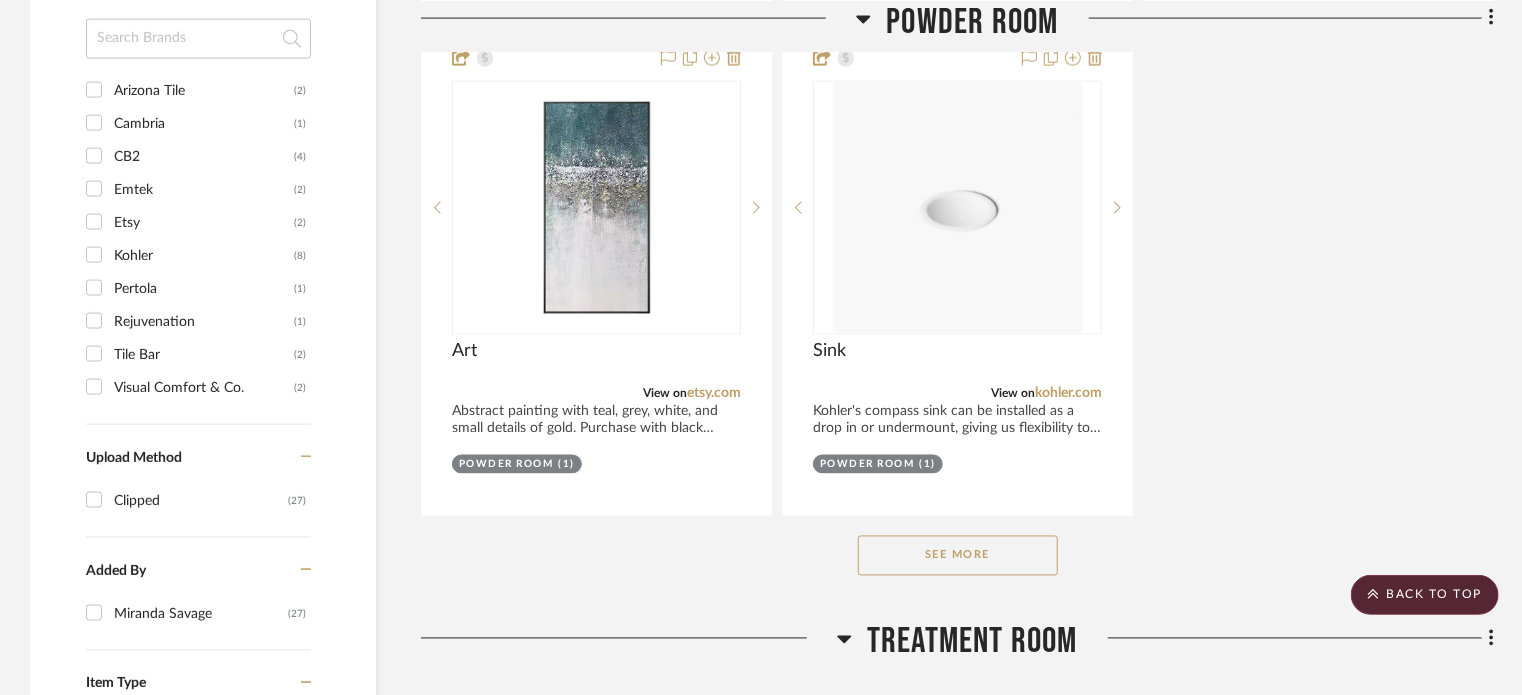 click on "See More" 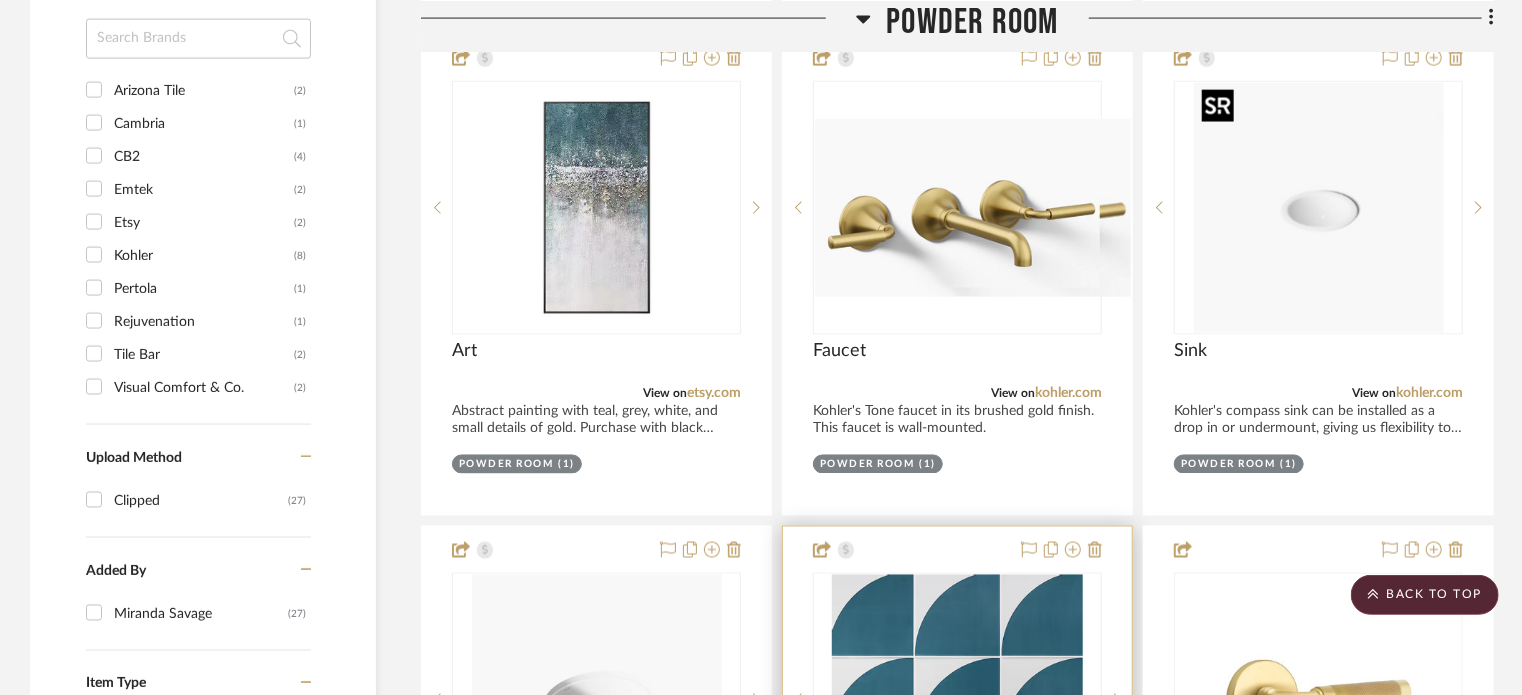 scroll, scrollTop: 1838, scrollLeft: 0, axis: vertical 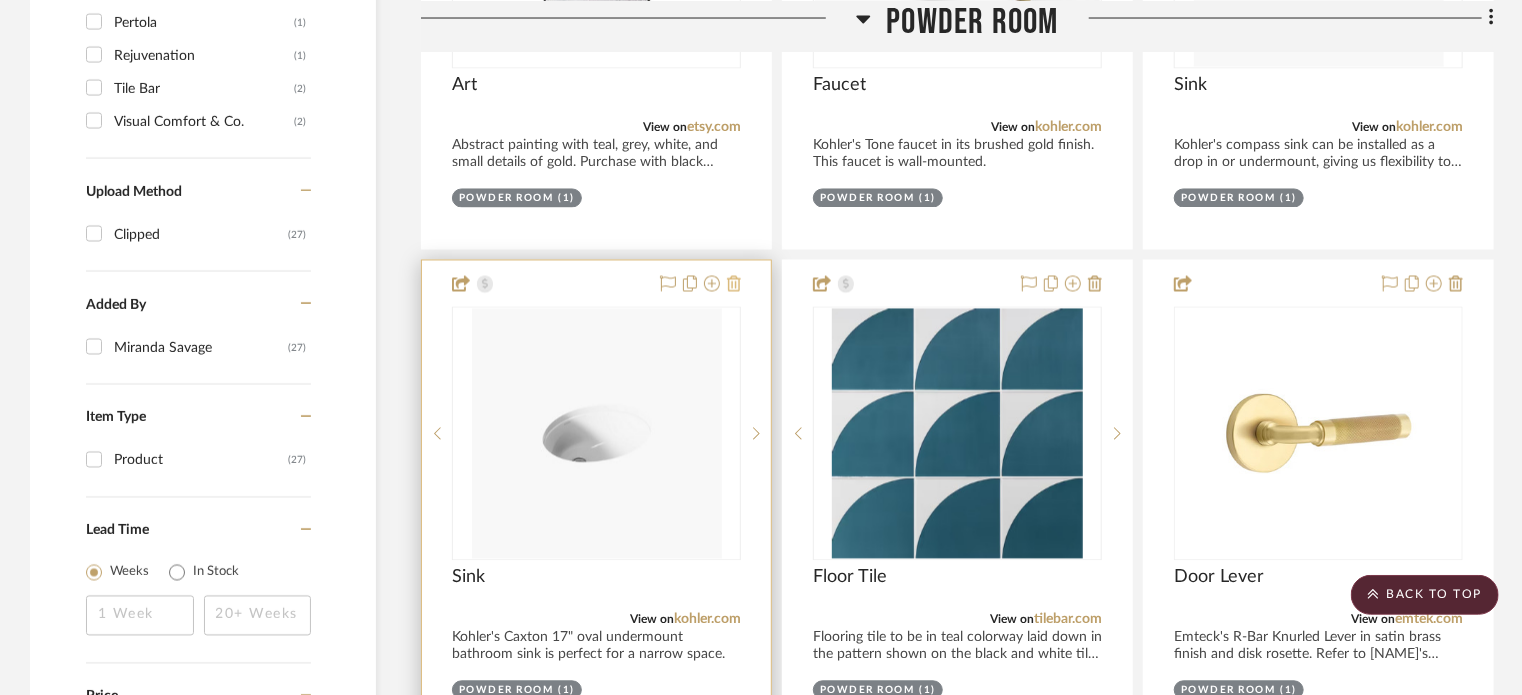 click 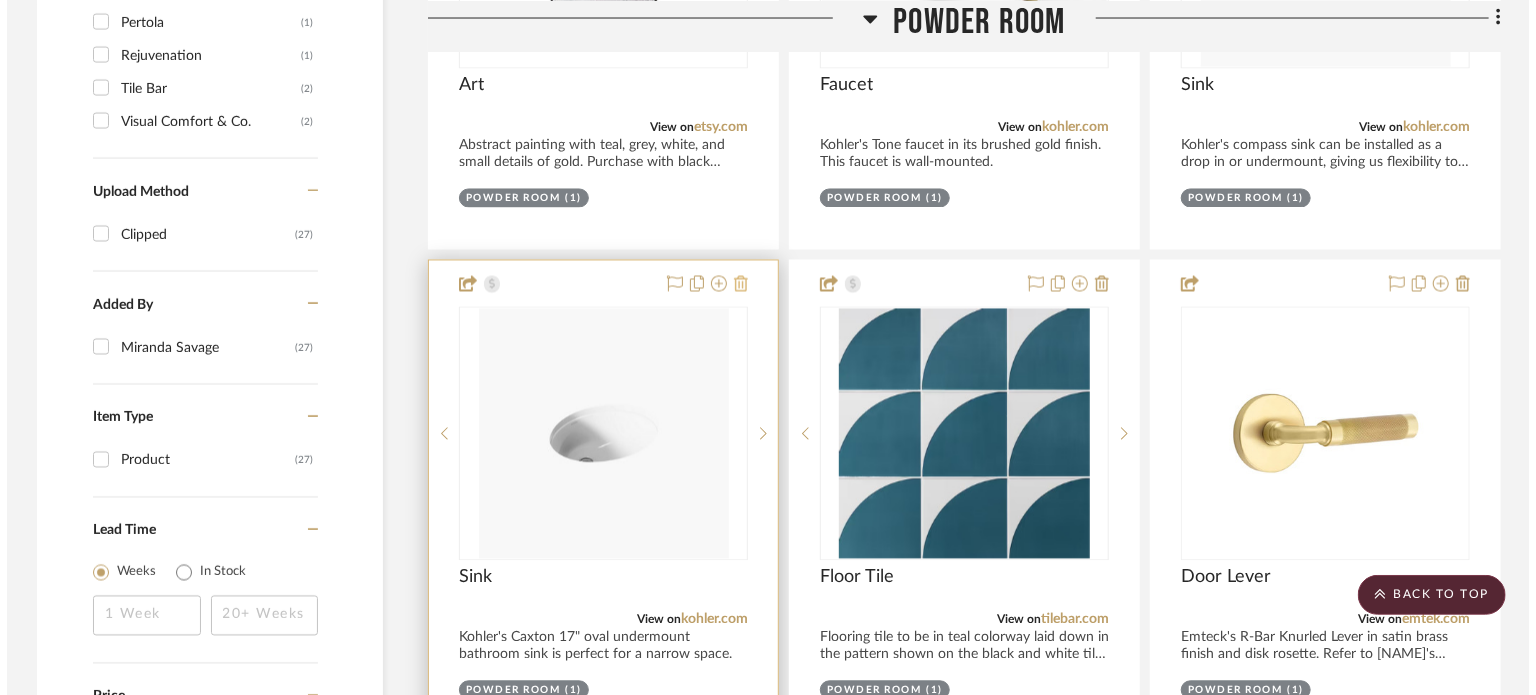 scroll, scrollTop: 0, scrollLeft: 0, axis: both 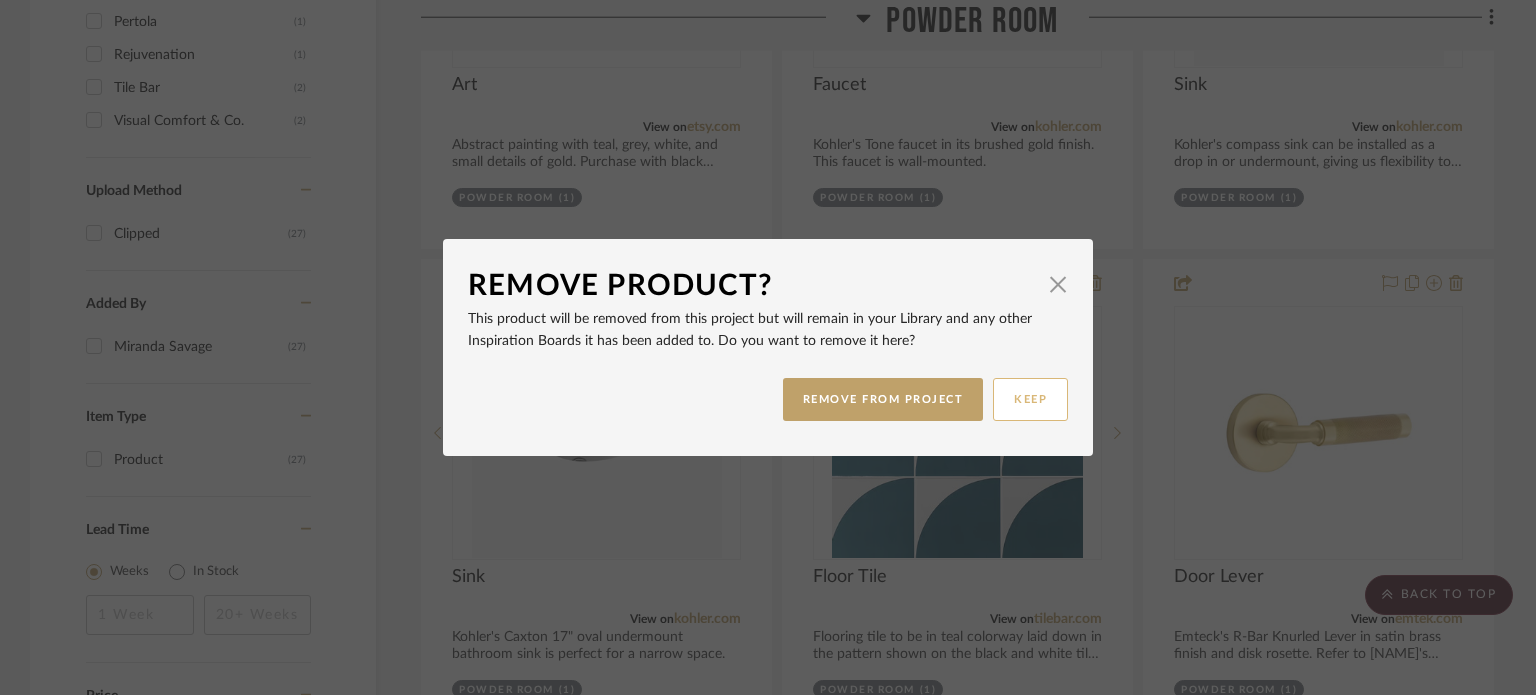 click on "KEEP" at bounding box center (1030, 399) 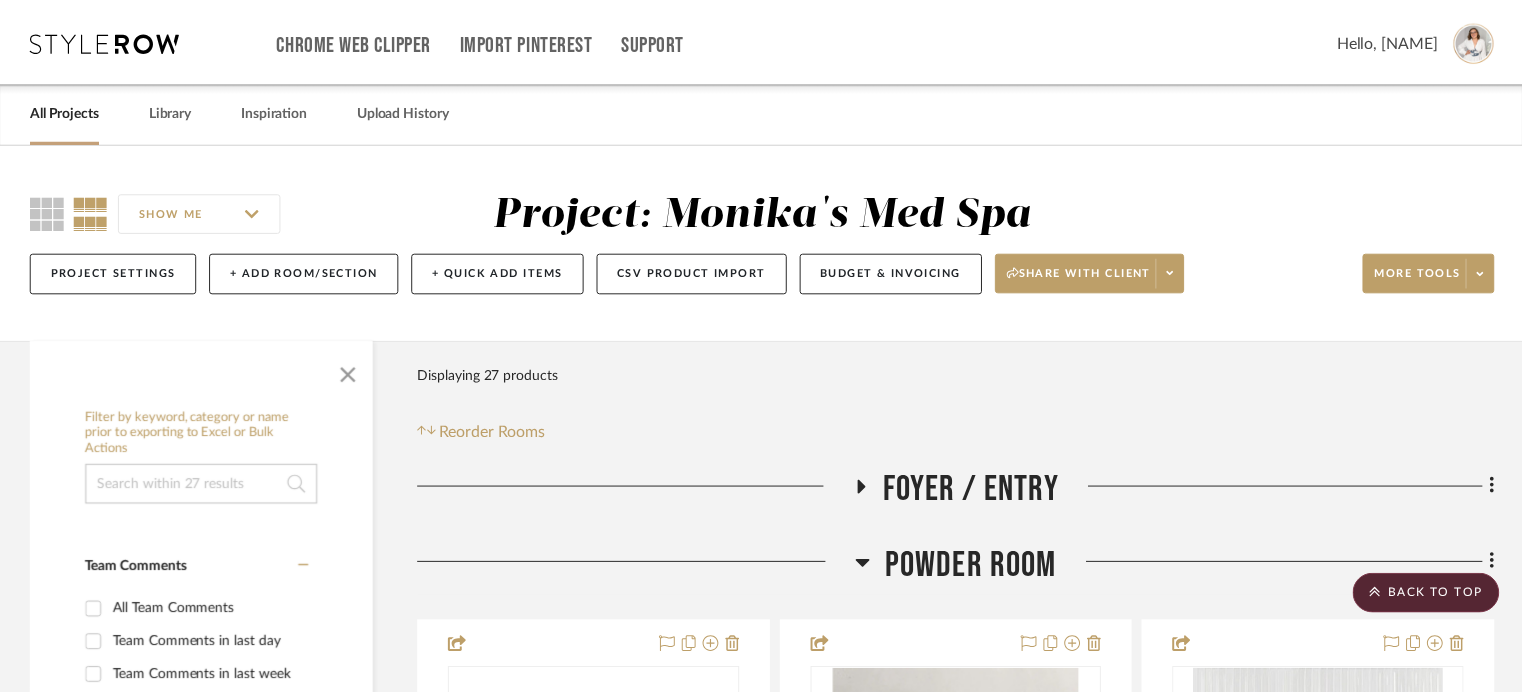 scroll, scrollTop: 1838, scrollLeft: 0, axis: vertical 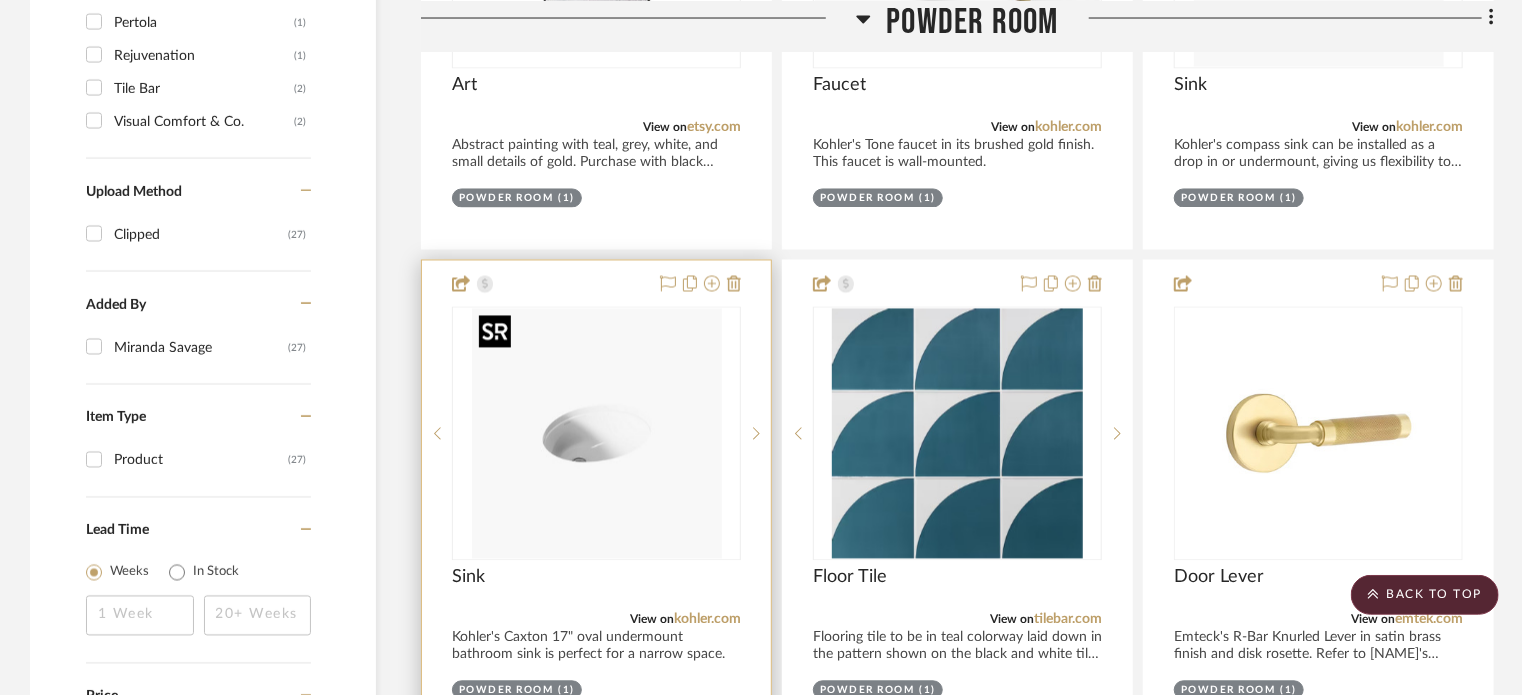 click at bounding box center [597, 434] 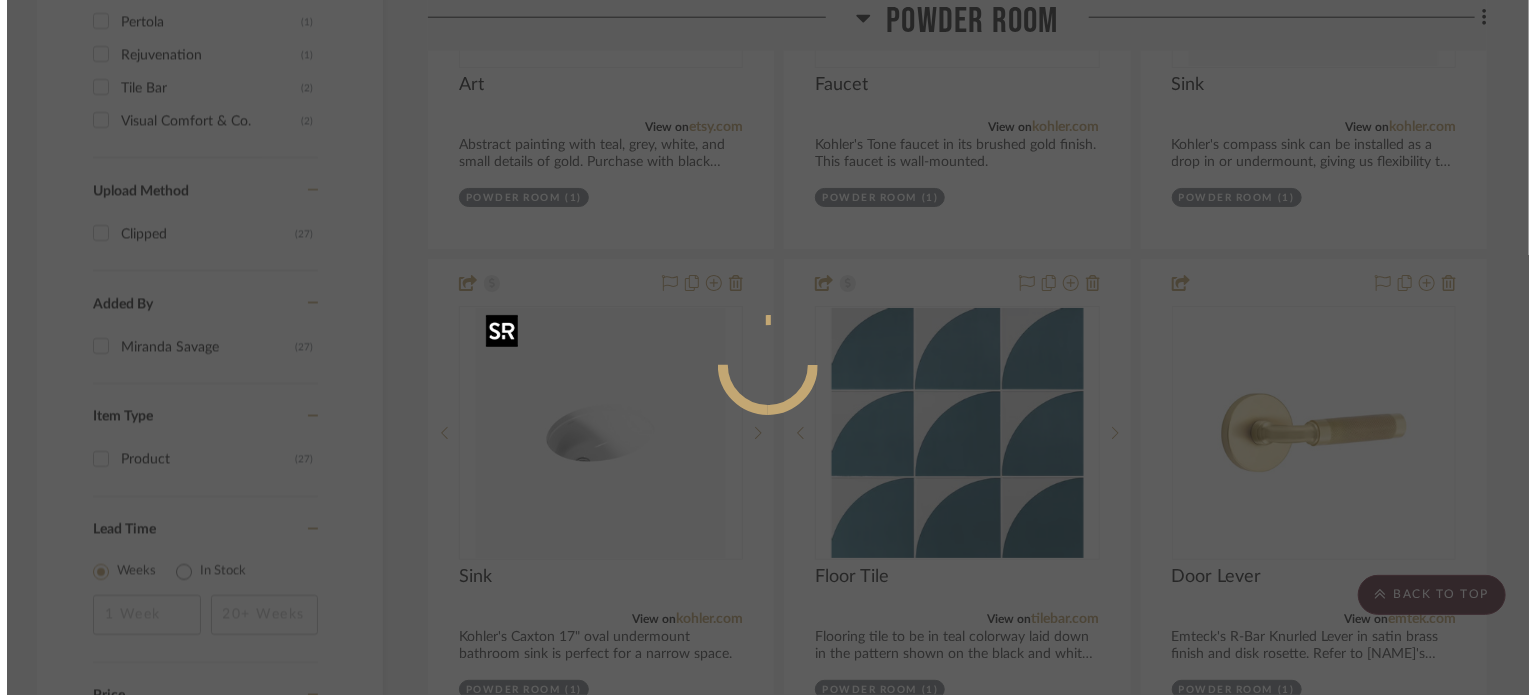 scroll, scrollTop: 0, scrollLeft: 0, axis: both 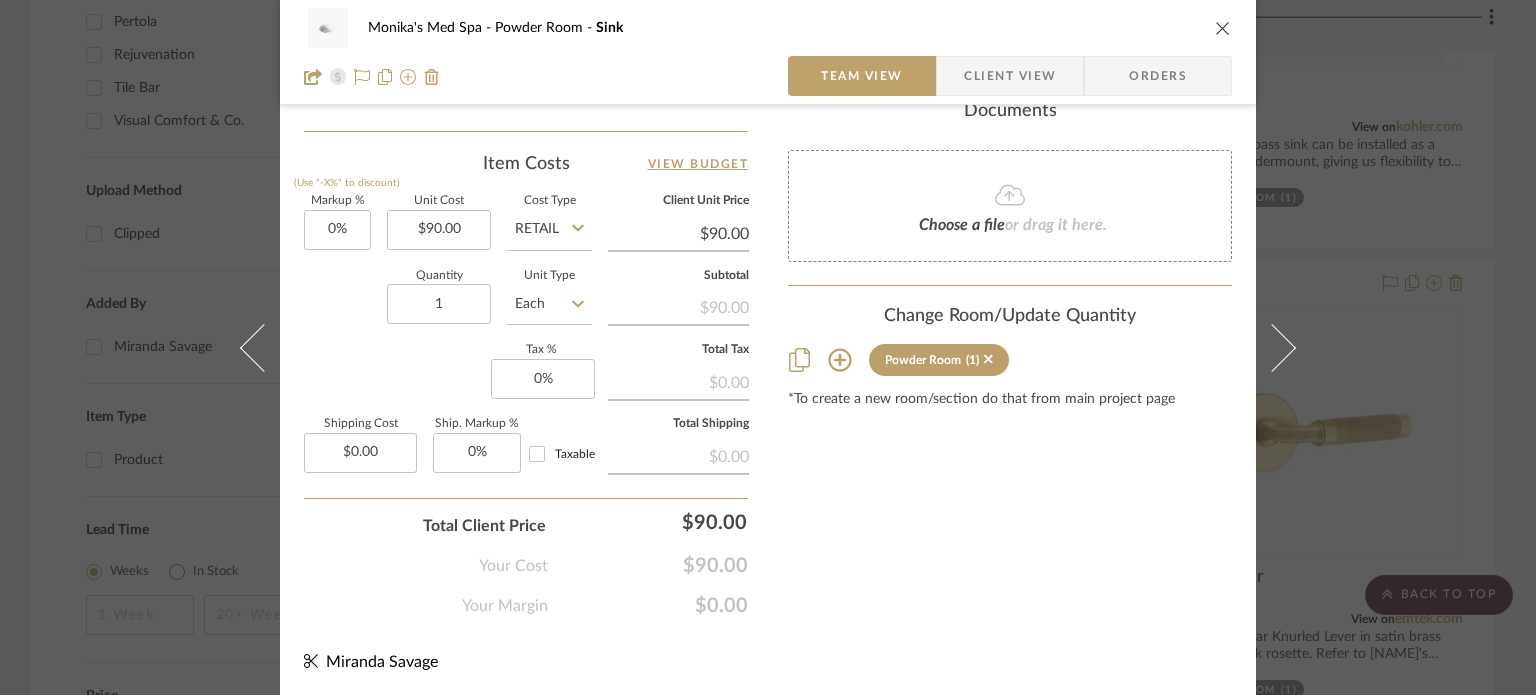 click on "(1)" 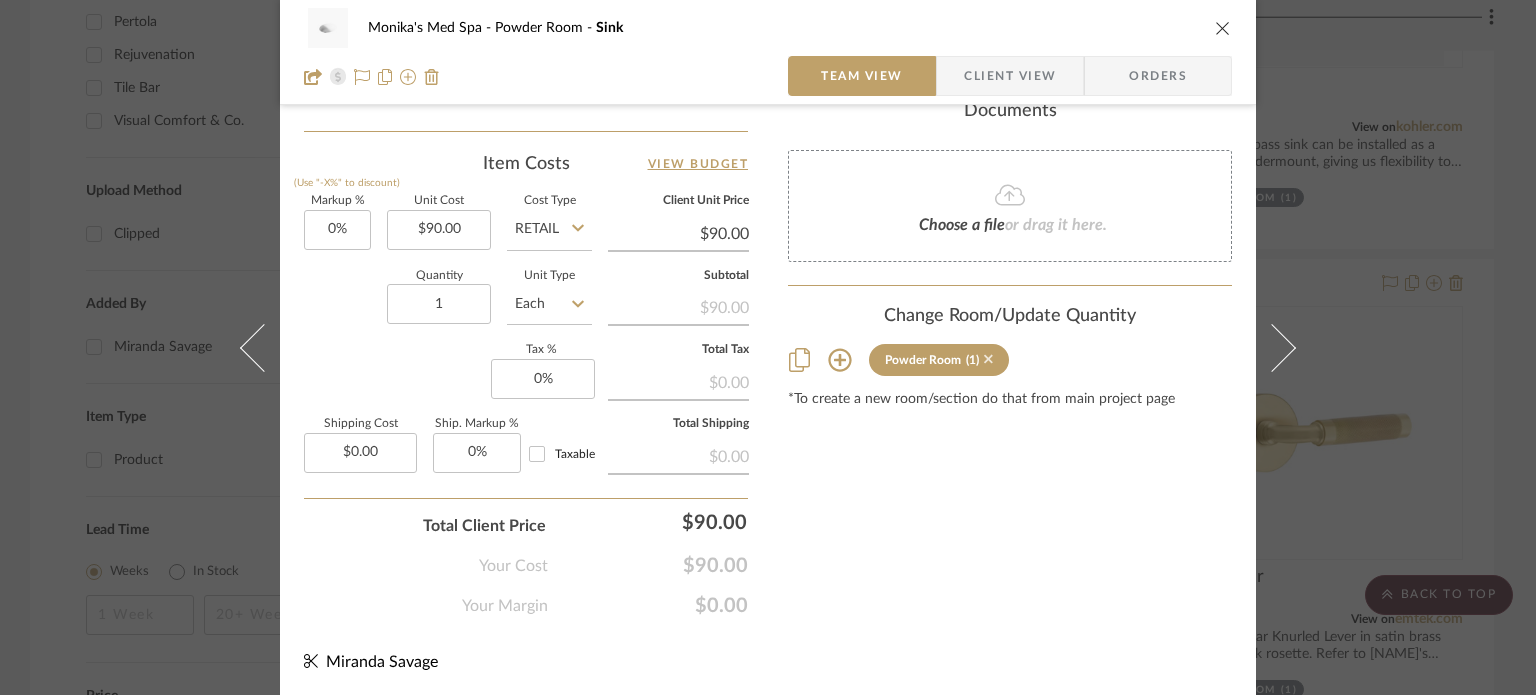click 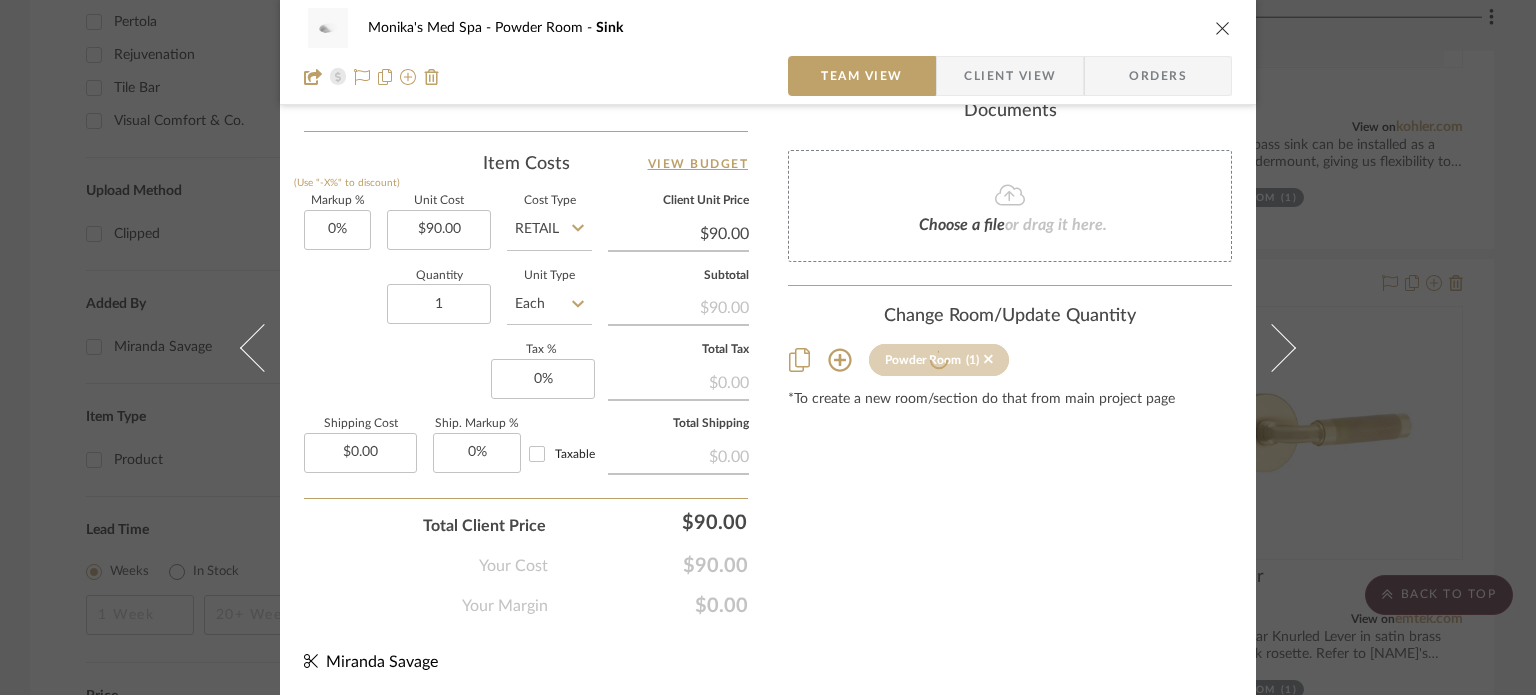 type 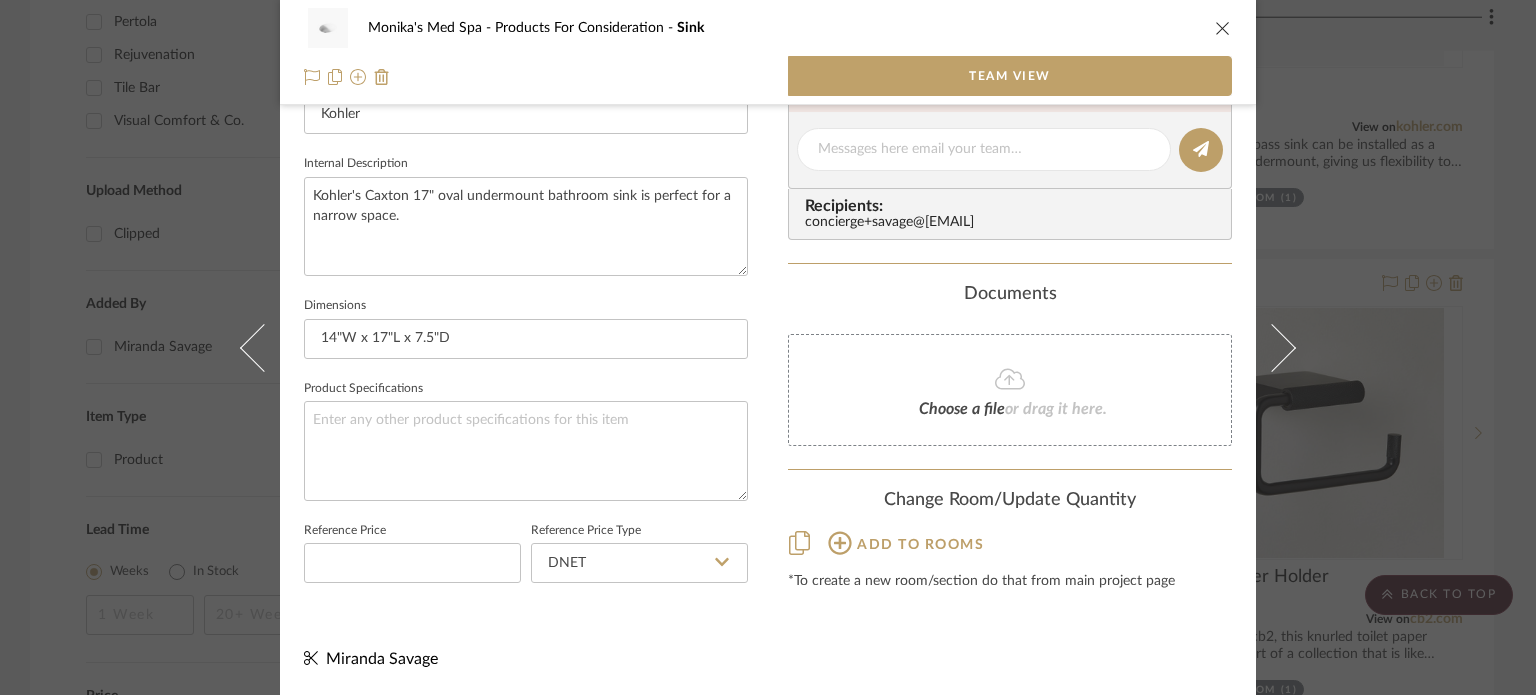 scroll, scrollTop: 678, scrollLeft: 0, axis: vertical 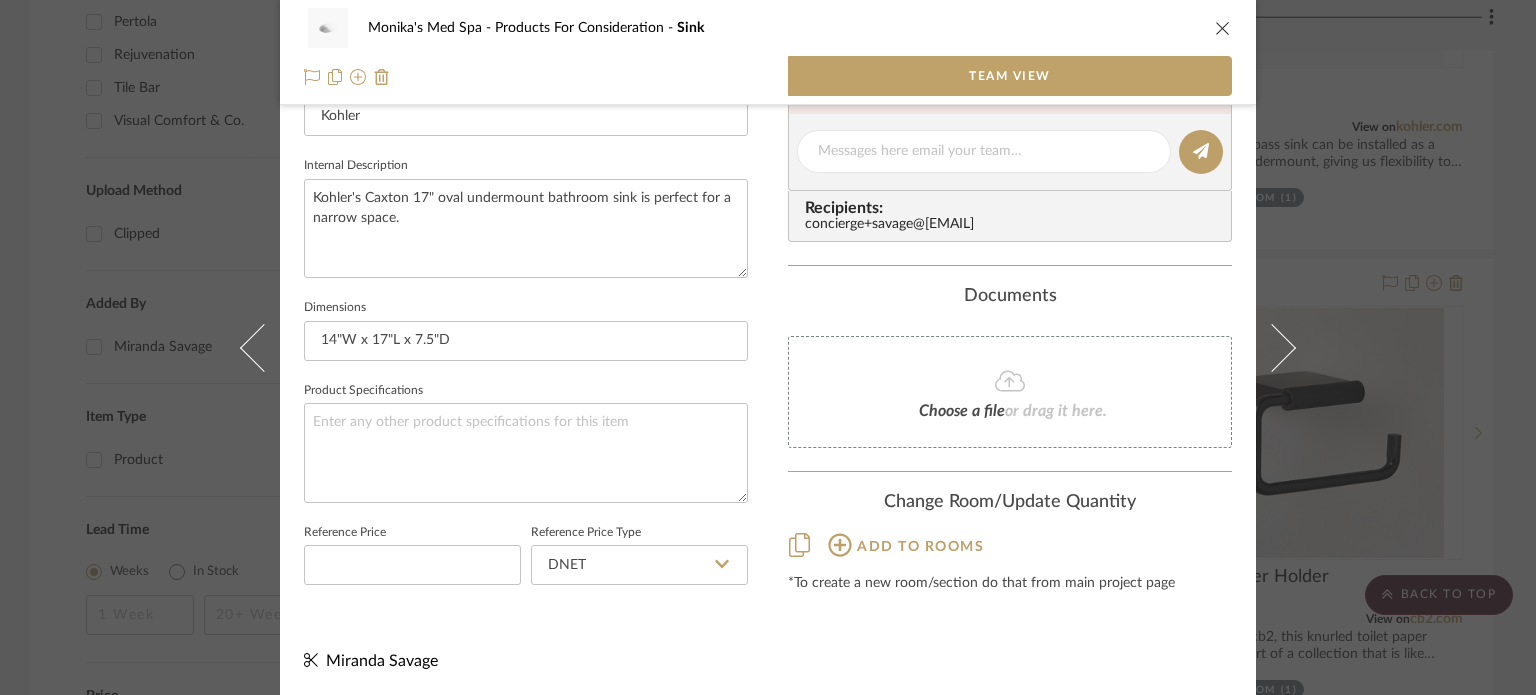 click at bounding box center [1223, 28] 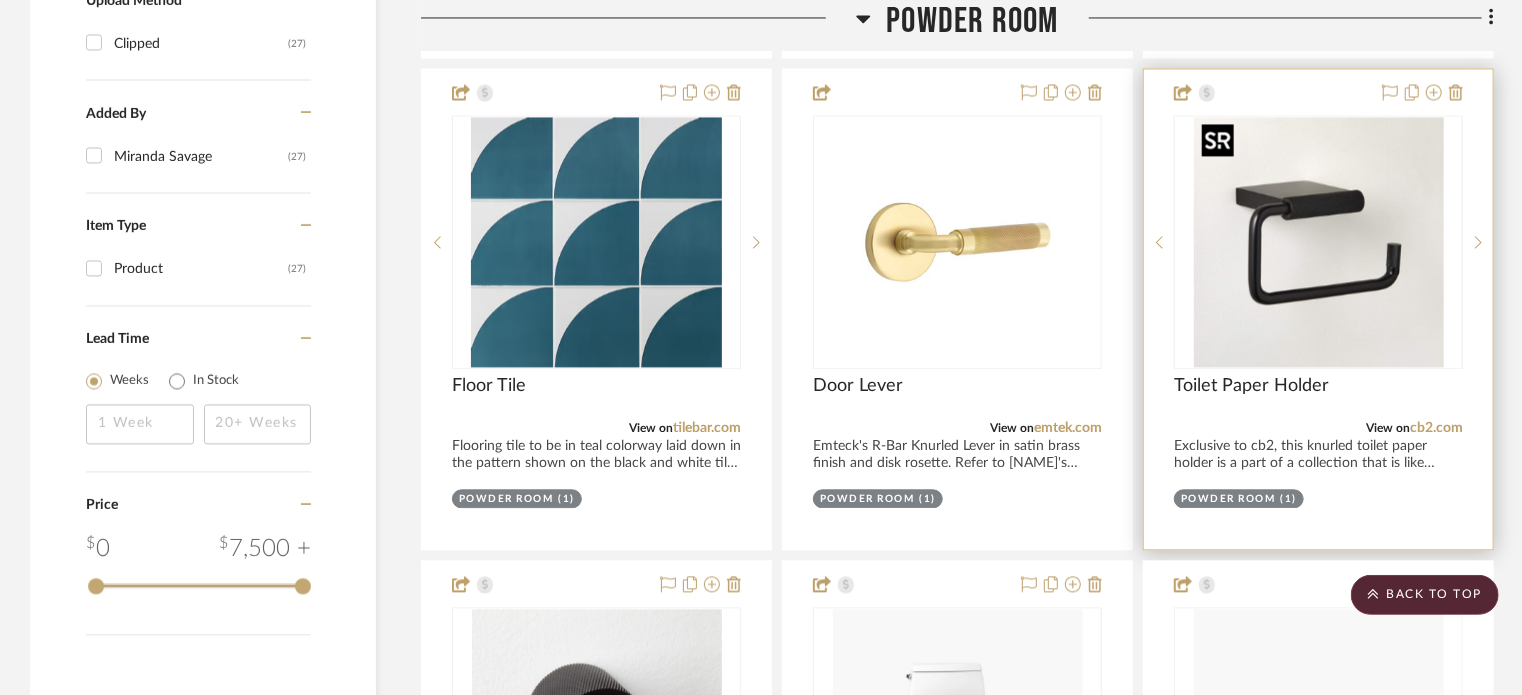 scroll, scrollTop: 1972, scrollLeft: 0, axis: vertical 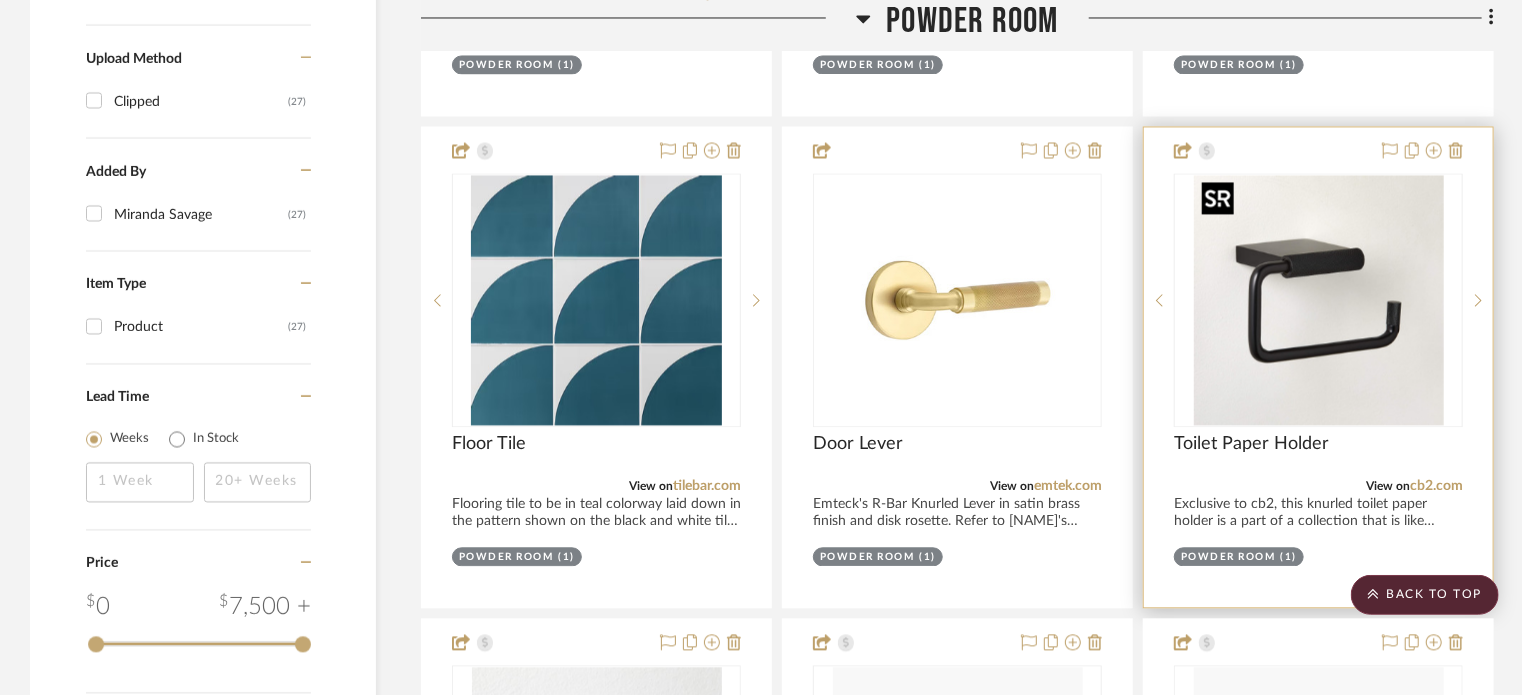 click at bounding box center (1319, 300) 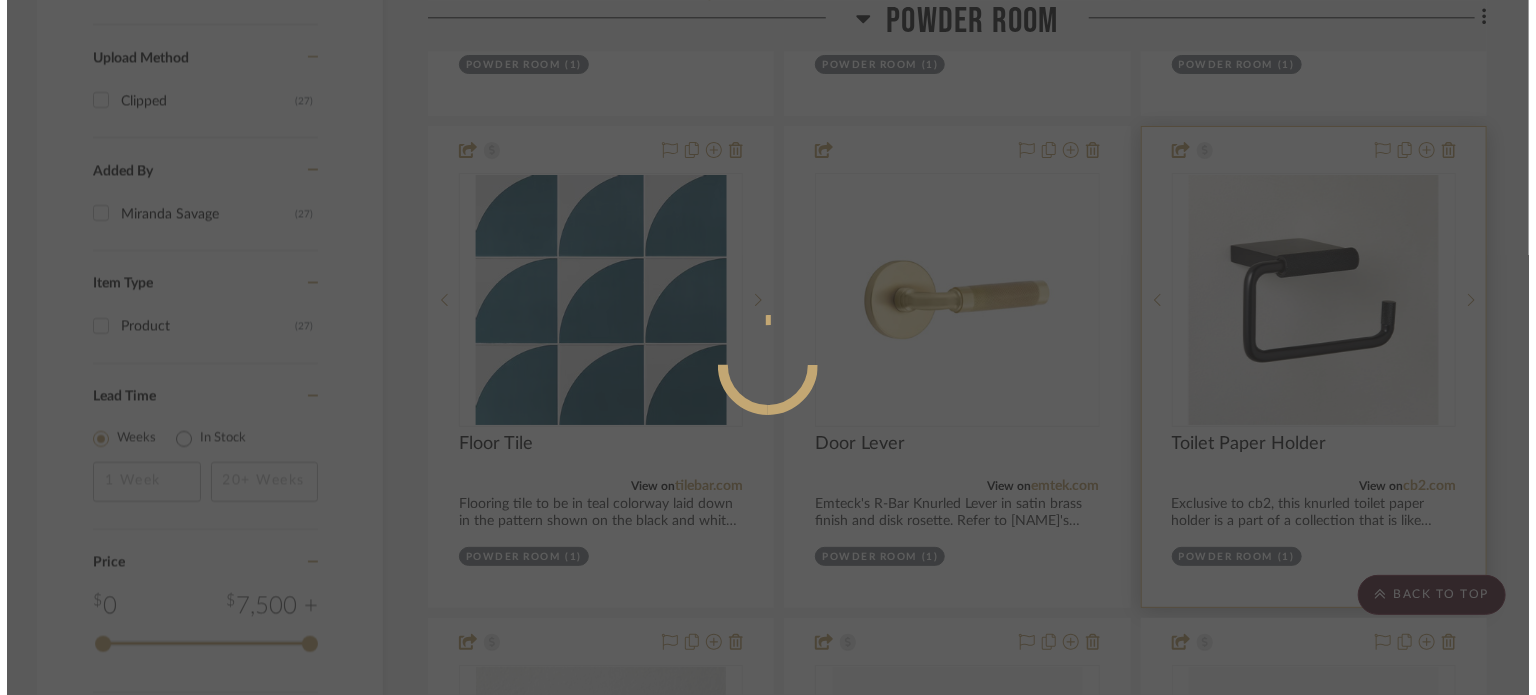 scroll, scrollTop: 0, scrollLeft: 0, axis: both 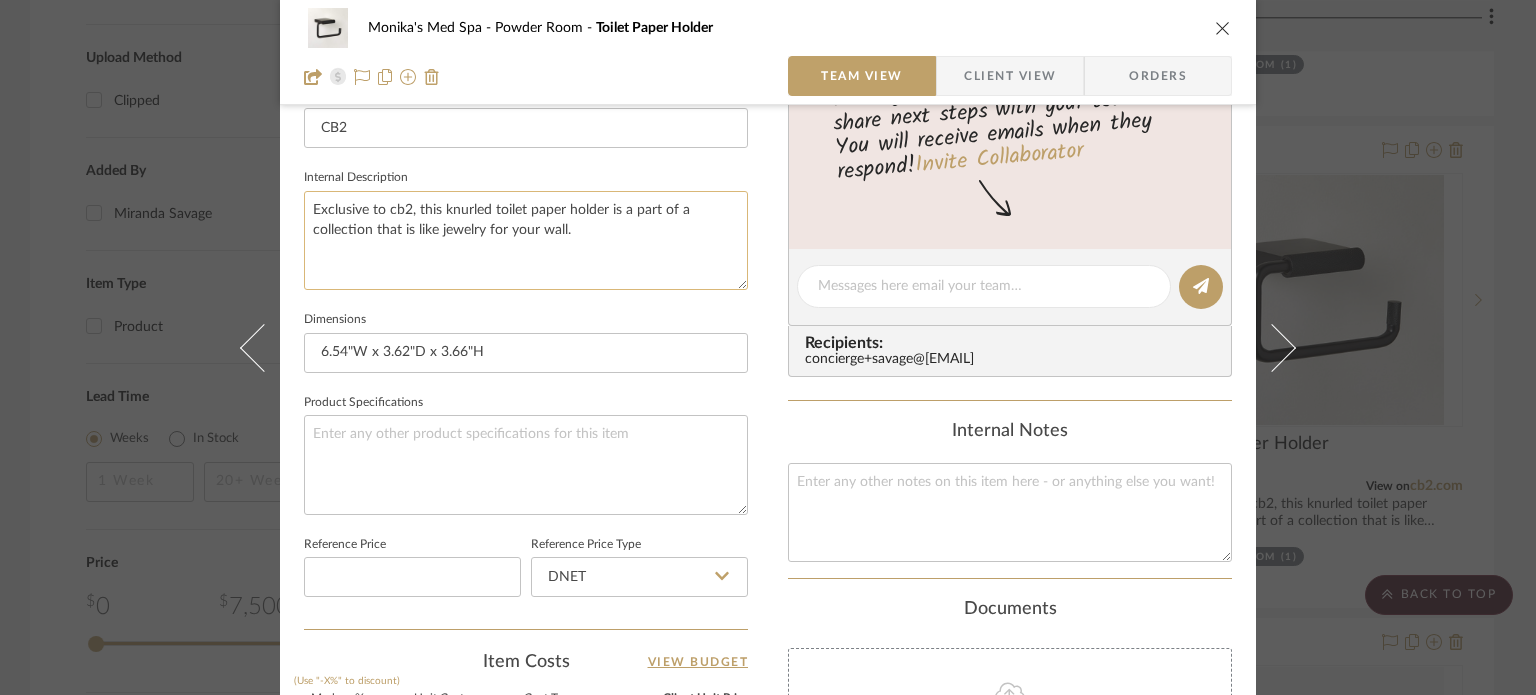 click on "Exclusive to cb2, this knurled toilet paper holder is a part of a collection that is like jewelry for your wall." 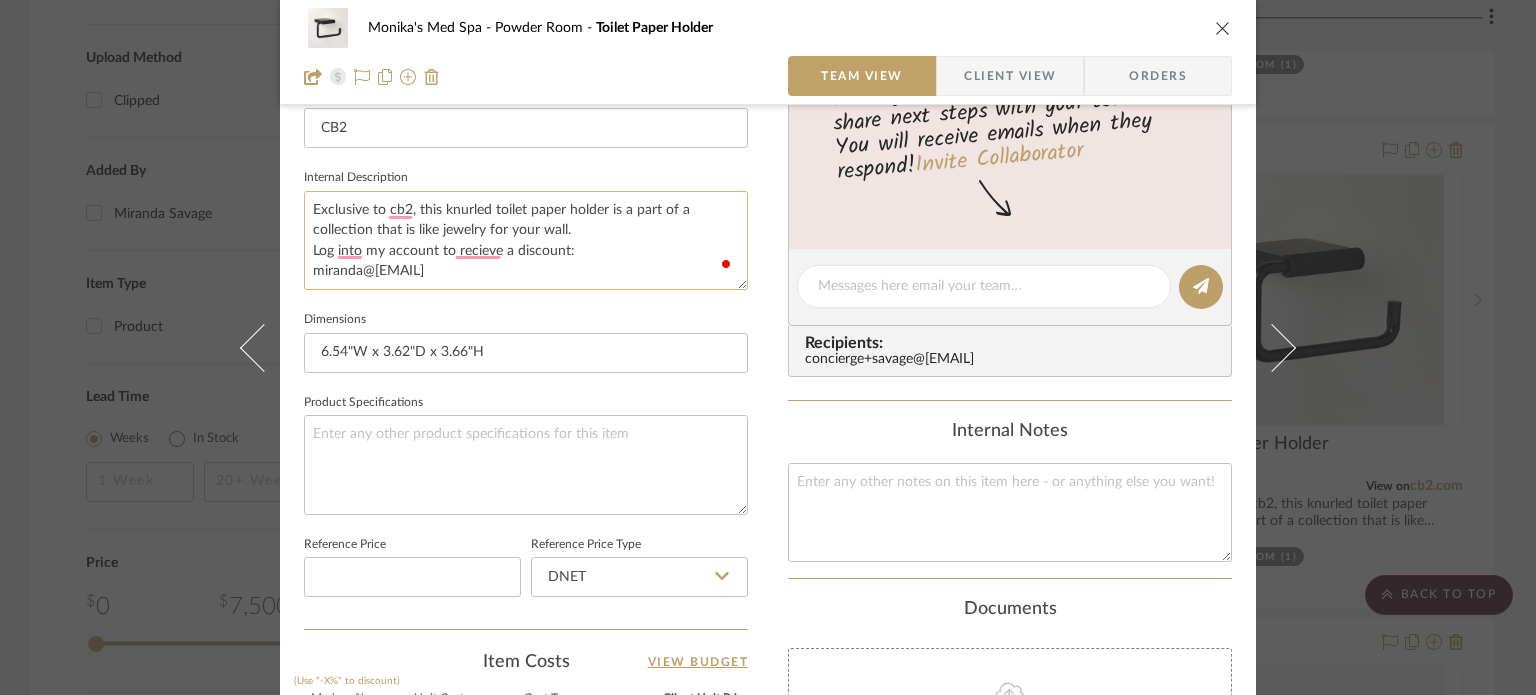 scroll, scrollTop: 8, scrollLeft: 0, axis: vertical 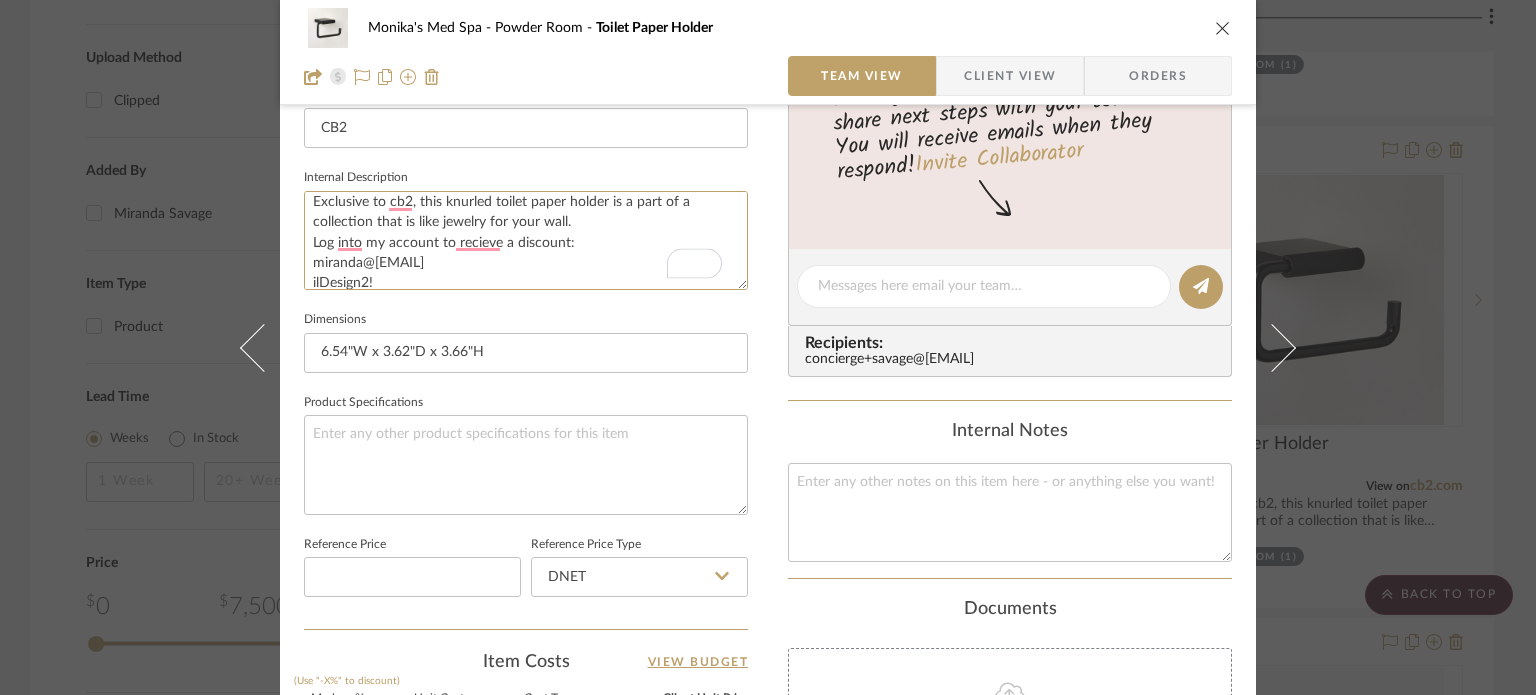 type on "Exclusive to cb2, this knurled toilet paper holder is a part of a collection that is like jewelry for your wall.
Log into my account to recieve a discount:
miranda@[EMAIL]
ilDesign2!" 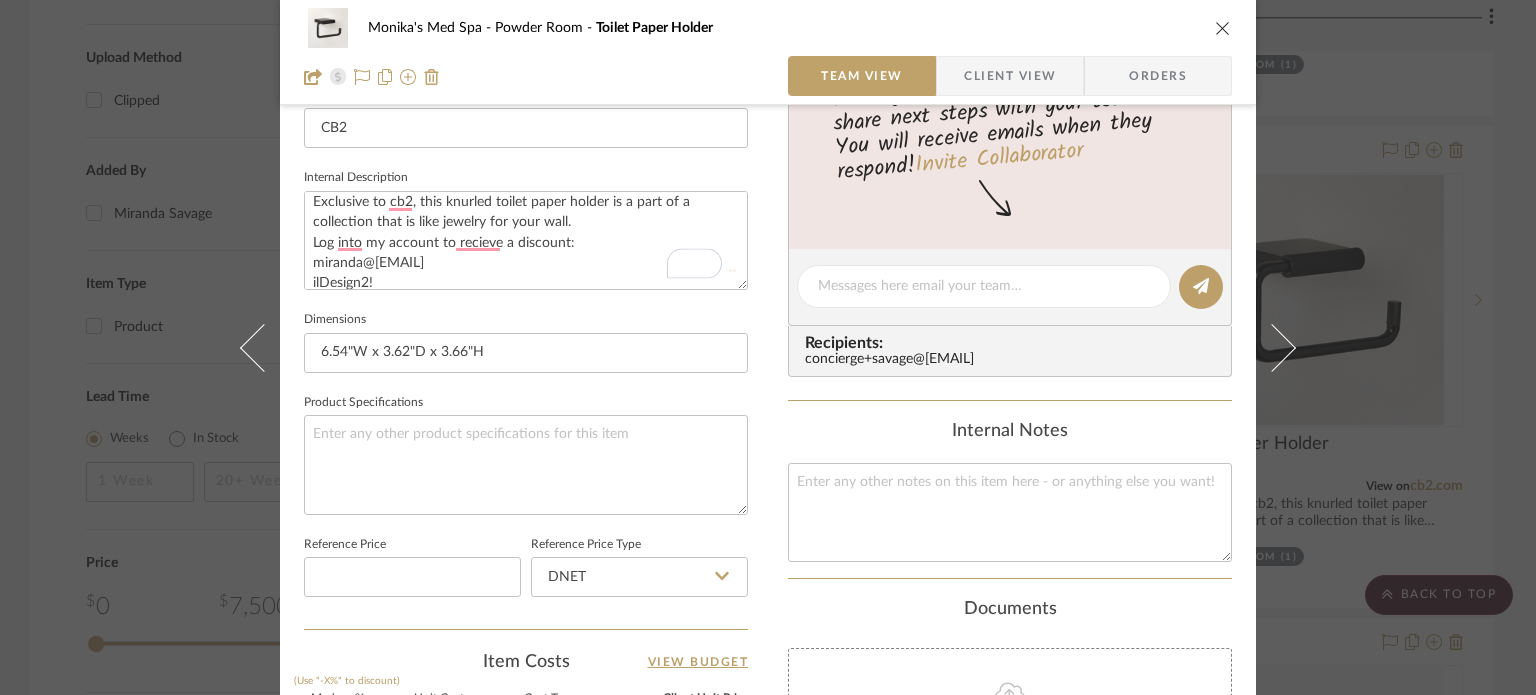 type 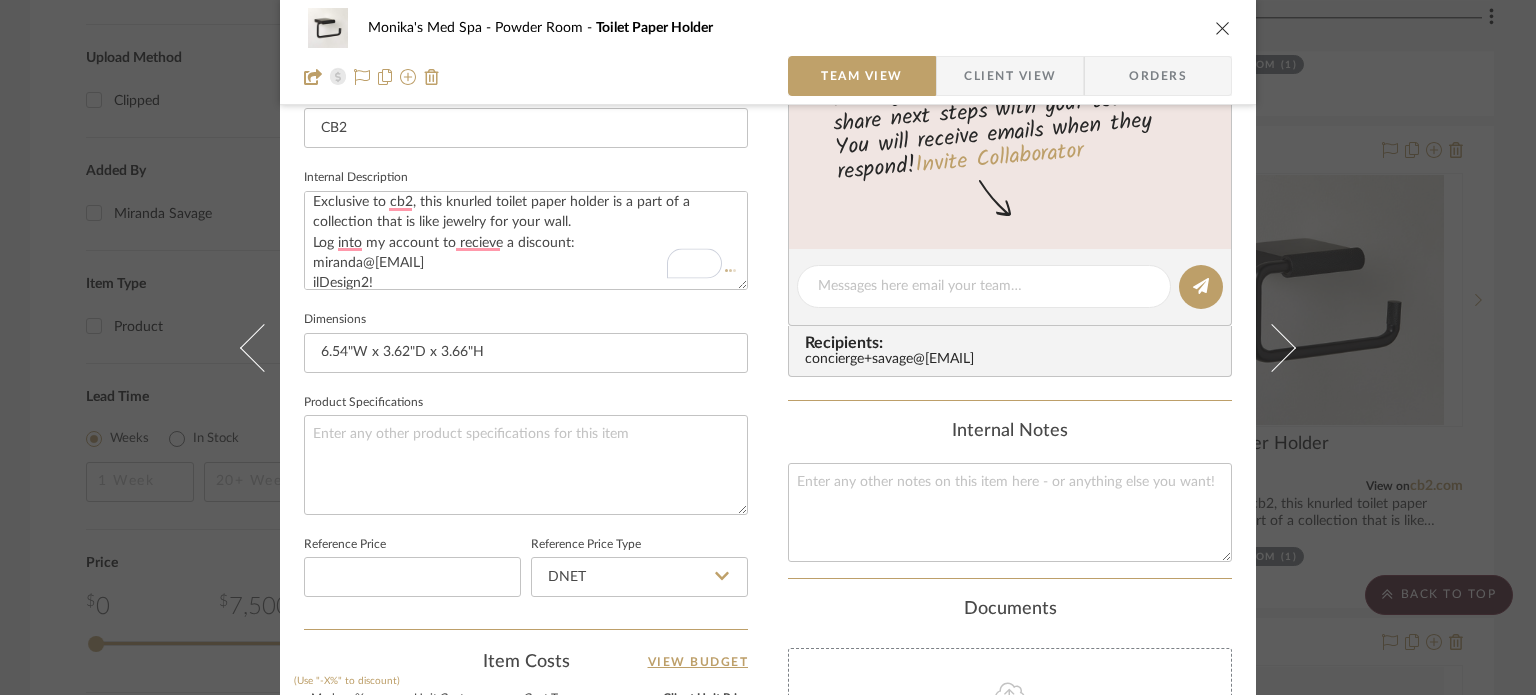 type 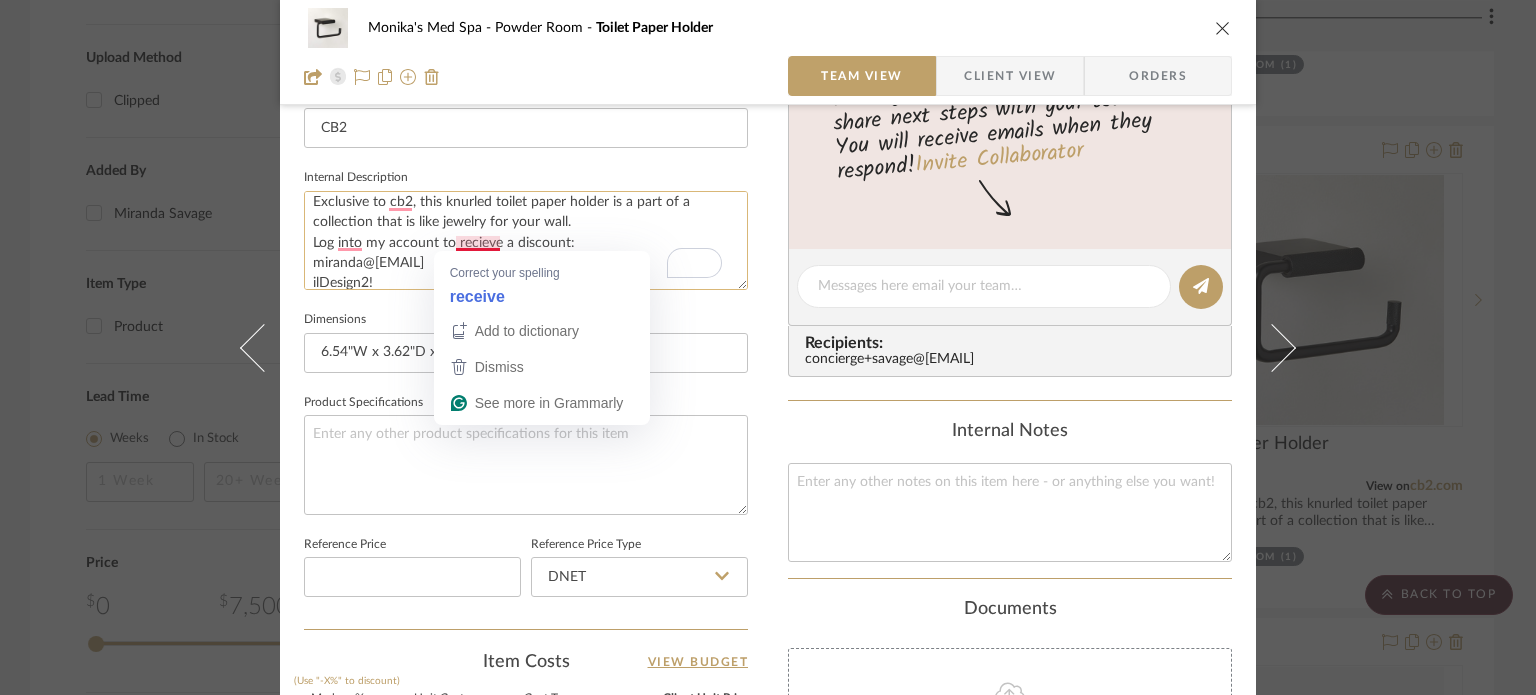 click on "Exclusive to cb2, this knurled toilet paper holder is a part of a collection that is like jewelry for your wall.
Log into my account to recieve a discount:
miranda@[EMAIL]
ilDesign2!" 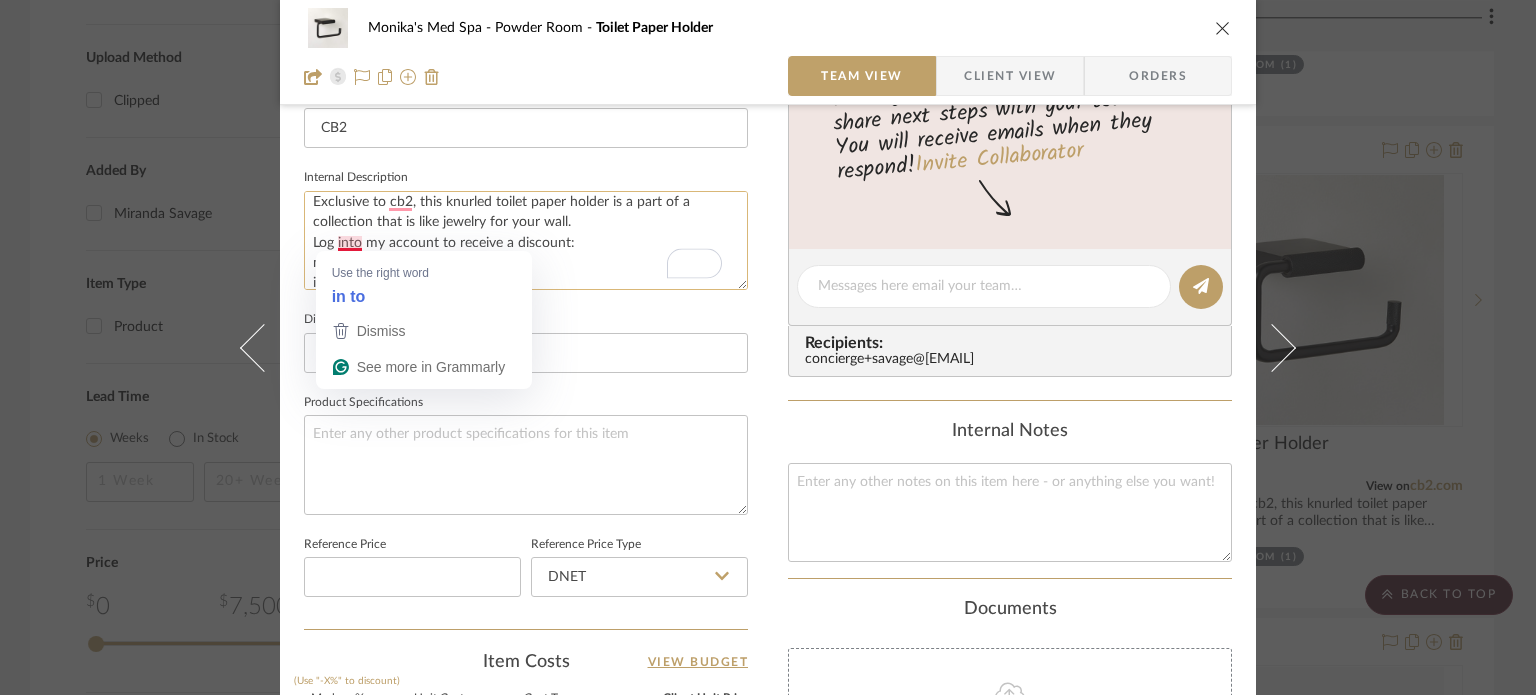 click on "Exclusive to cb2, this knurled toilet paper holder is a part of a collection that is like jewelry for your wall.
Log into my account to receive a discount:
miranda@[EMAIL]
ilDesign2!" 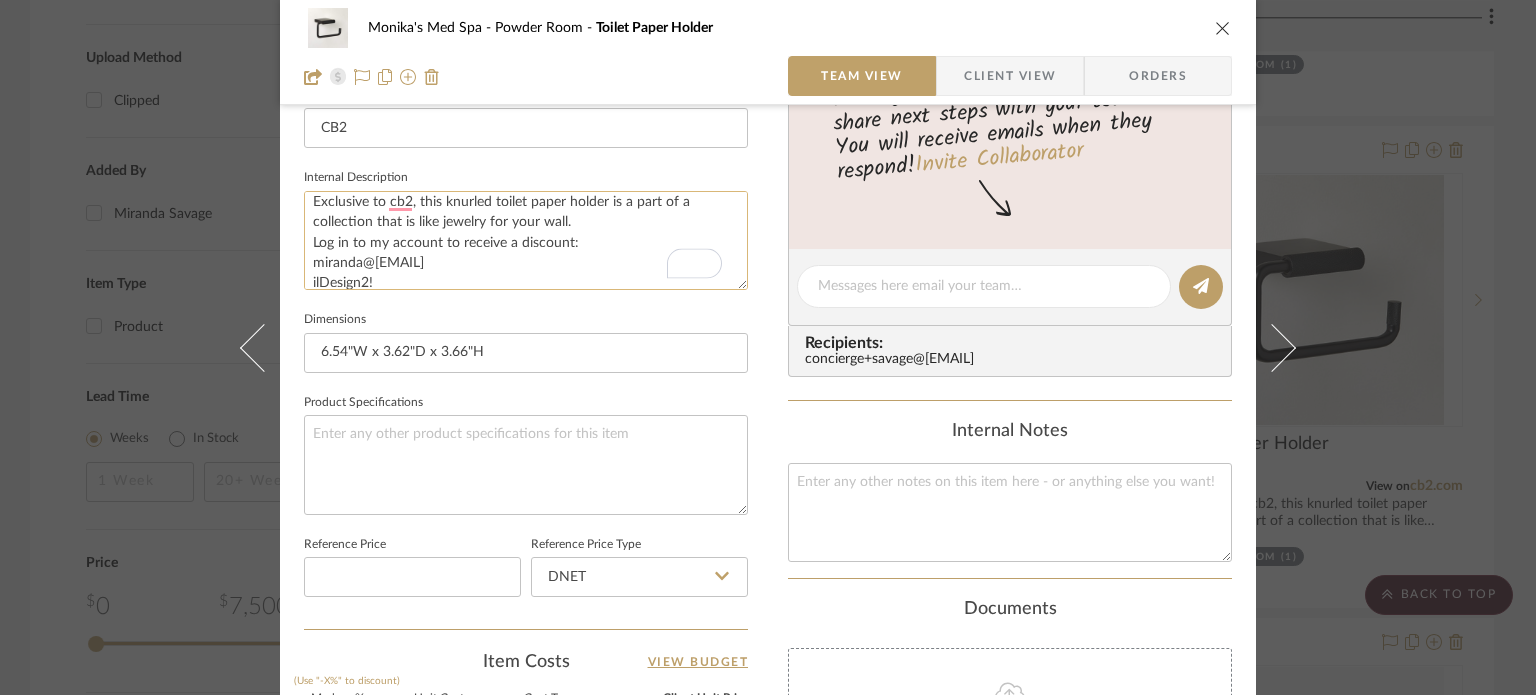 click on "Exclusive to cb2, this knurled toilet paper holder is a part of a collection that is like jewelry for your wall.
Log in to my account to receive a discount:
miranda@[EMAIL]
ilDesign2!" 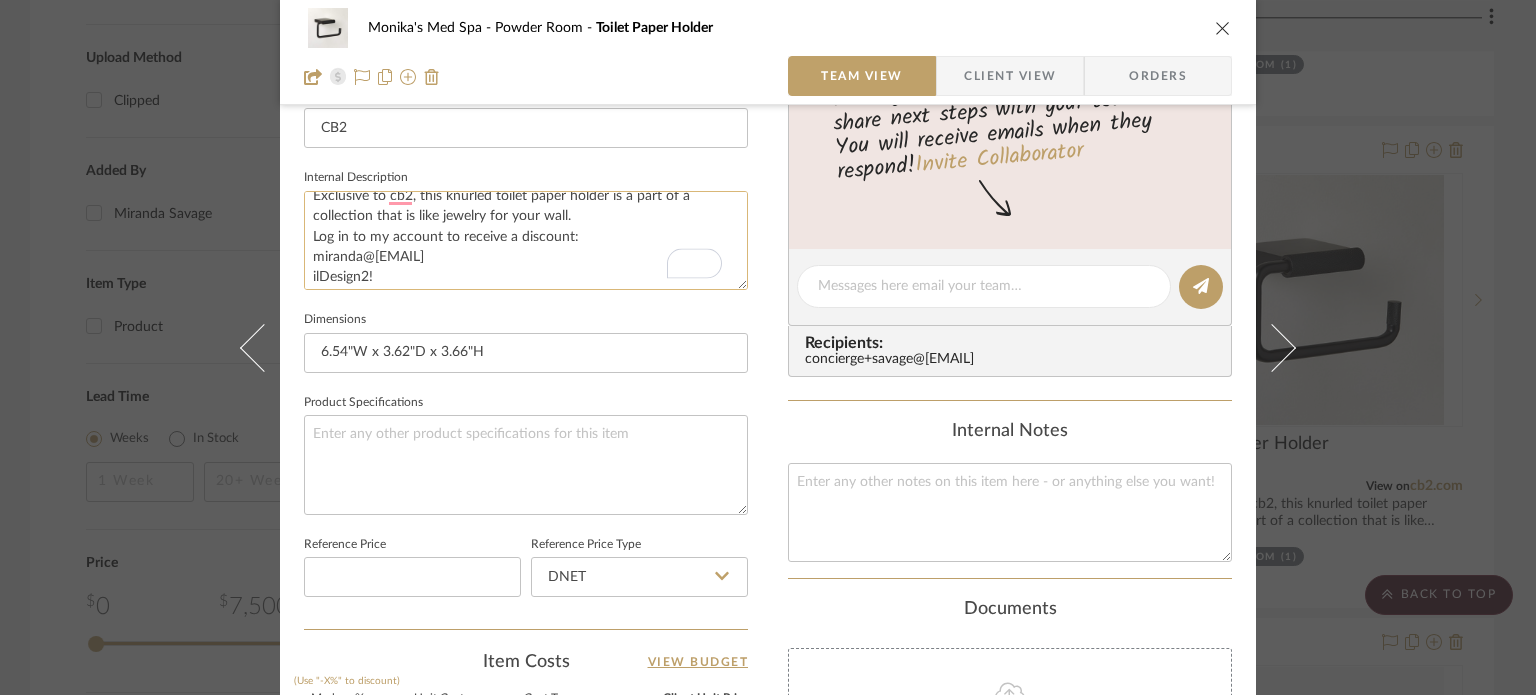 scroll, scrollTop: 20, scrollLeft: 0, axis: vertical 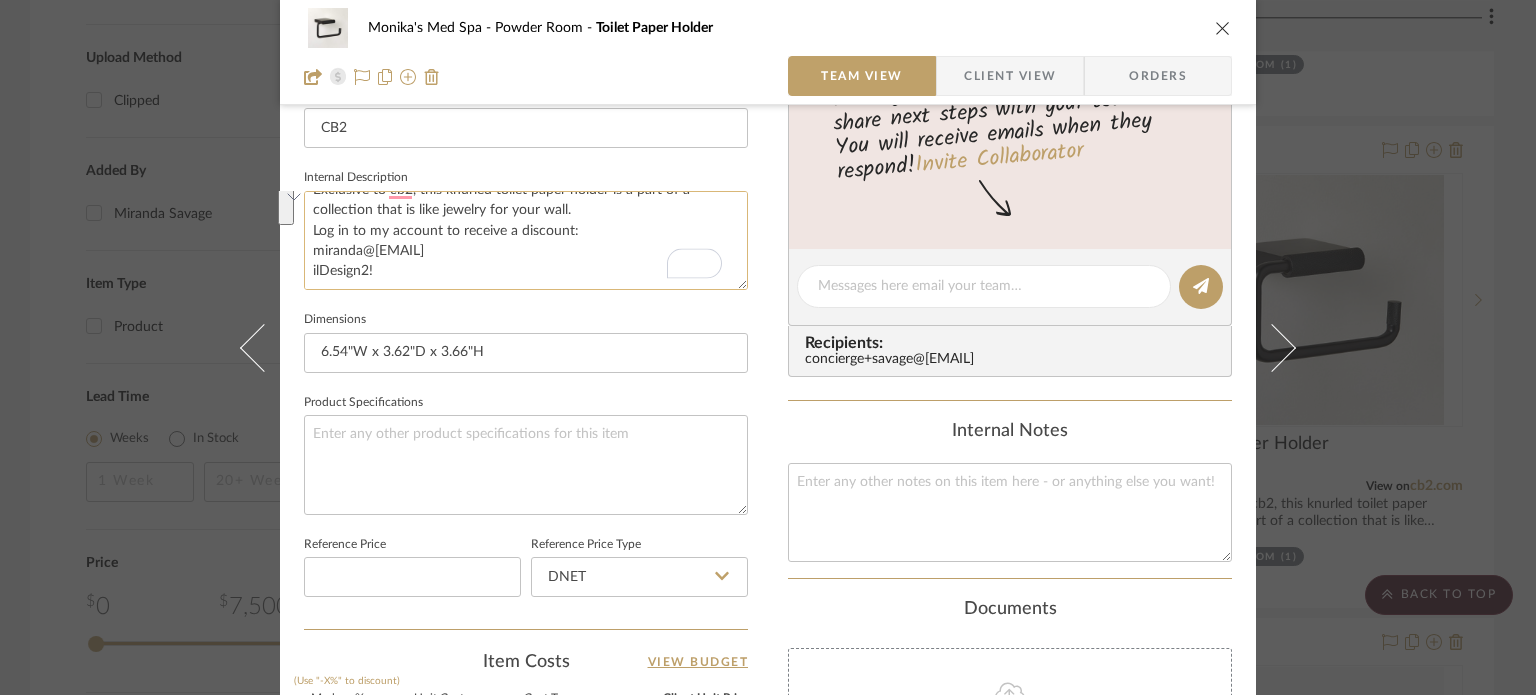 drag, startPoint x: 456, startPoint y: 278, endPoint x: 296, endPoint y: 226, distance: 168.23793 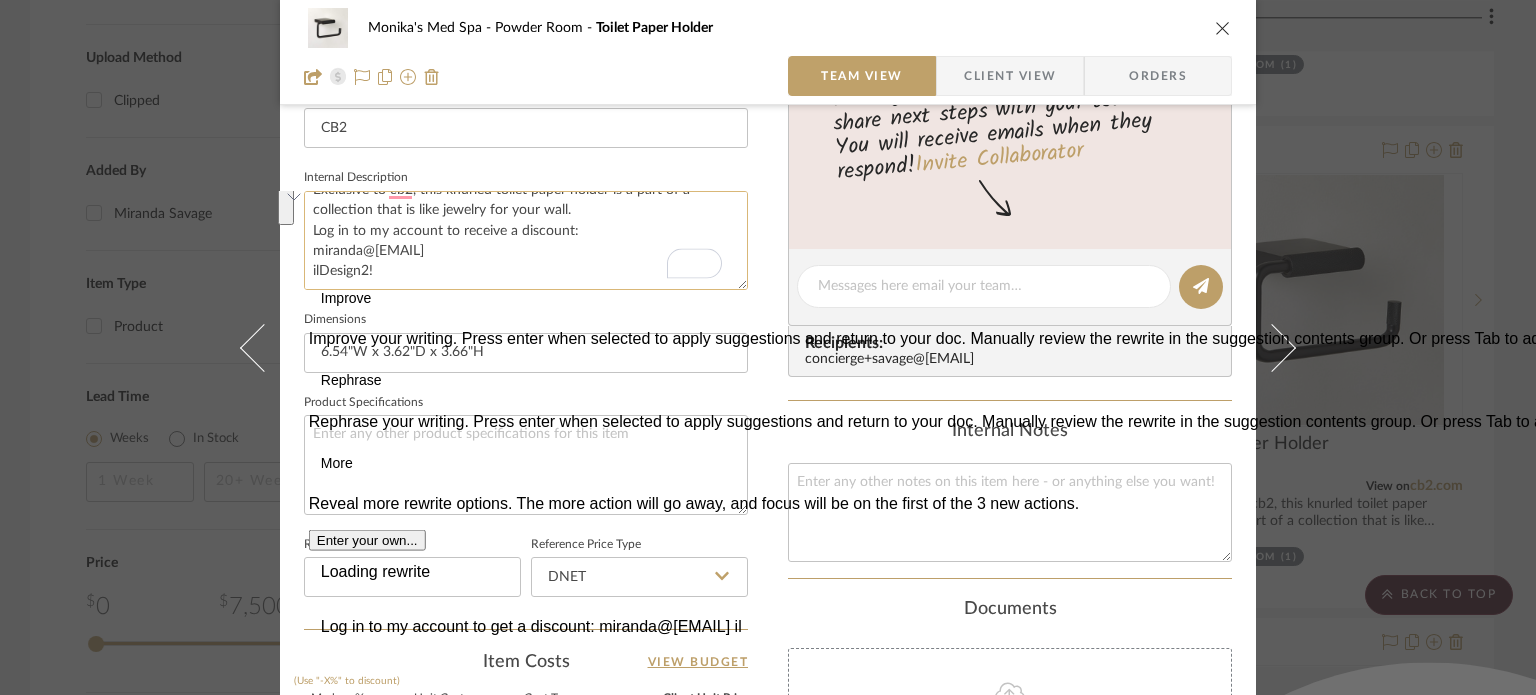 type on "Exclusive to cb2, this knurled toilet paper holder is a part of a collection that is like jewelry for your wall.
Log in to my account to receive a discount:
miranda@[EMAIL]
ilDesign2!" 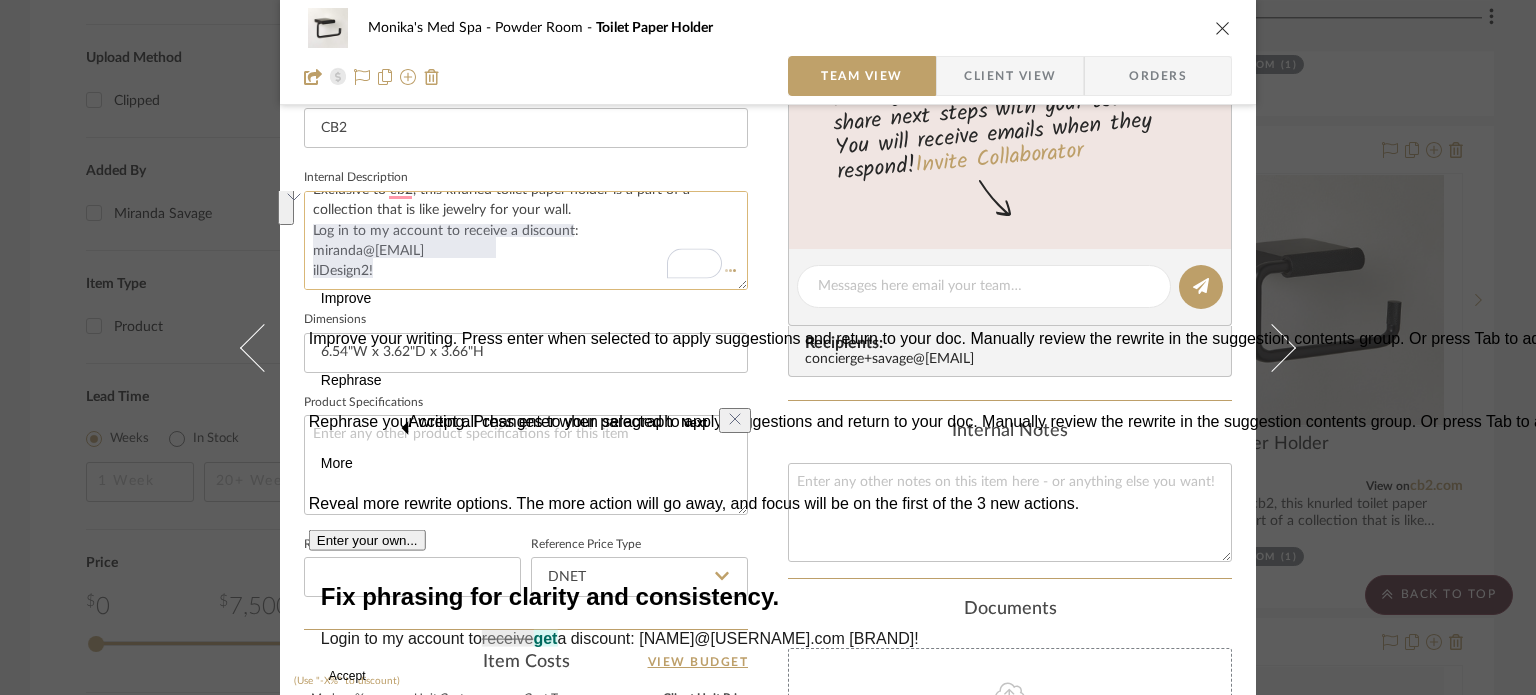 click on "Exclusive to cb2, this knurled toilet paper holder is a part of a collection that is like jewelry for your wall.
Log in to my account to receive a discount:
miranda@[EMAIL]
ilDesign2!" 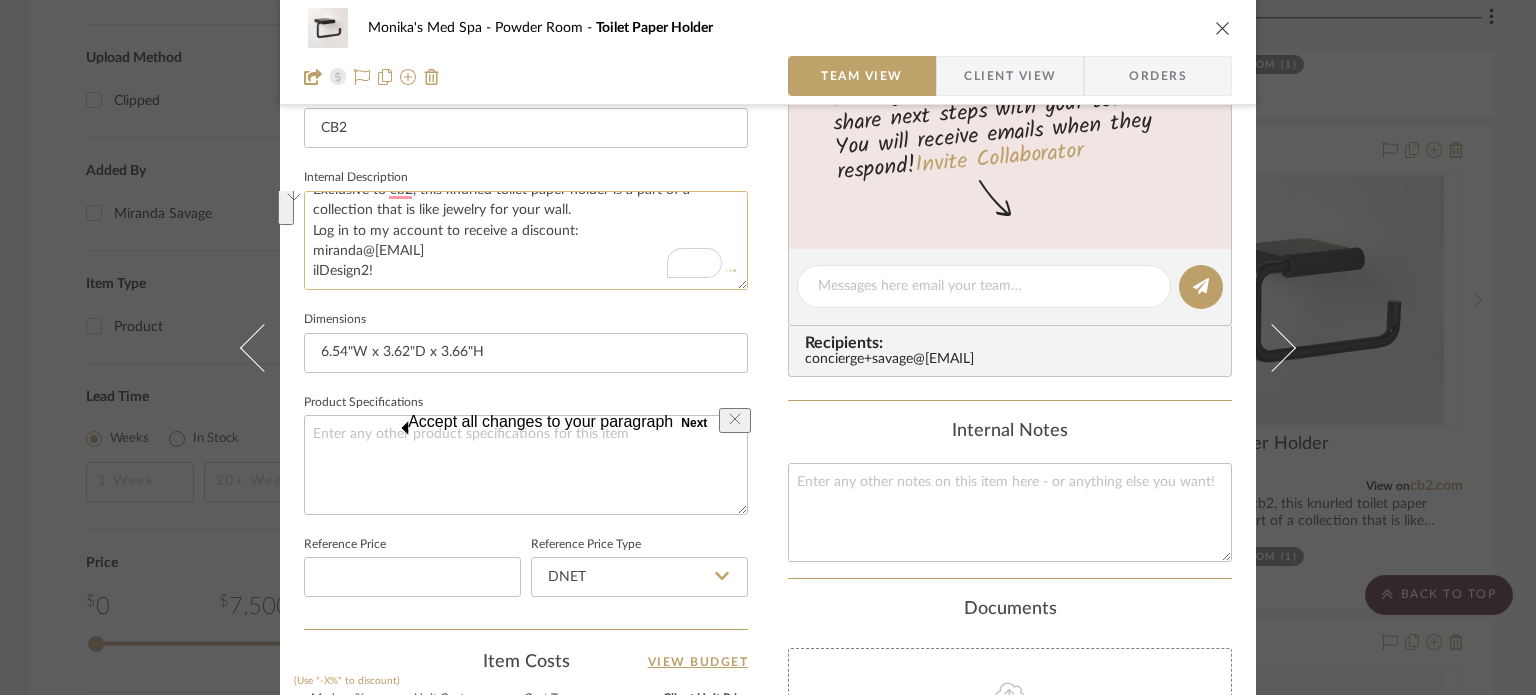 type 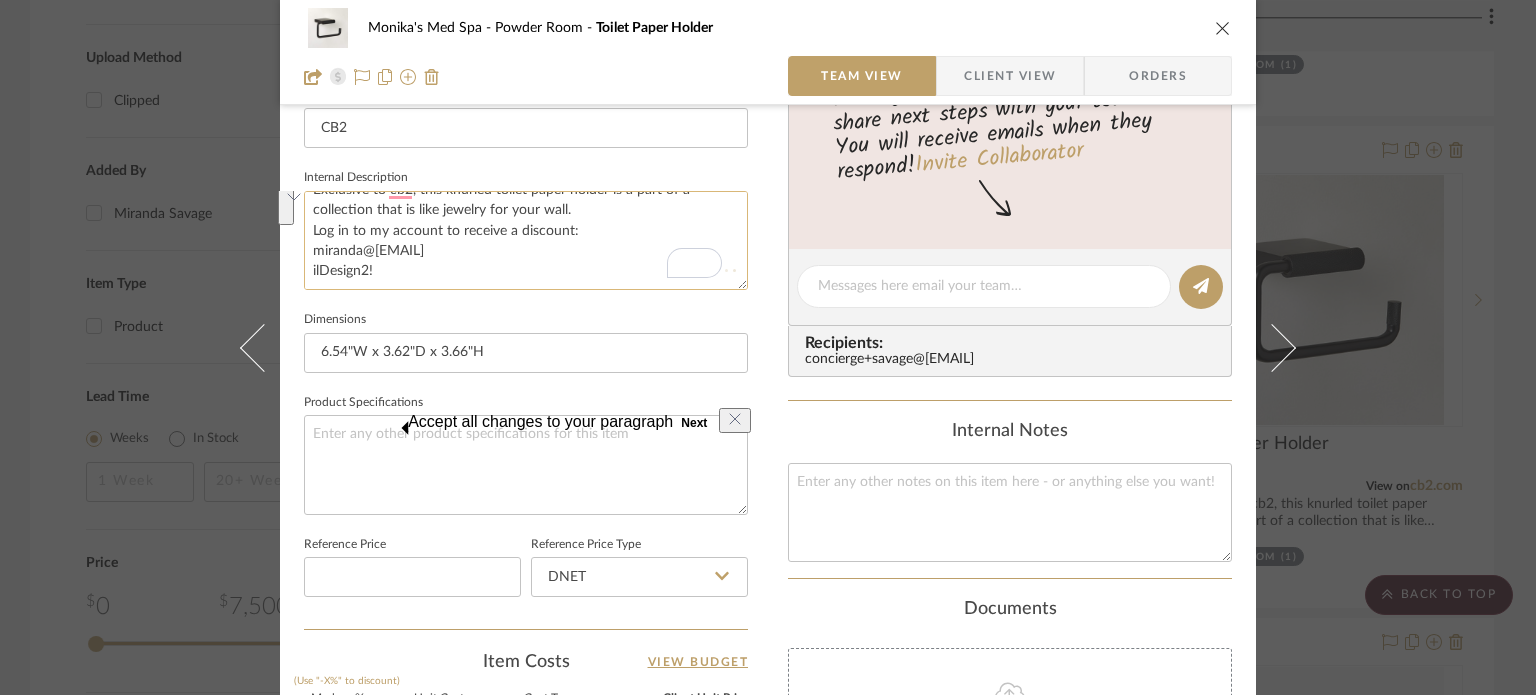 type 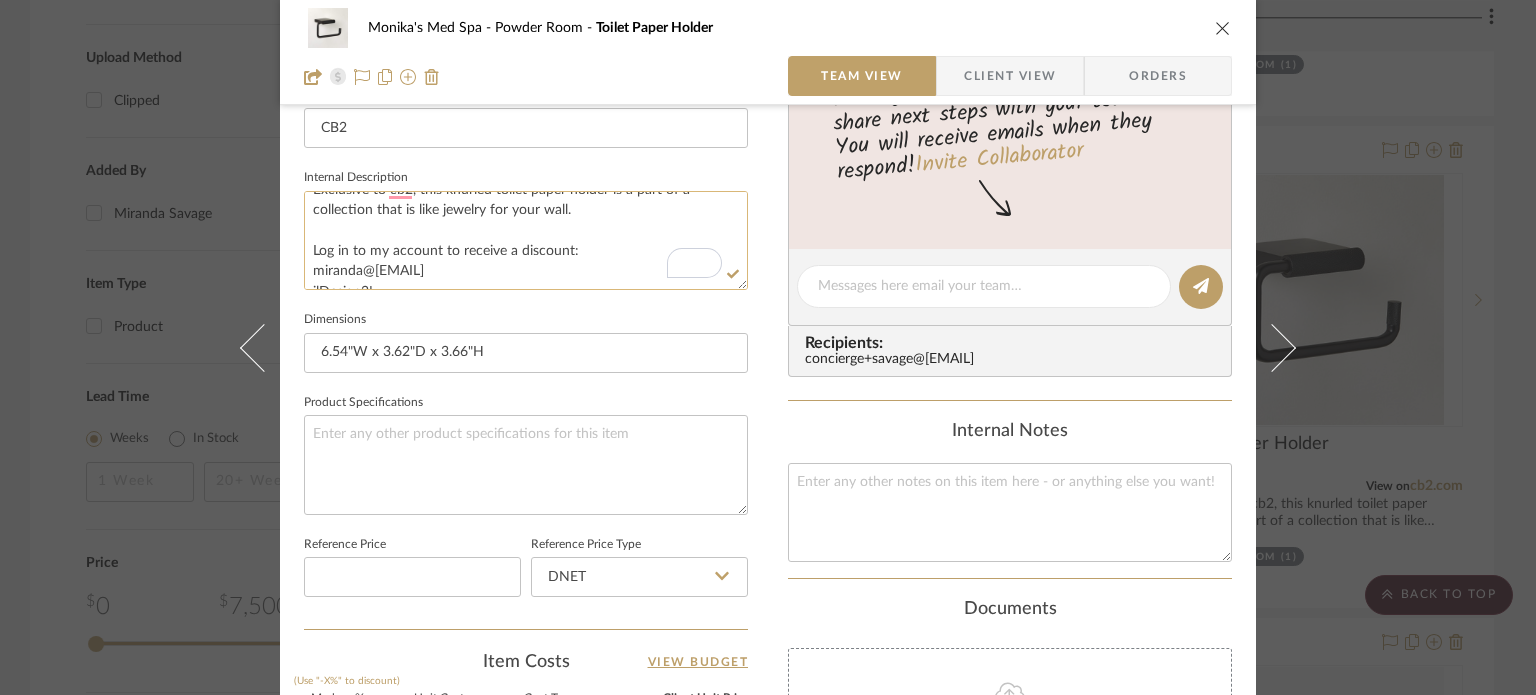 scroll, scrollTop: 40, scrollLeft: 0, axis: vertical 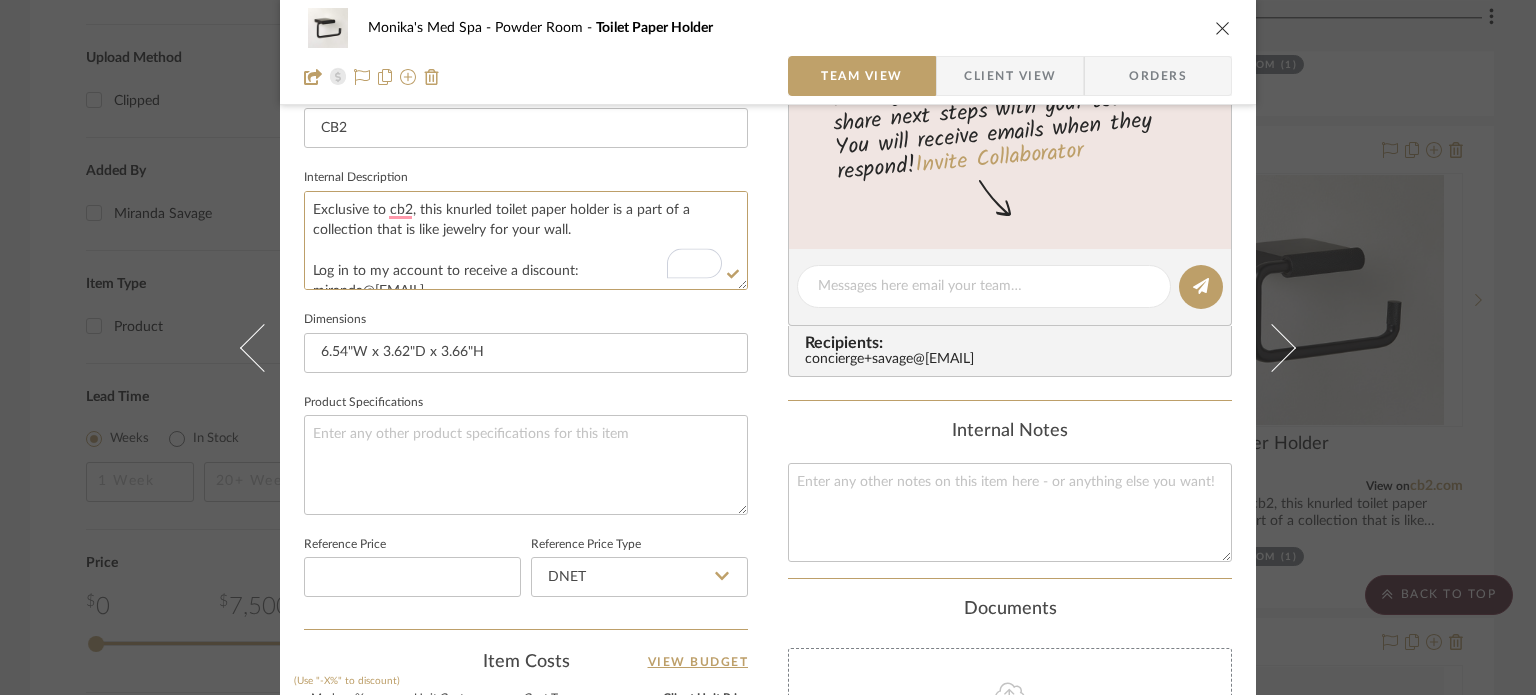type on "Exclusive to cb2, this knurled toilet paper holder is a part of a collection that is like jewelry for your wall.
Log in to my account to receive a discount:
miranda@[EMAIL]
ilDesign2!" 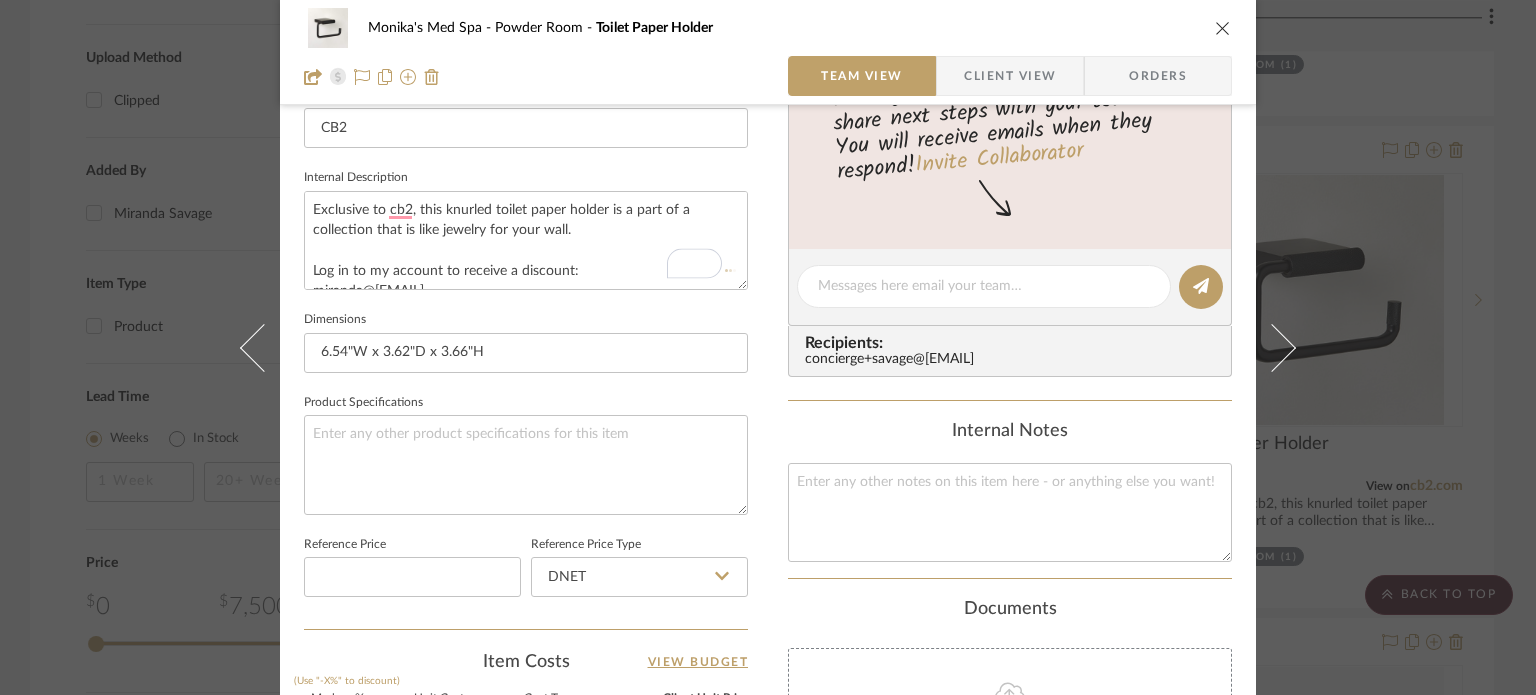 click on "Leave yourself a note here or share next steps with your team. You will receive emails when they
respond!  Invite Collaborator" 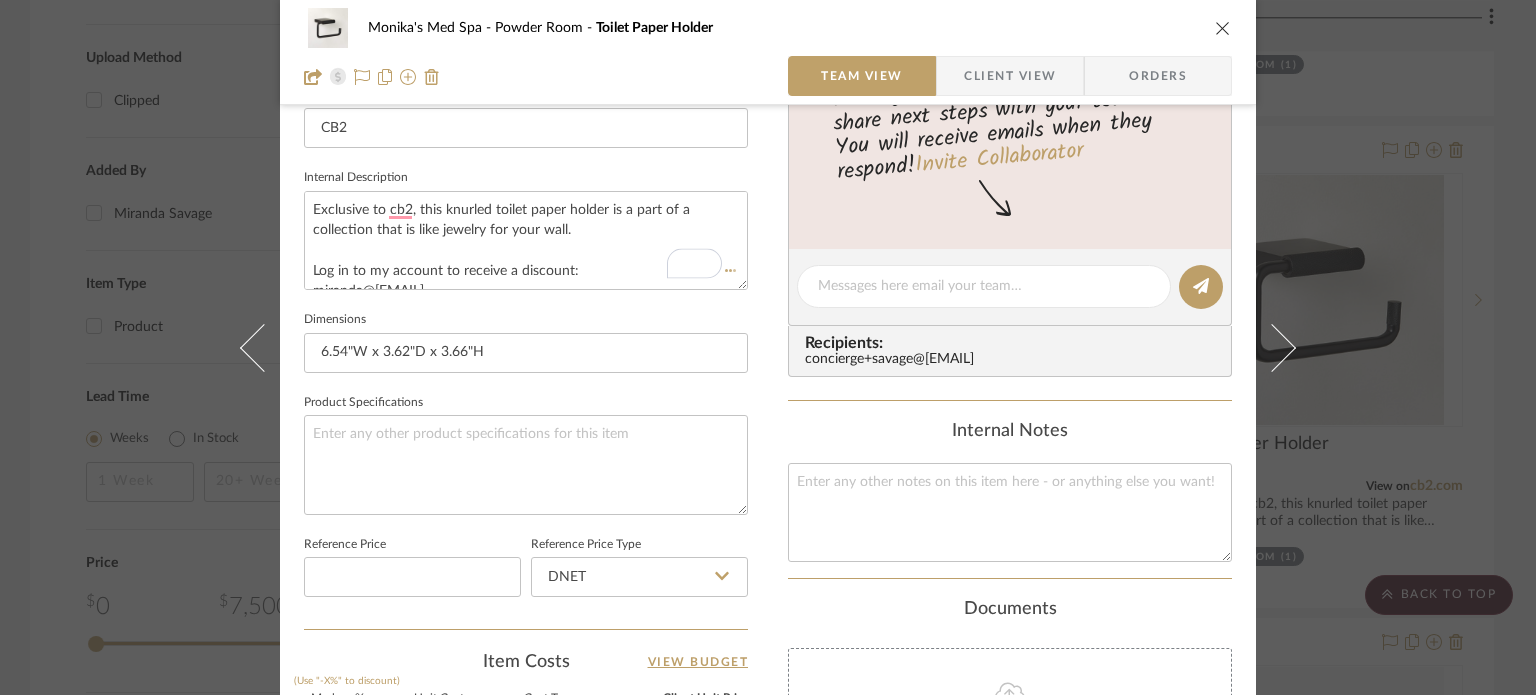 type 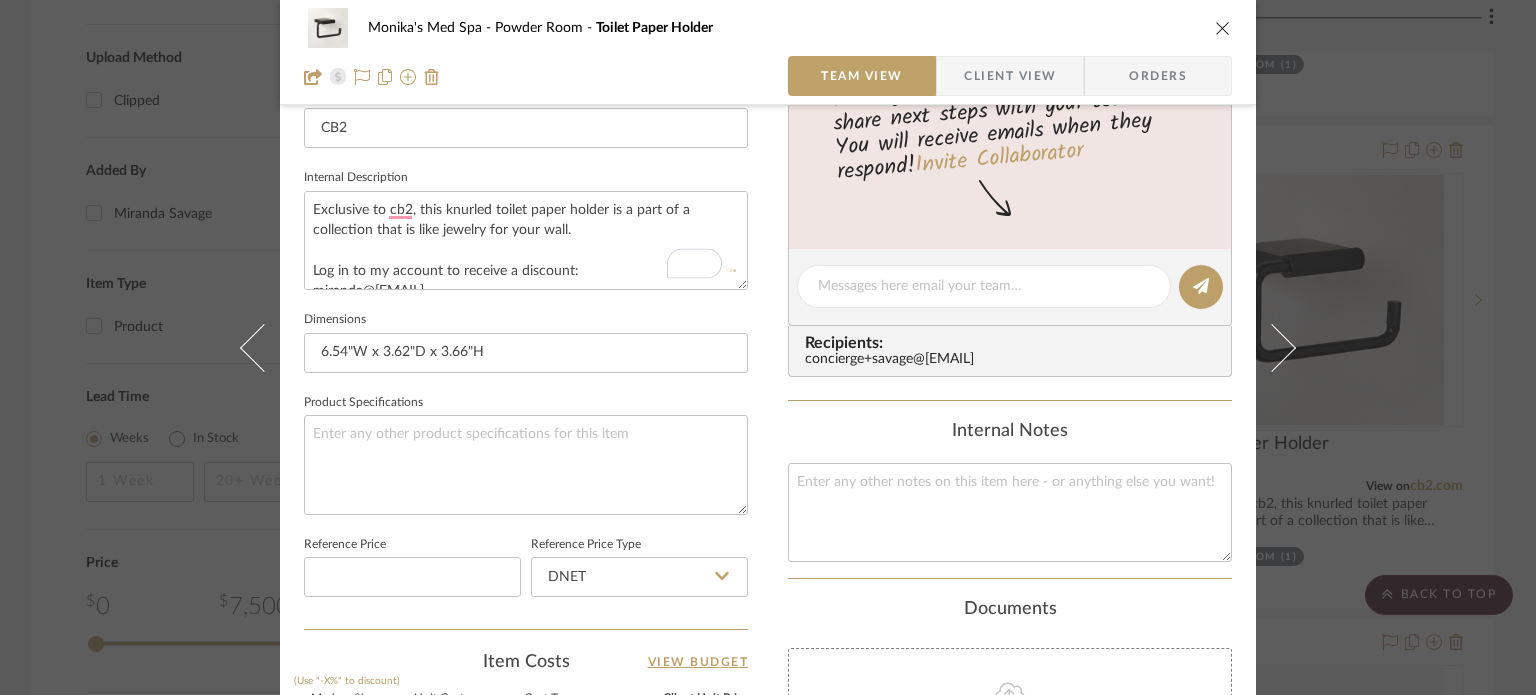 type 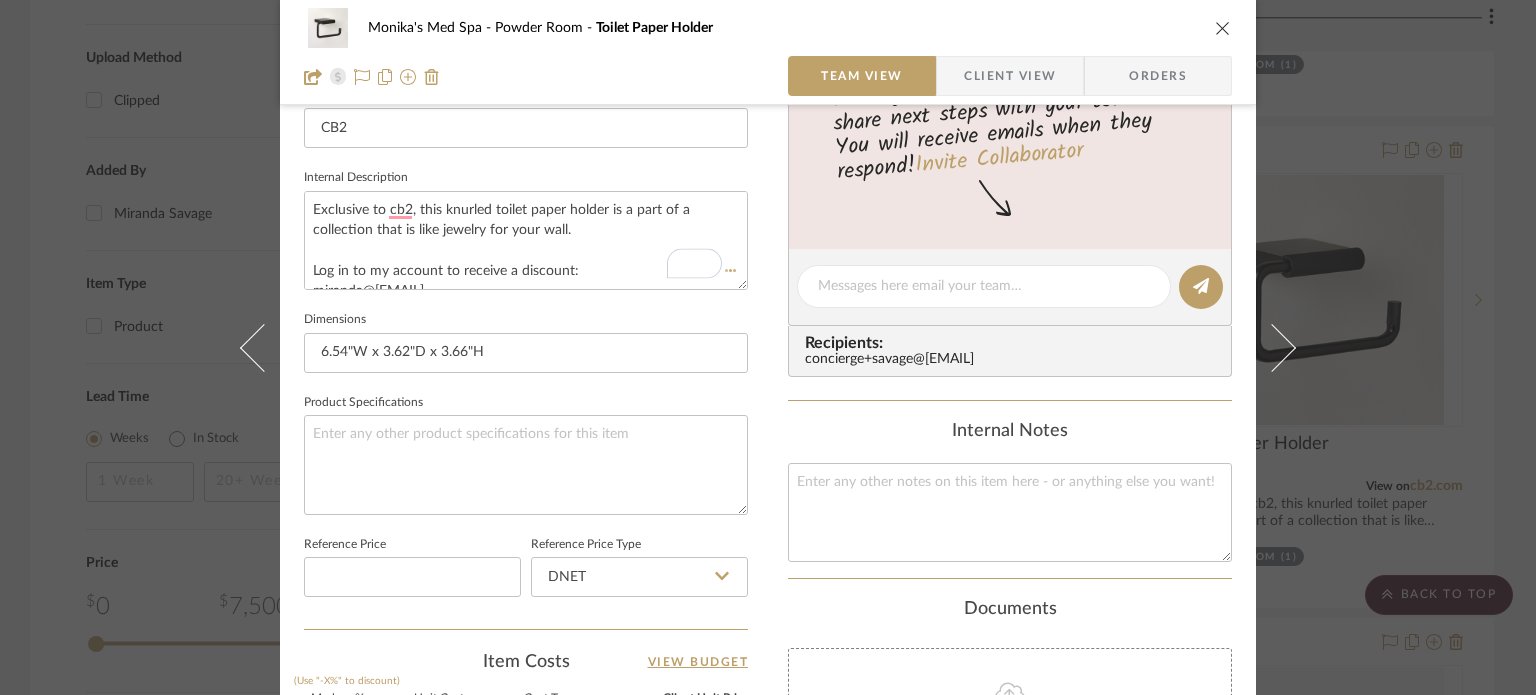 click on "Monika's Med Spa Powder Room Toilet Paper Holder Team View Client View Orders 1 / 3  Team-Facing Details   Item Name  Toilet Paper Holder  Brand  CB2  Internal Description  Exclusive to cb2, this knurled toilet paper holder is a part of a collection that is like jewelry for your wall.
Log in to my account to receive a discount:
[EMAIL]  Dimensions  6.54"W x 3.62"D x 3.66"H  Product Specifications   Reference Price   Reference Price Type  DNET  Item Costs   View Budget   Markup %  (Use "-X%" to discount) 0%  Unit Cost  $35.00  Cost Type  Retail  Client Unit Price  $35.00  Quantity  1  Unit Type  Each  Subtotal   $35.00   Tax %  0%  Total Tax   $0.00   Shipping Cost  $0.00  Ship. Markup %  0% Taxable  Total Shipping   $0.00  Total Client Price  $35.00  Your Cost  $35.00  Your Margin  $0.00  Content here copies to Client View - confirm visibility there.  Show in Client Dashboard  Bulk Manage Dashboard Settings  Include in Budget   View Budget  Team Status Internal Client Status (1)" at bounding box center [768, 272] 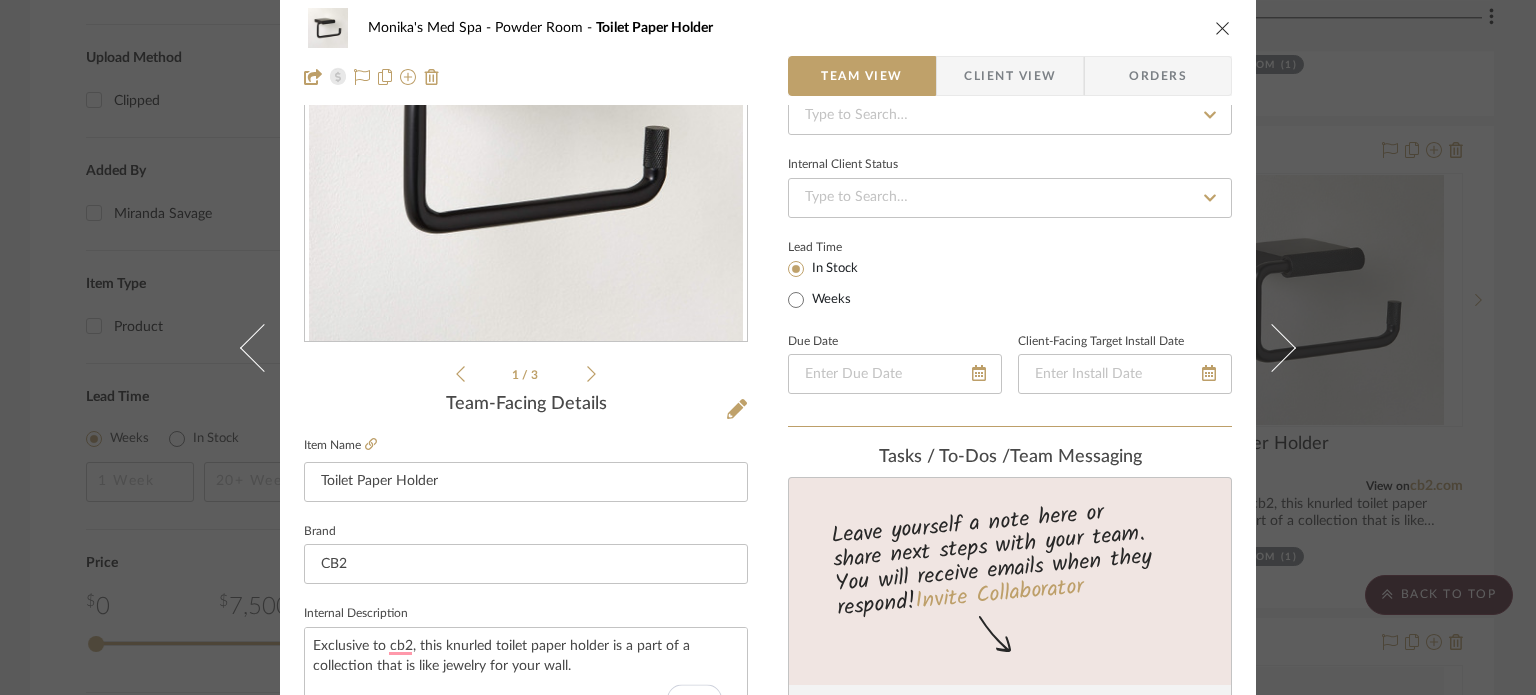 scroll, scrollTop: 0, scrollLeft: 0, axis: both 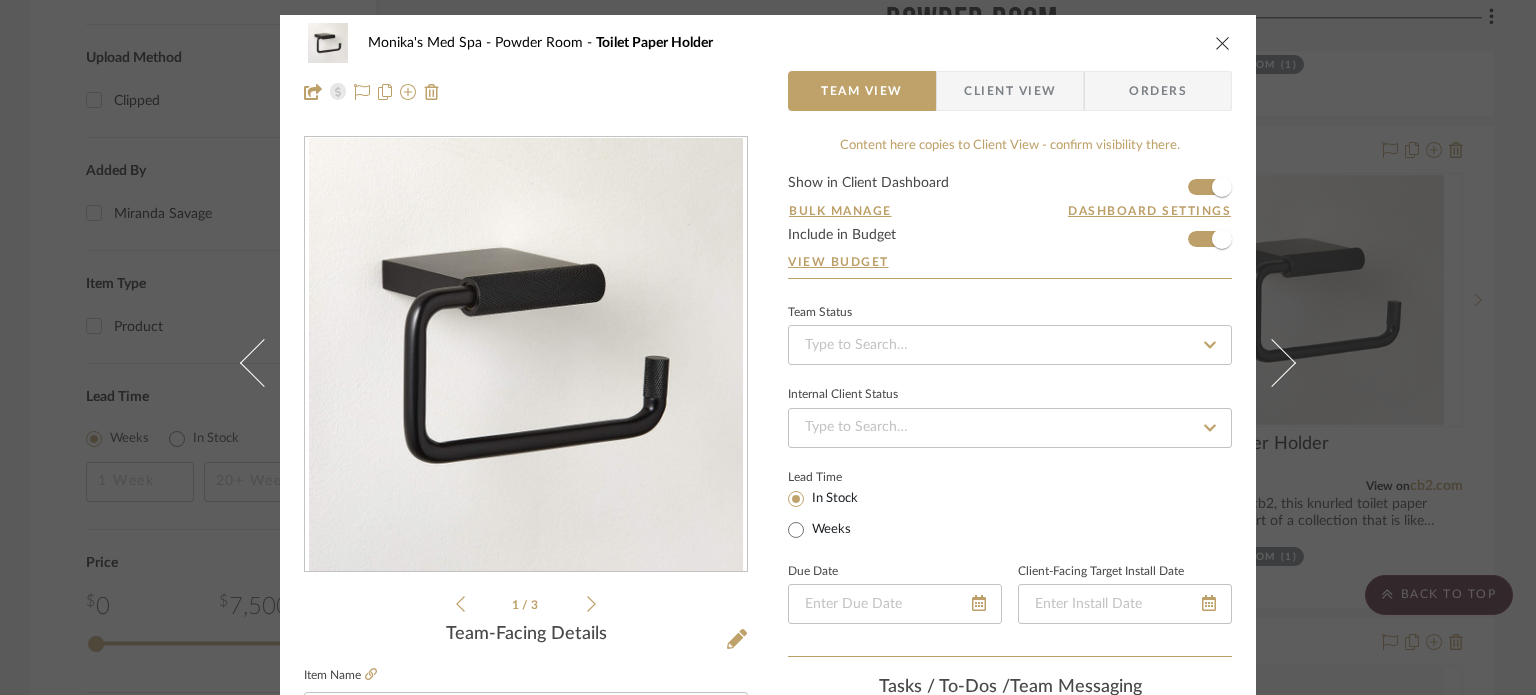 click on "Monika's Med Spa Powder Room Toilet Paper Holder" at bounding box center (768, 43) 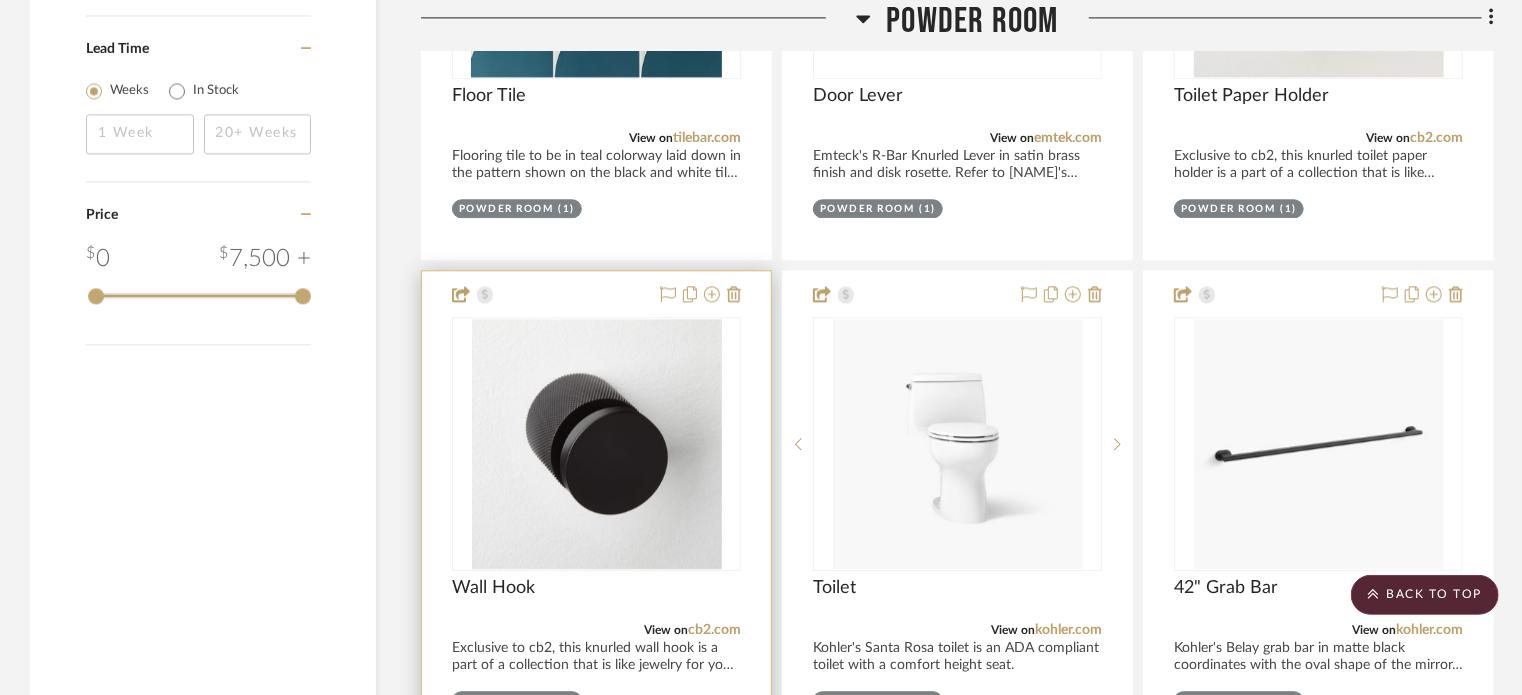 scroll, scrollTop: 2372, scrollLeft: 0, axis: vertical 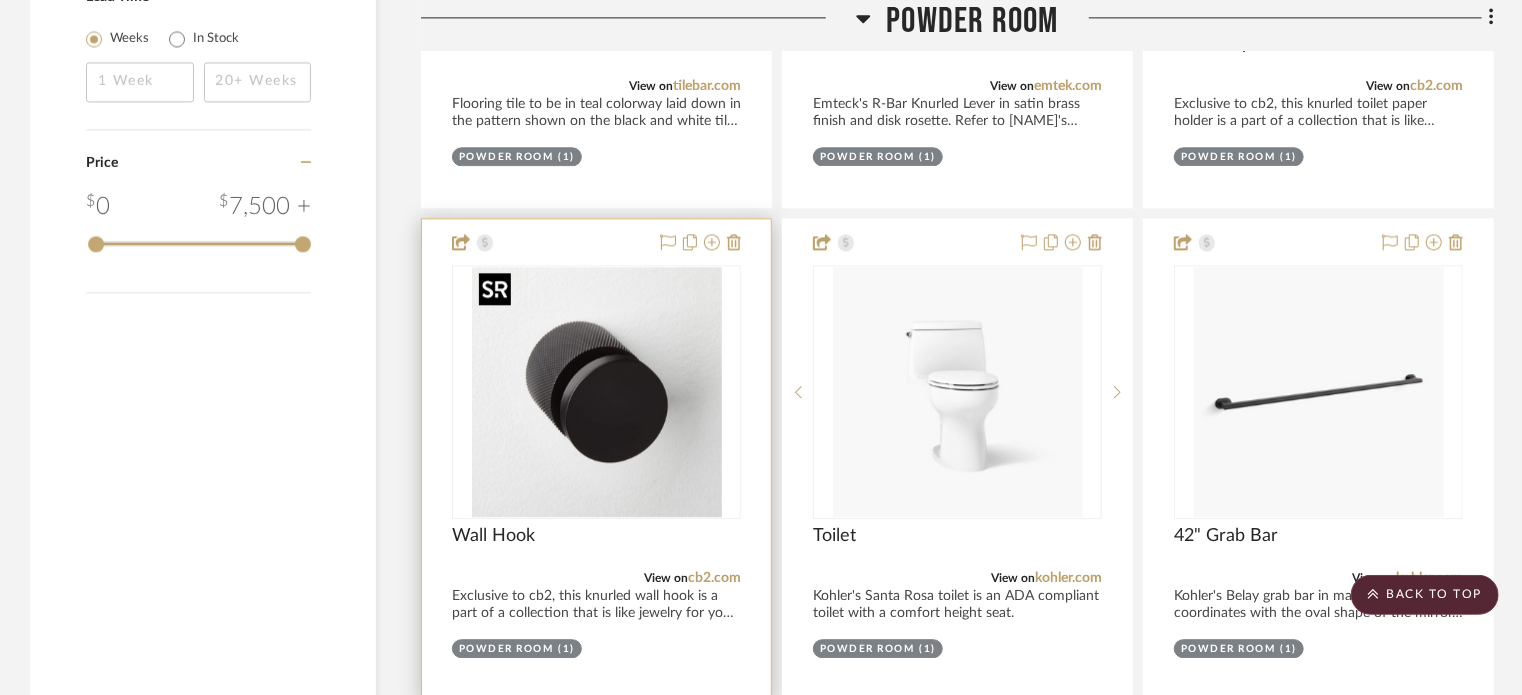 click at bounding box center (597, 392) 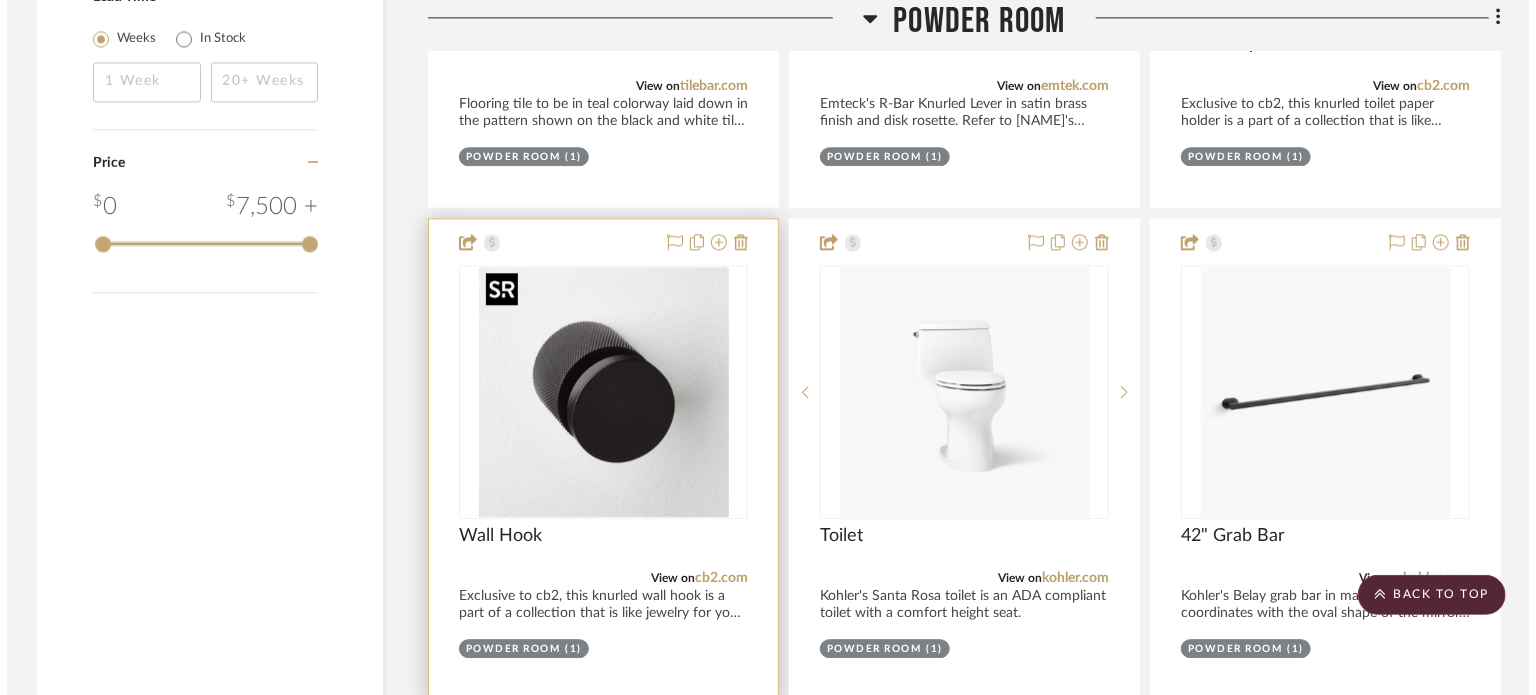 scroll, scrollTop: 0, scrollLeft: 0, axis: both 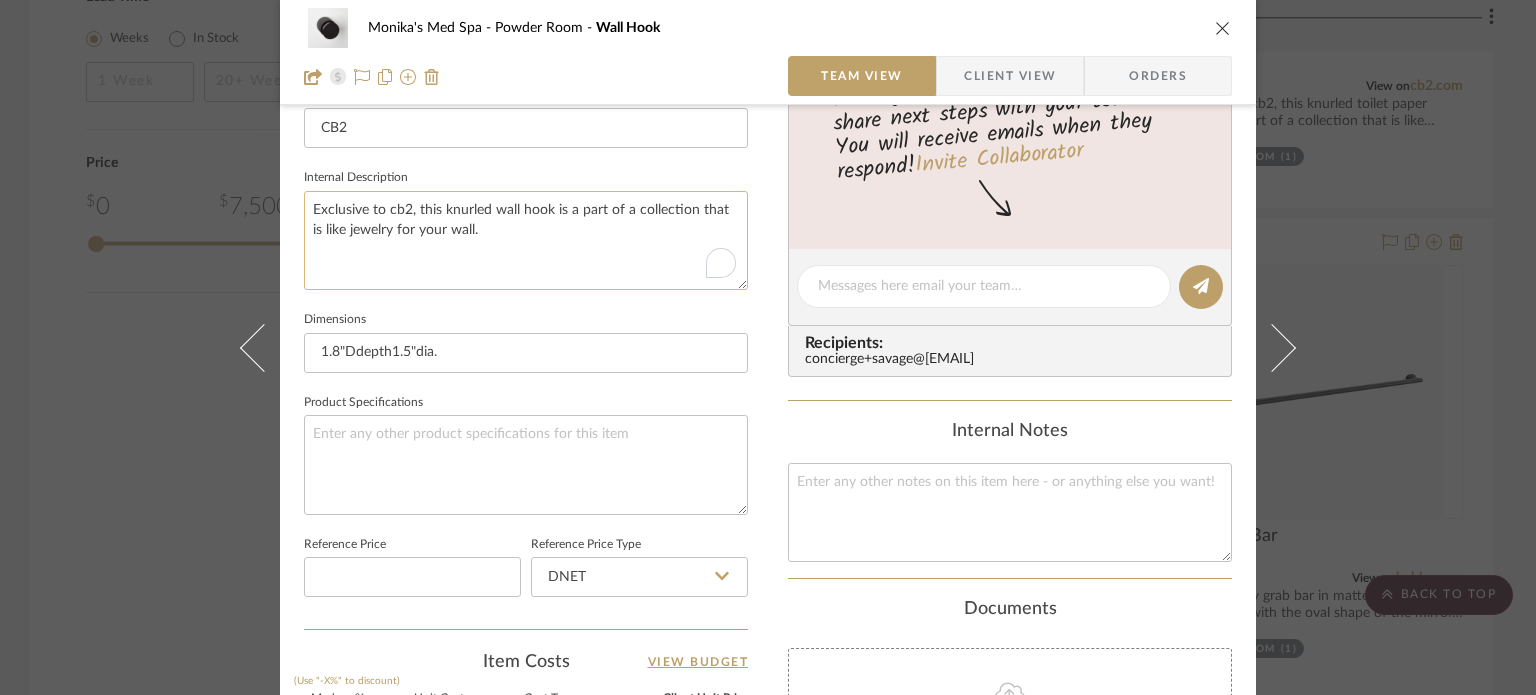 click on "Exclusive to cb2, this knurled wall hook is a part of a collection that is like jewelry for your wall." 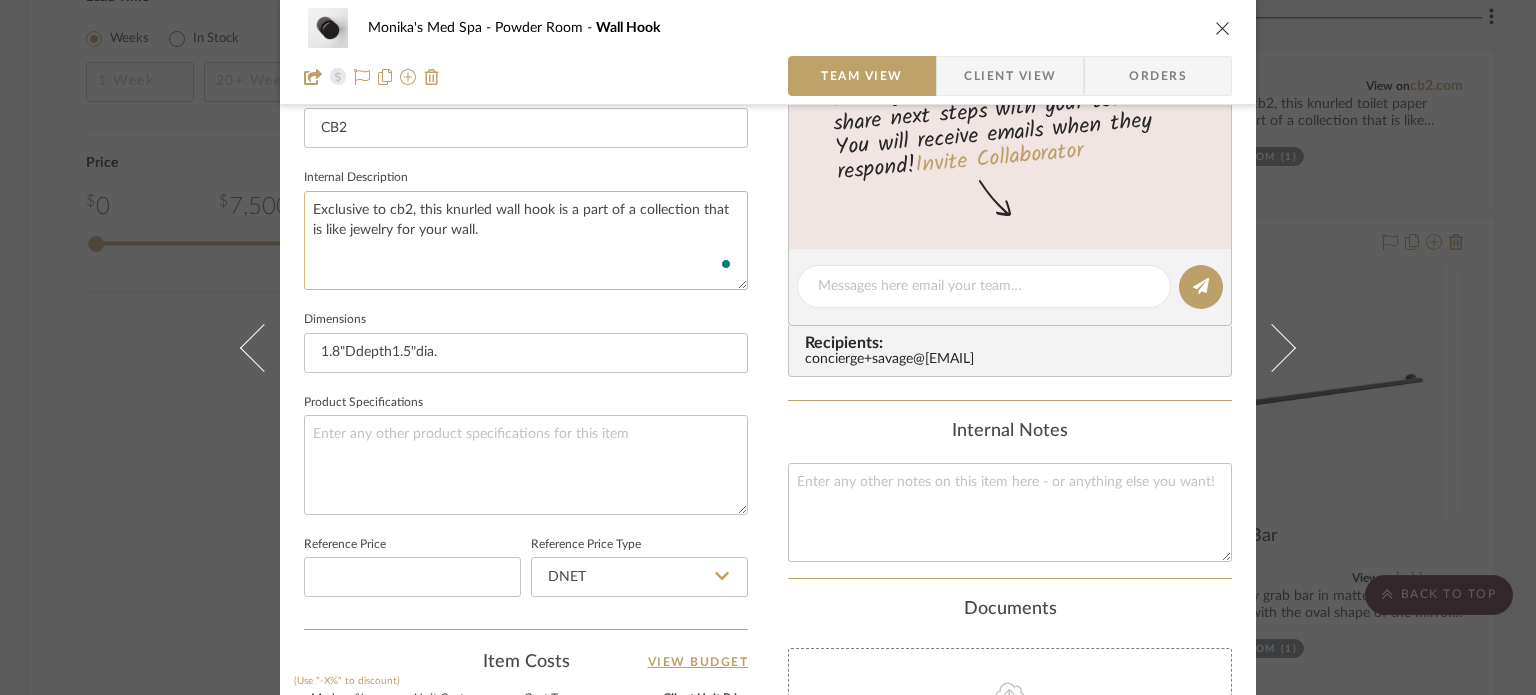 paste on "Log in to my account to receive a discount:
miranda@[EMAIL]
ilDesign2!" 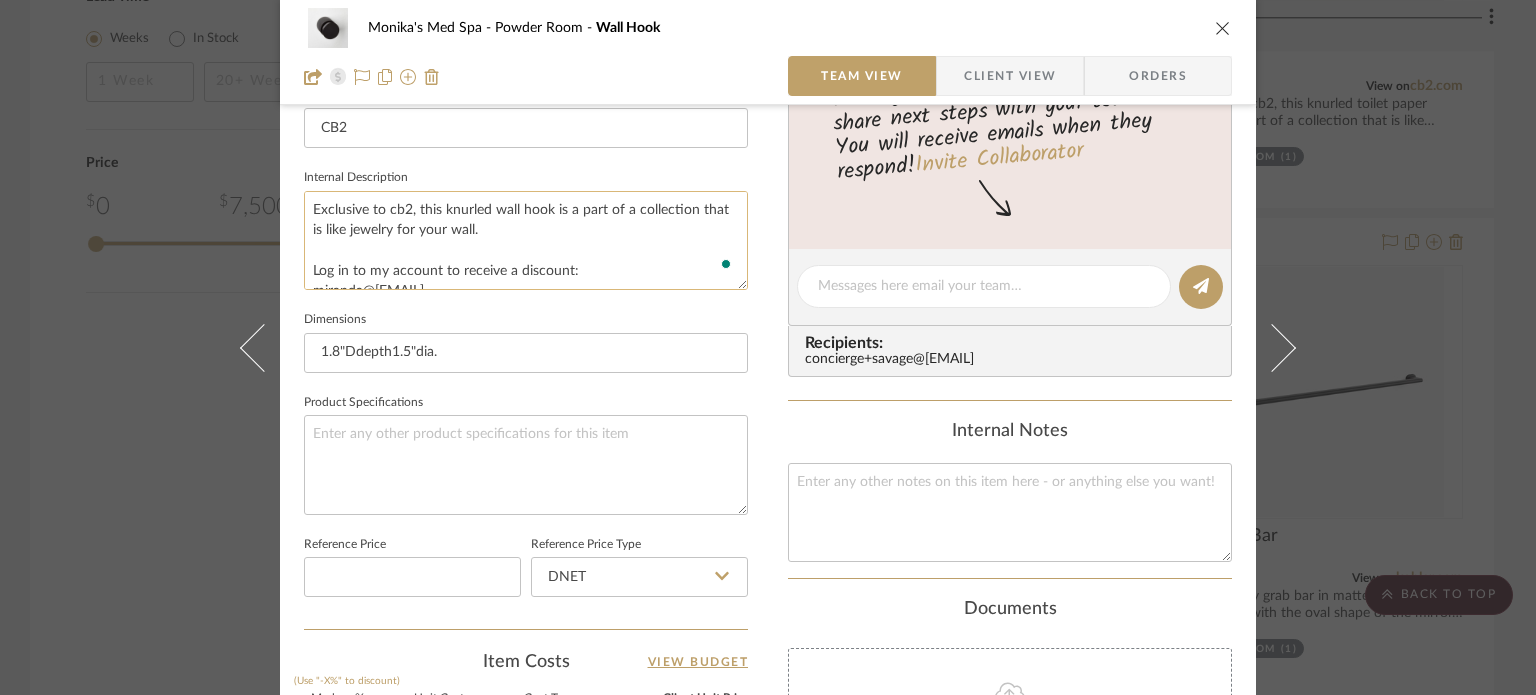 scroll, scrollTop: 29, scrollLeft: 0, axis: vertical 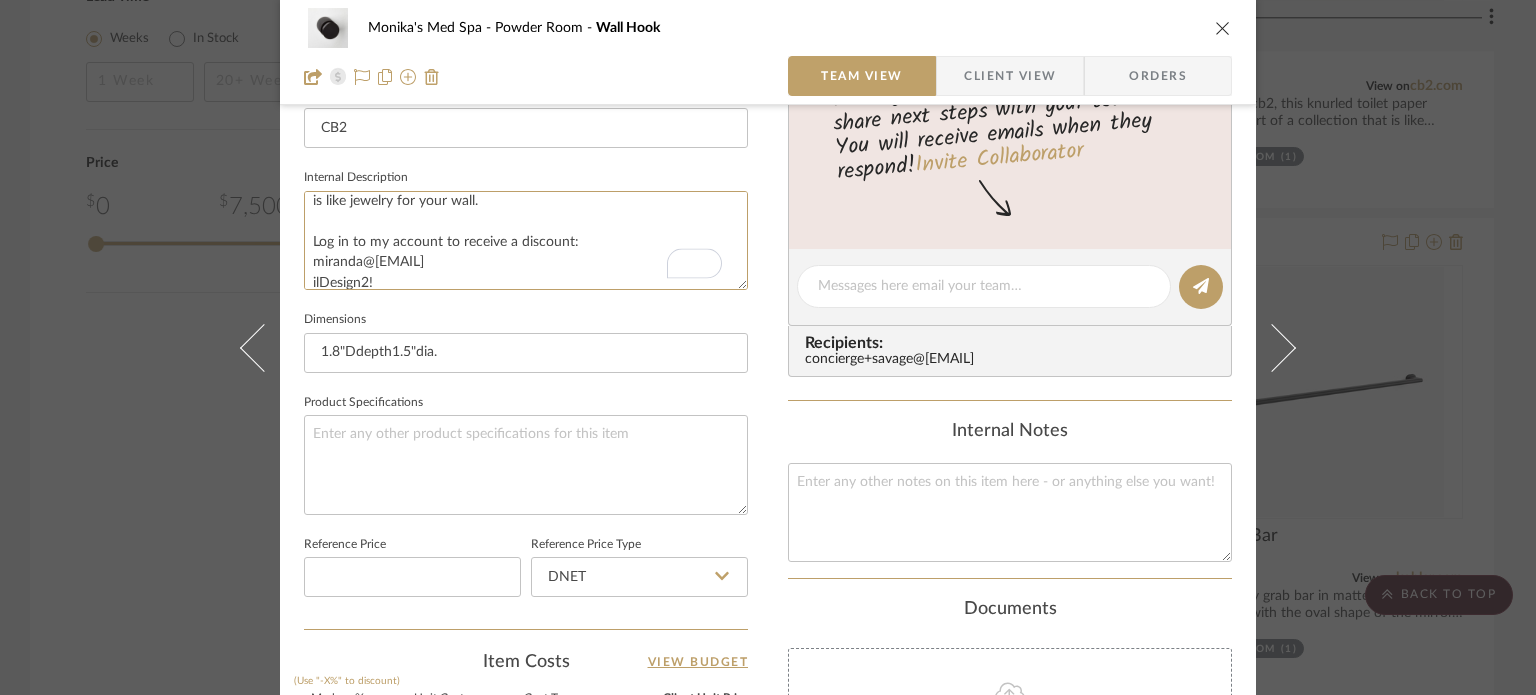 type on "Exclusive to cb2, this knurled wall hook is a part of a collection that is like jewelry for your wall.
Log in to my account to receive a discount:
miranda@[EMAIL]
ilDesign2!" 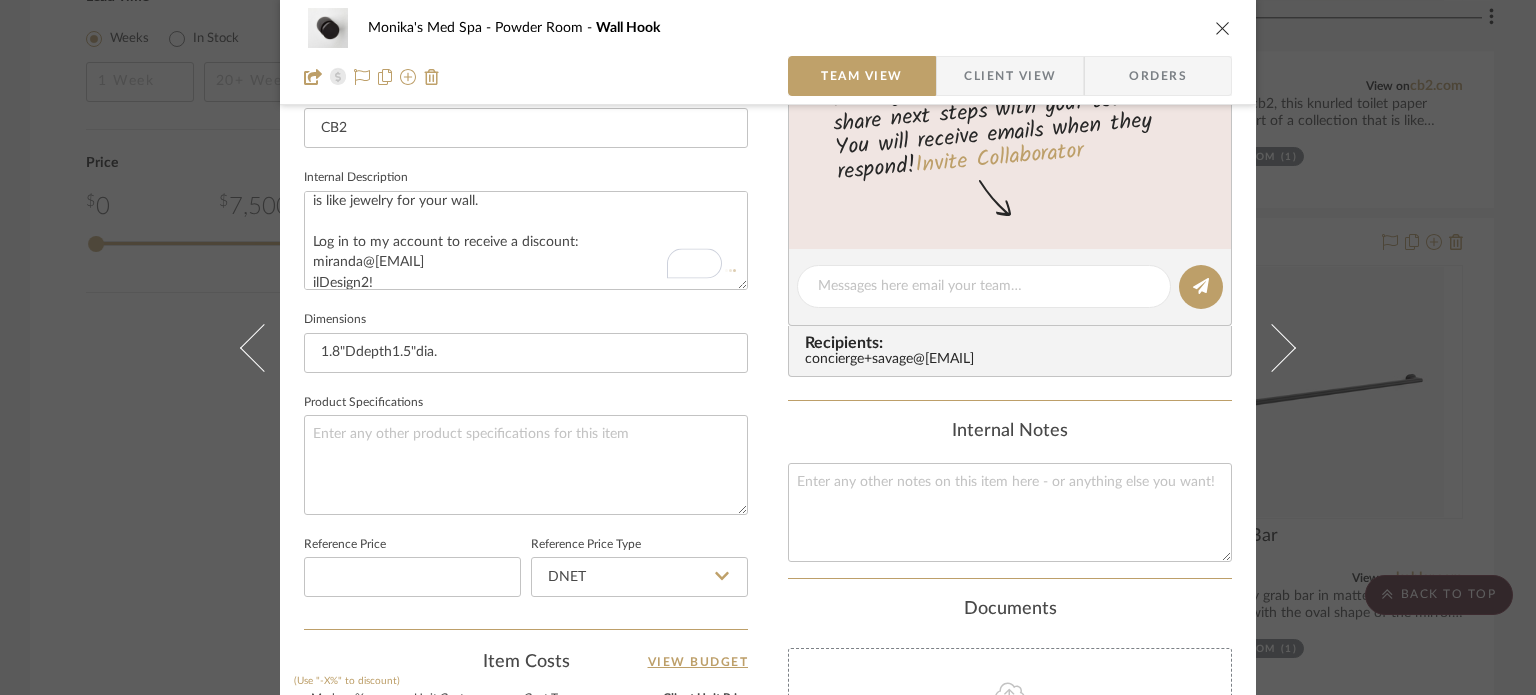click on "Monika's Med Spa Powder Room Wall Hook Team View Client View Orders  Team-Facing Details   Item Name  Wall Hook  Brand  CB2  Internal Description  Exclusive to cb2, this knurled wall hook is a part of a collection that is like jewelry for your wall.
Log in to my account to receive a discount:
miranda@[EMAIL]
ilDesign2!  Dimensions  1.8"Ddepth1.5"dia.  Product Specifications   Reference Price   Reference Price Type  DNET  Item Costs   View Budget   Markup %  (Use "-X%" to discount) 0%  Unit Cost  $22.95  Cost Type  Retail  Client Unit Price  $22.95  Quantity  1  Unit Type  Each  Subtotal   $22.95   Tax %  0%  Total Tax   $0.00   Shipping Cost  $0.00  Ship. Markup %  0% Taxable  Total Shipping   $0.00  Total Client Price  $22.95  Your Cost  $22.95  Your Margin  $0.00  Content here copies to Client View - confirm visibility there.  Show in Client Dashboard  Bulk Manage Dashboard Settings  Include in Budget   View Budget  Team Status Internal Client Status  Lead Time  In Stock Weeks  Due Date  (1)" at bounding box center [768, 272] 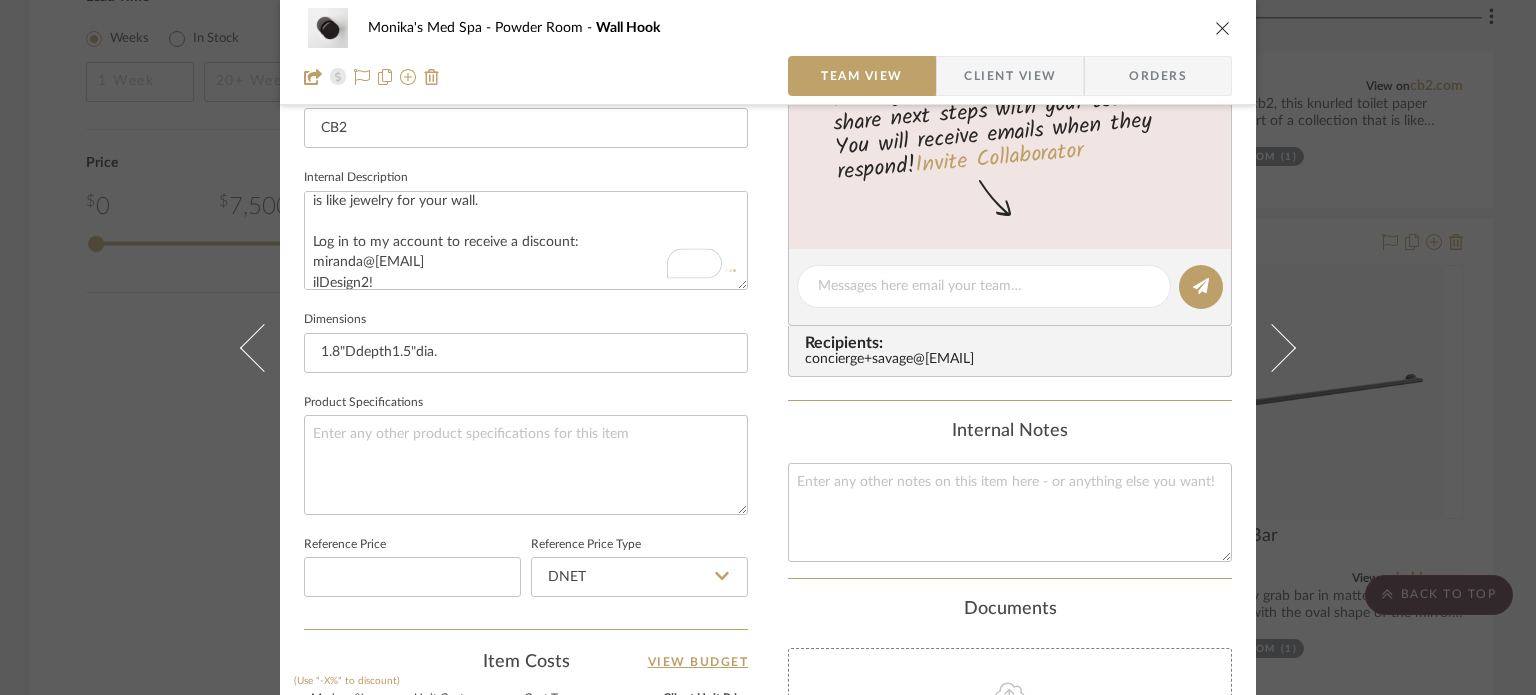 type 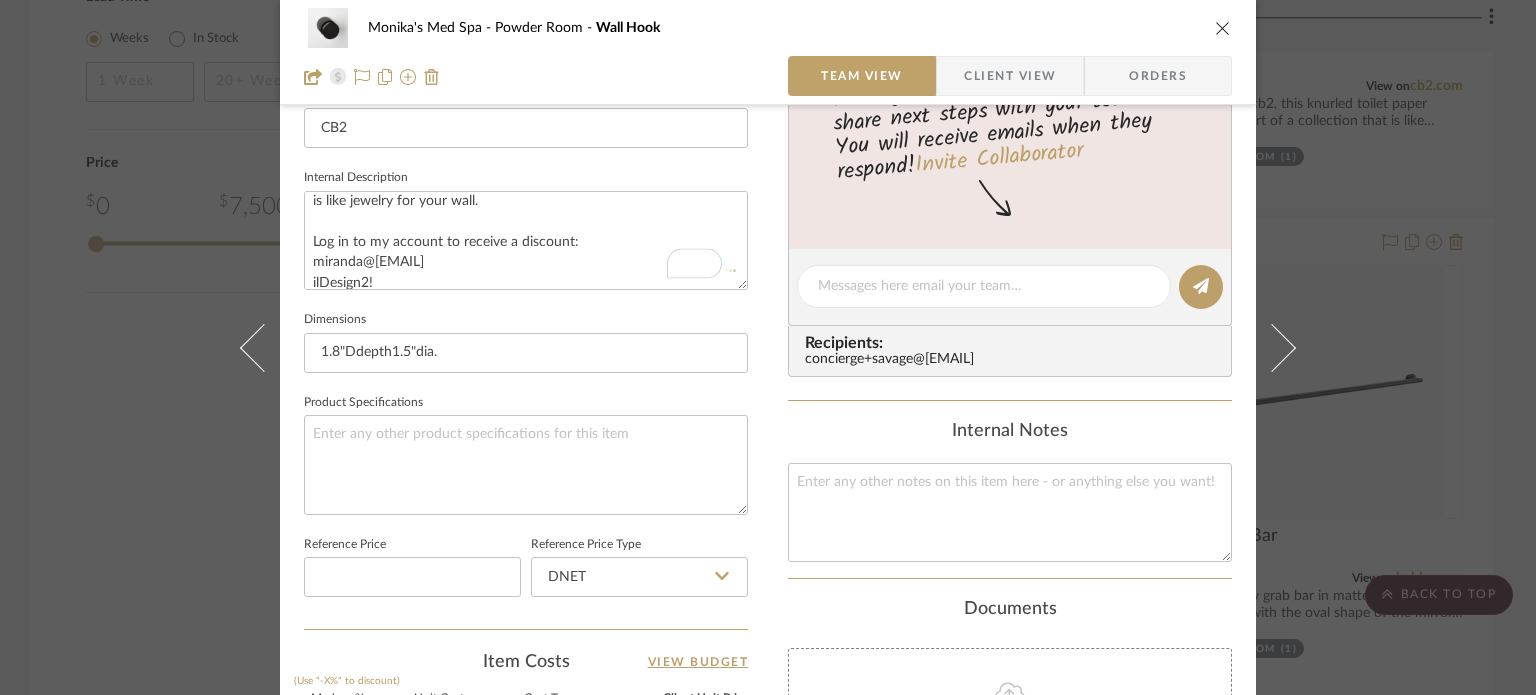 type 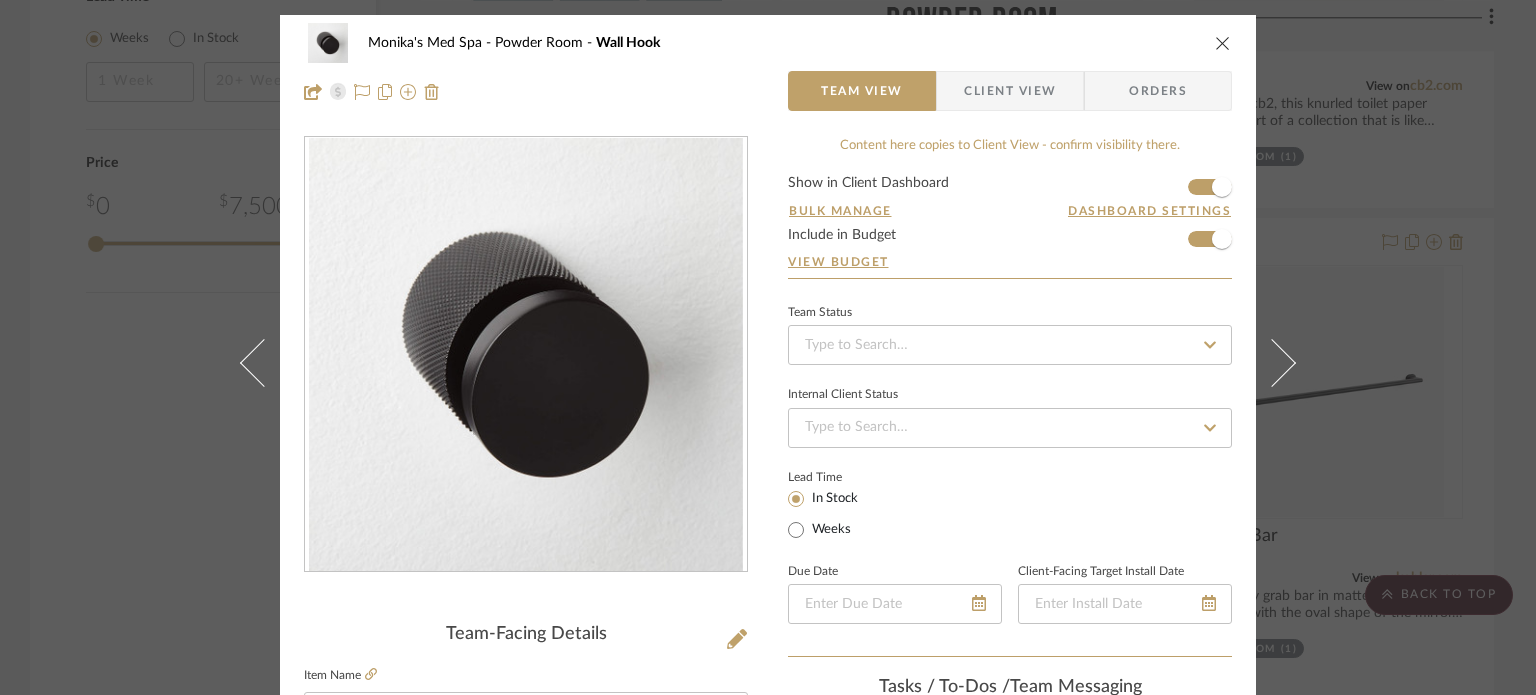 click at bounding box center [1223, 43] 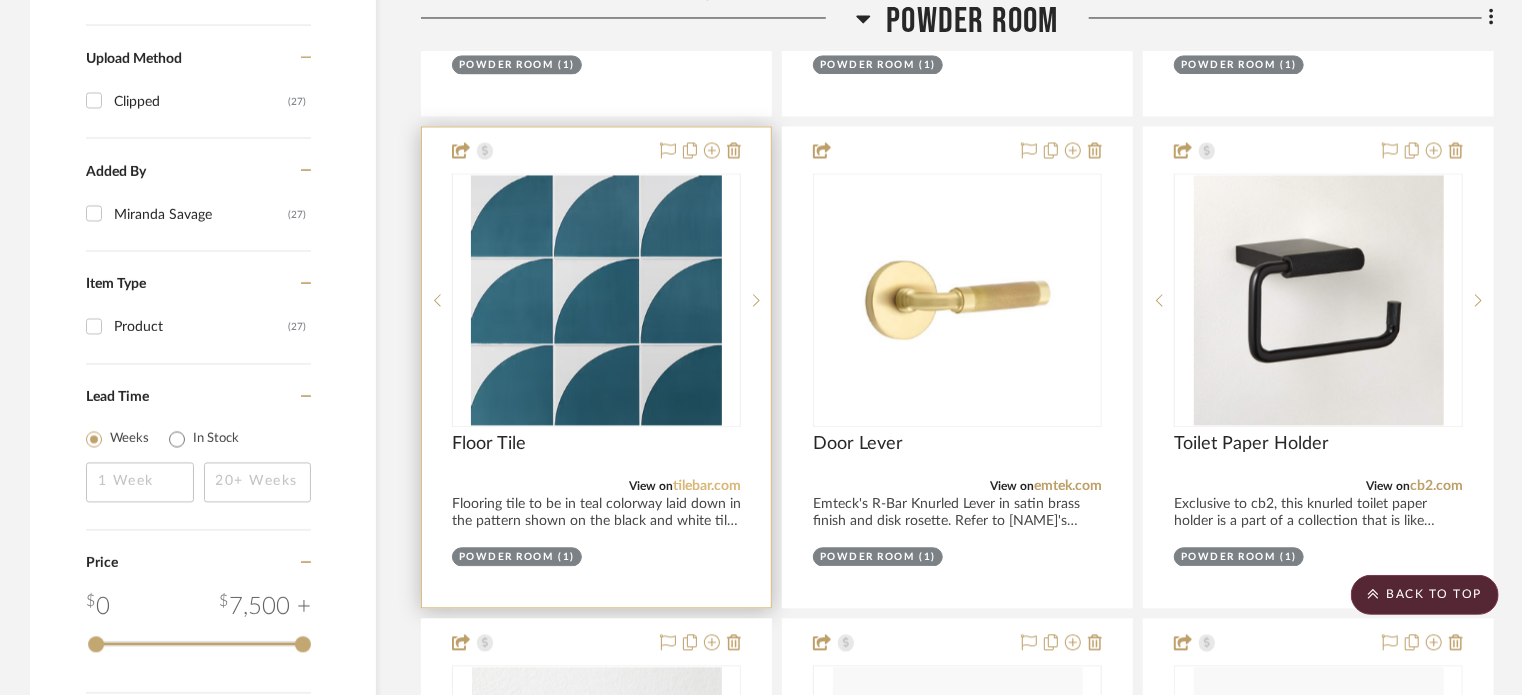 click on "tilebar.com" at bounding box center (707, 486) 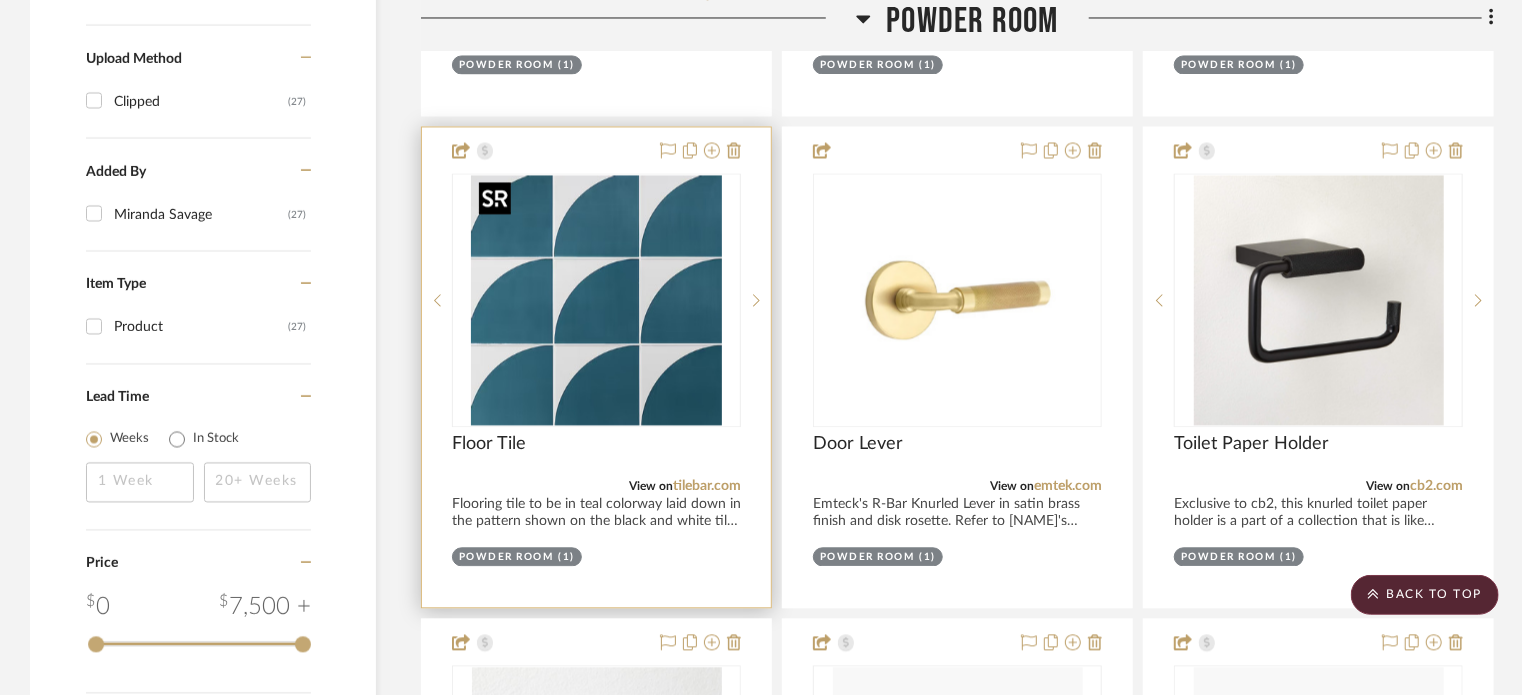 click at bounding box center [596, 300] 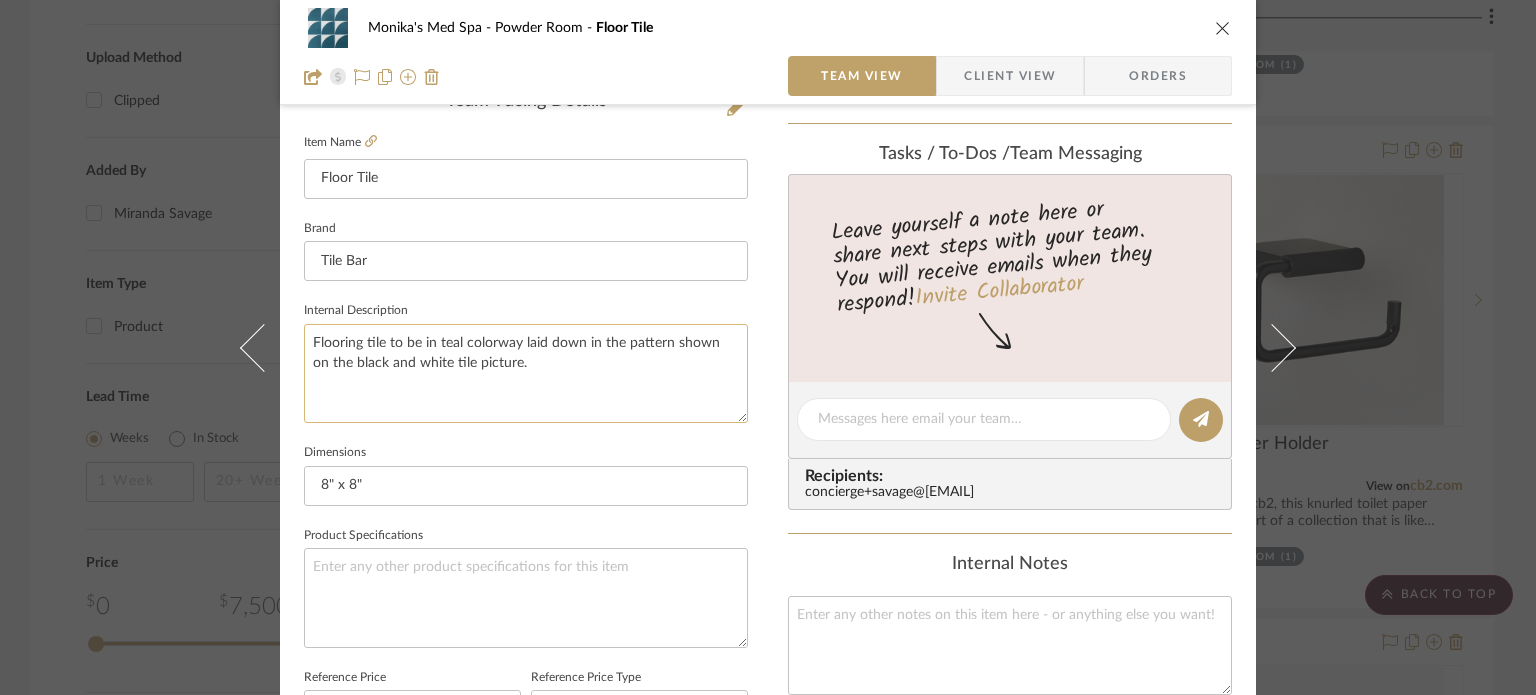 click on "Flooring tile to be in teal colorway laid down in the pattern shown on the black and white tile picture." 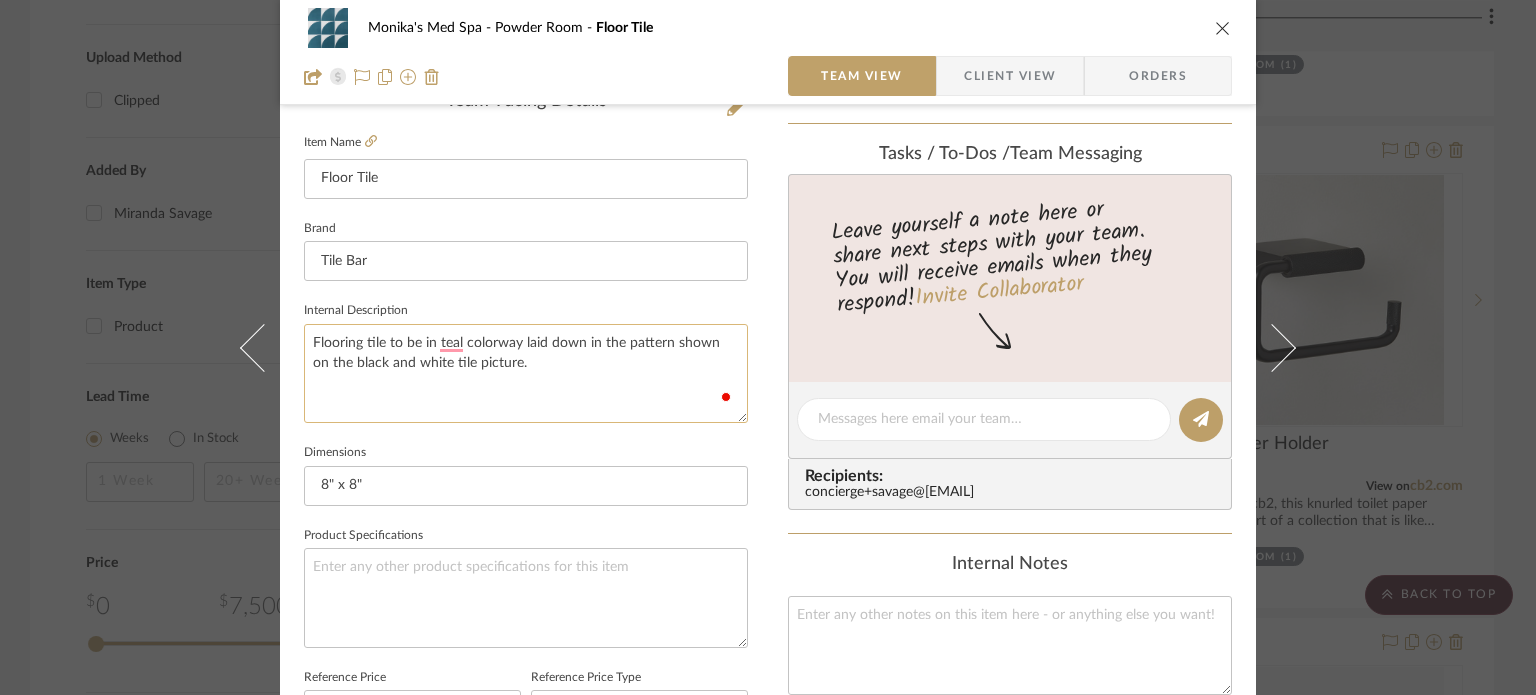 paste on "Log in to my account to receive a discount:
miranda@[EMAIL]
ilDesign2!" 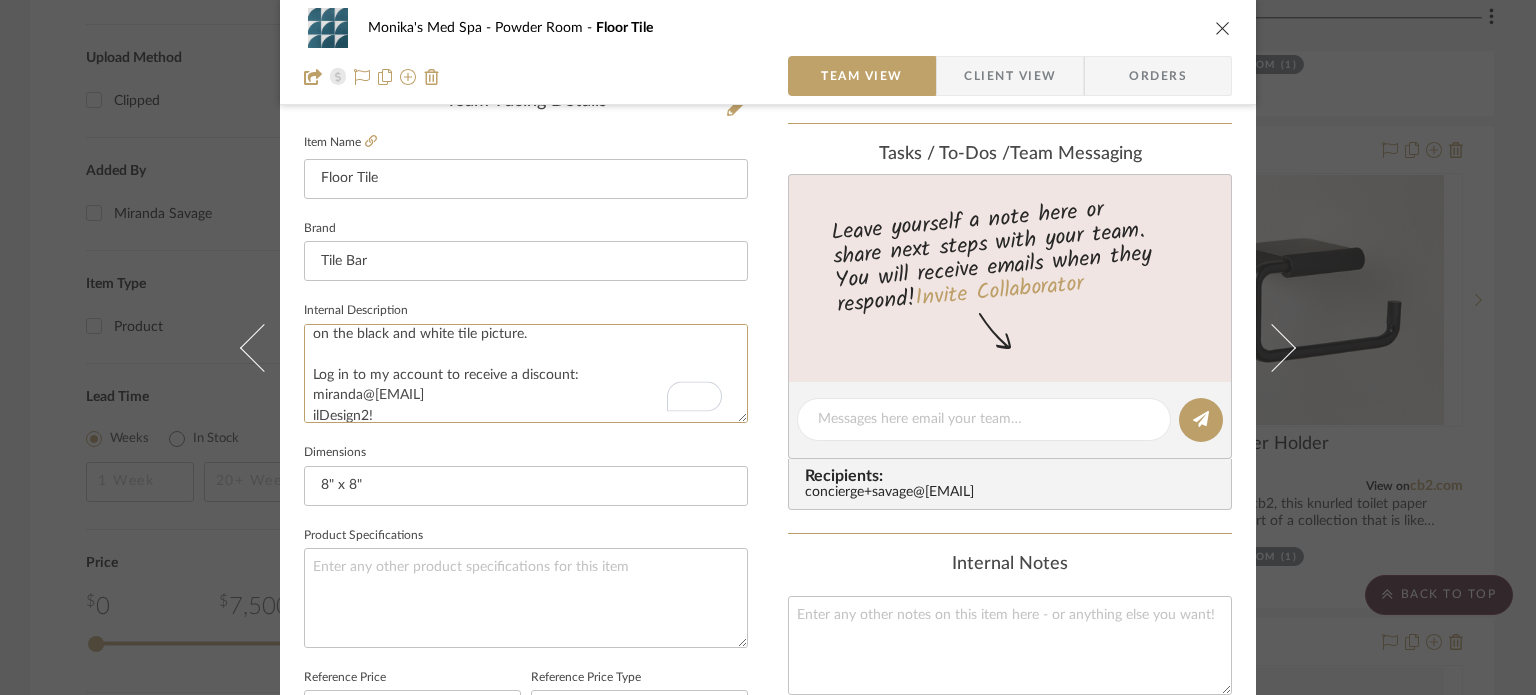 type on "Flooring tile to be in teal colorway laid down in the pattern shown on the black and white tile picture.
Log in to my account to receive a discount:
miranda@[EMAIL]
ilDesign2!" 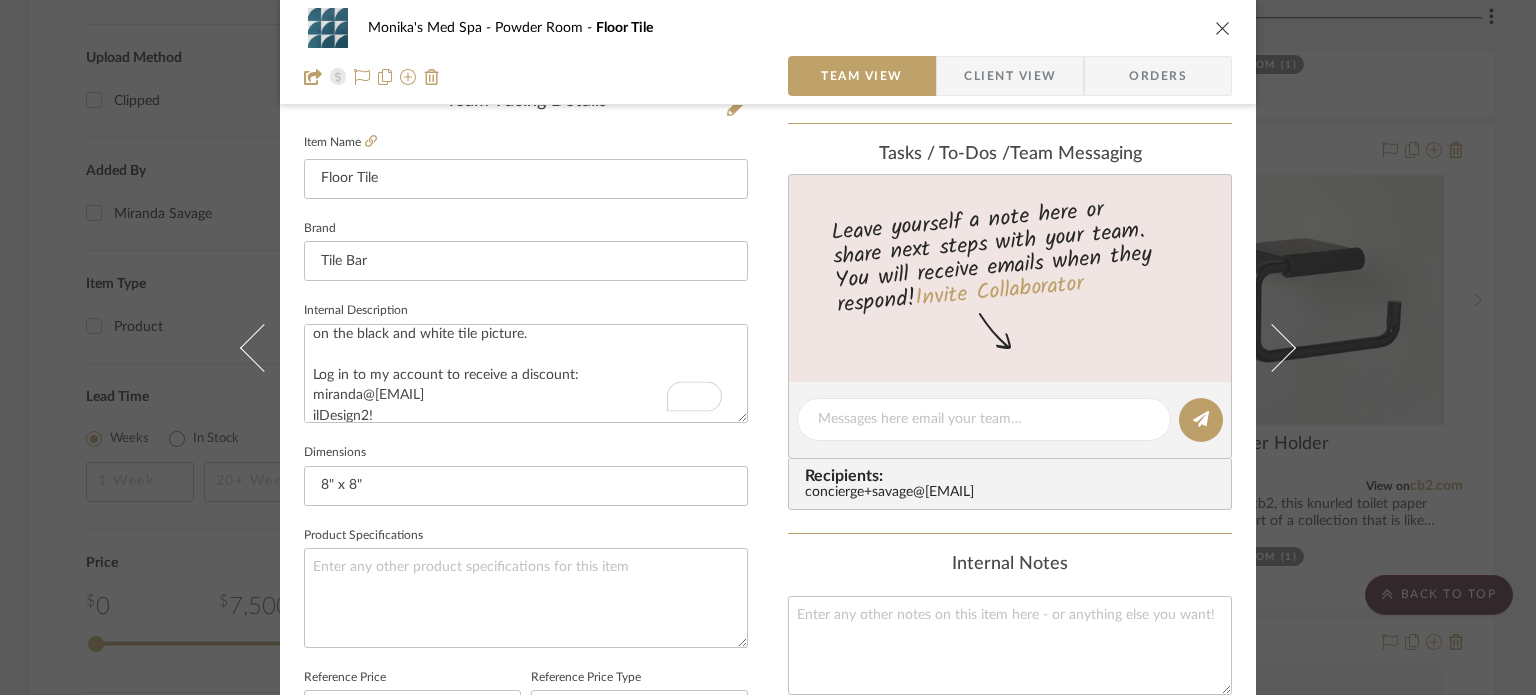 click on "Internal Notes" 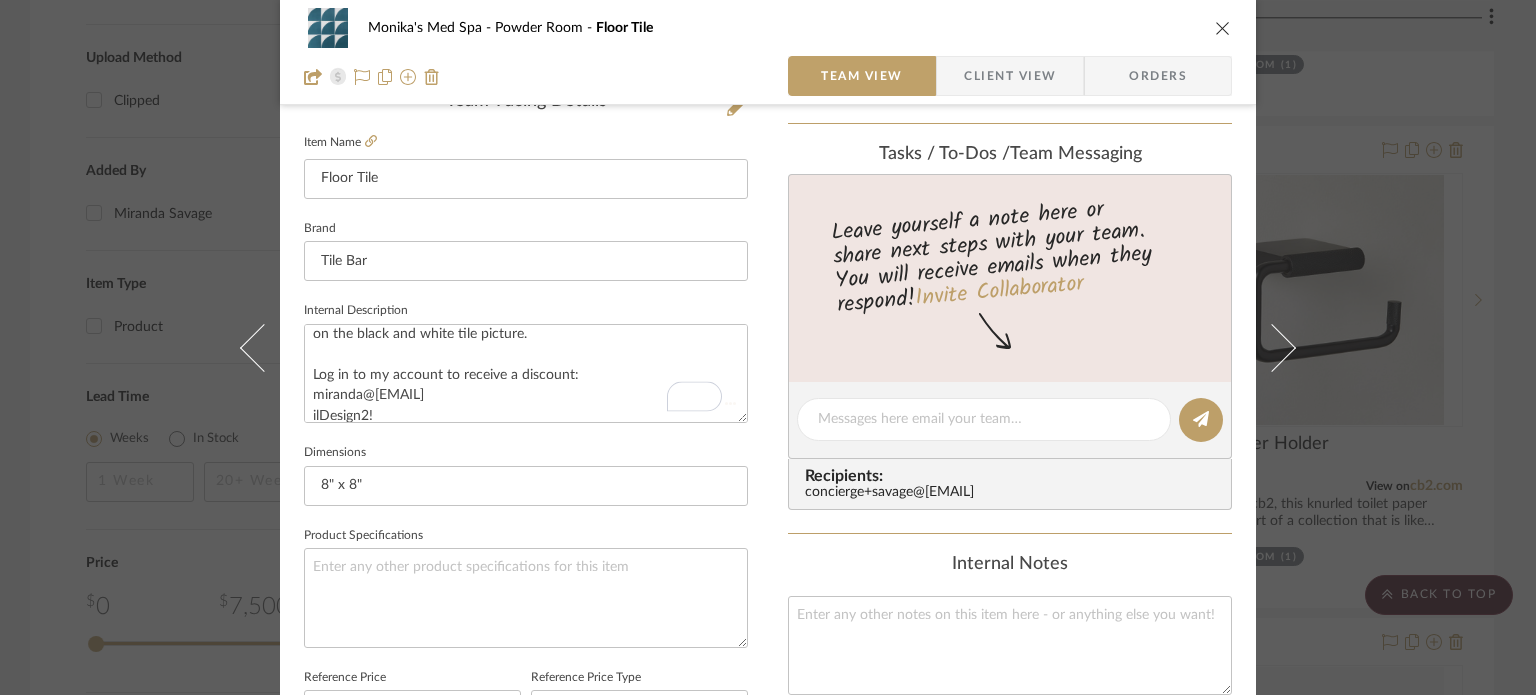 type 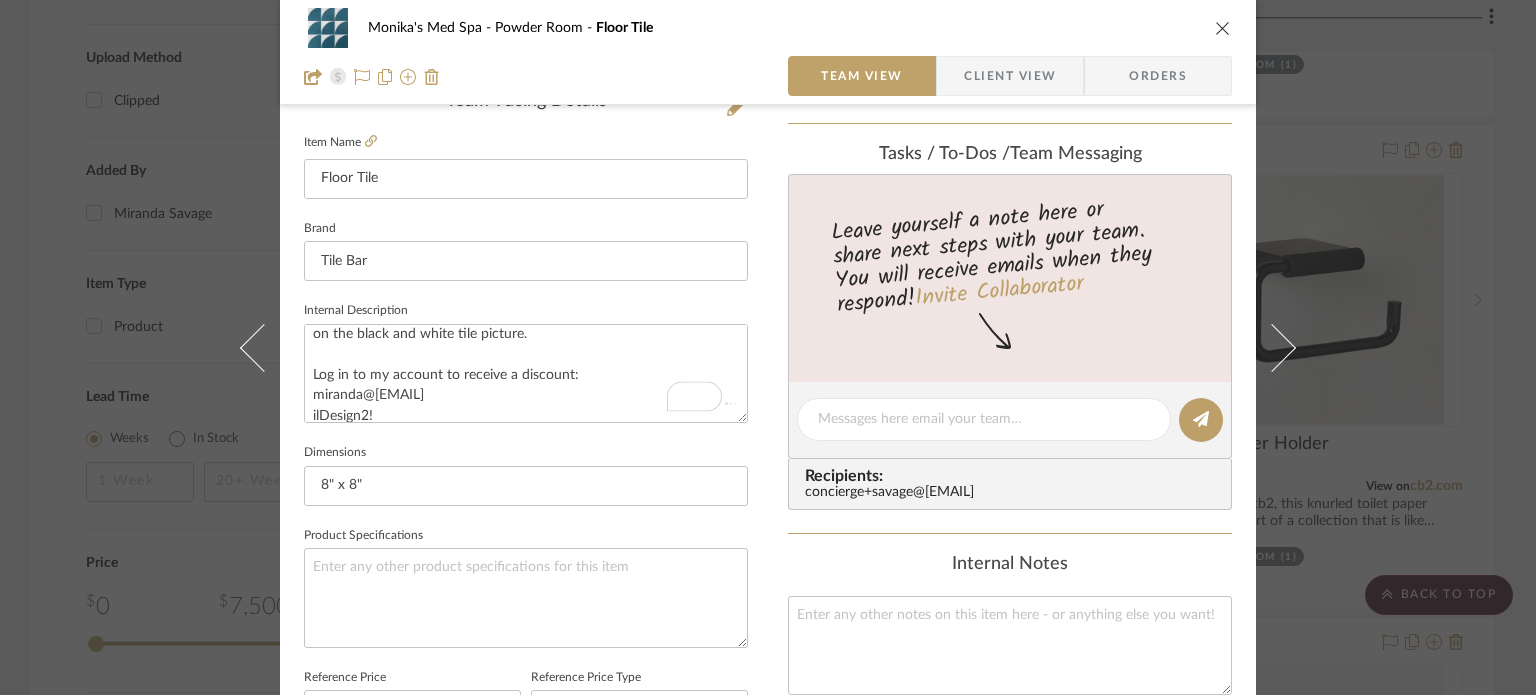 type 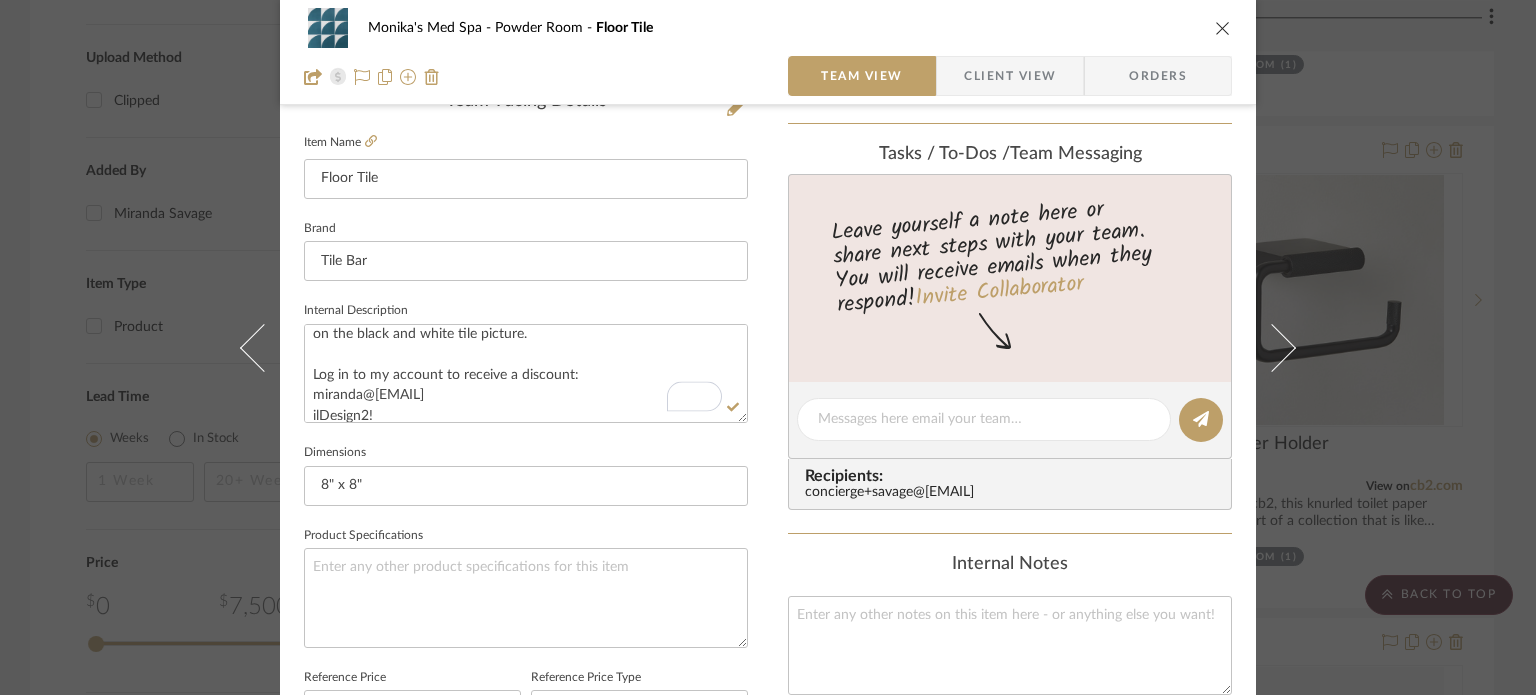 click at bounding box center (1223, 28) 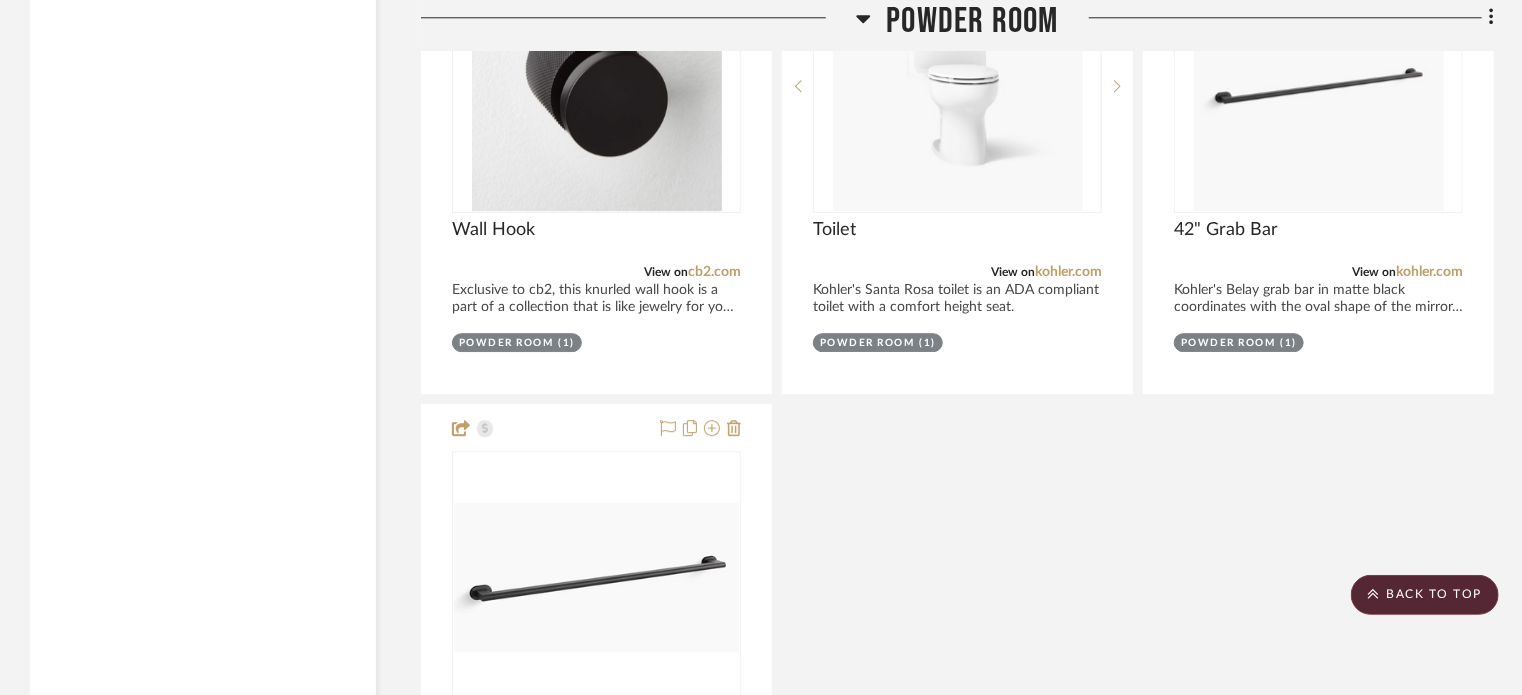 scroll, scrollTop: 2772, scrollLeft: 0, axis: vertical 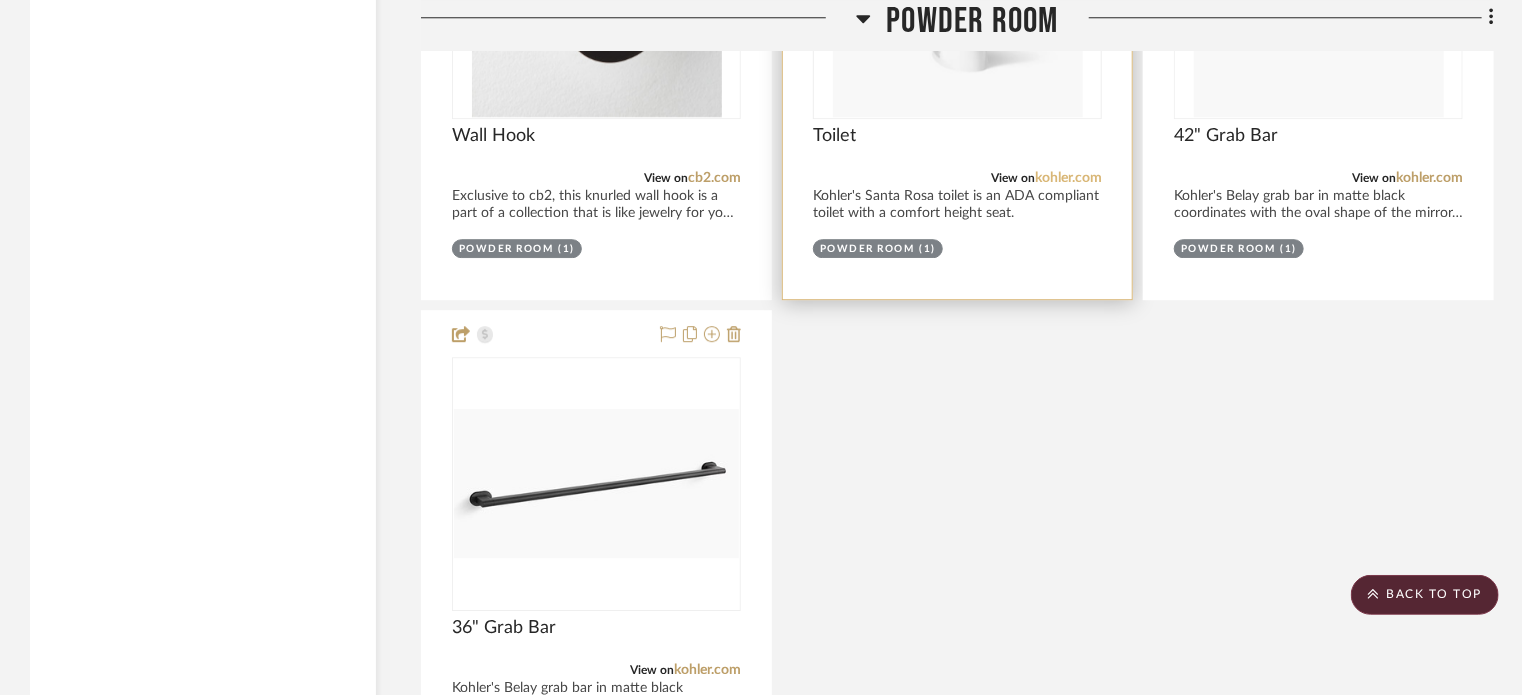 click on "kohler.com" at bounding box center [1068, 178] 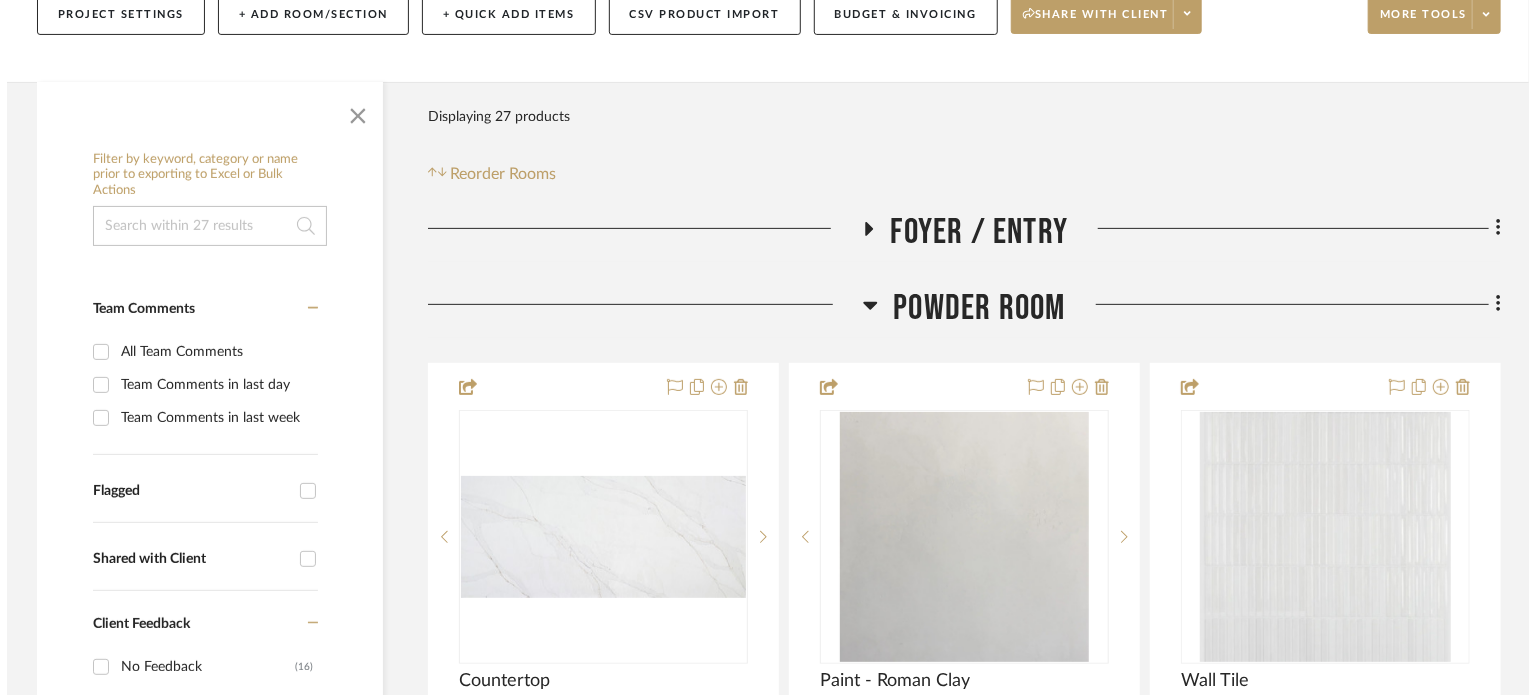 scroll, scrollTop: 0, scrollLeft: 0, axis: both 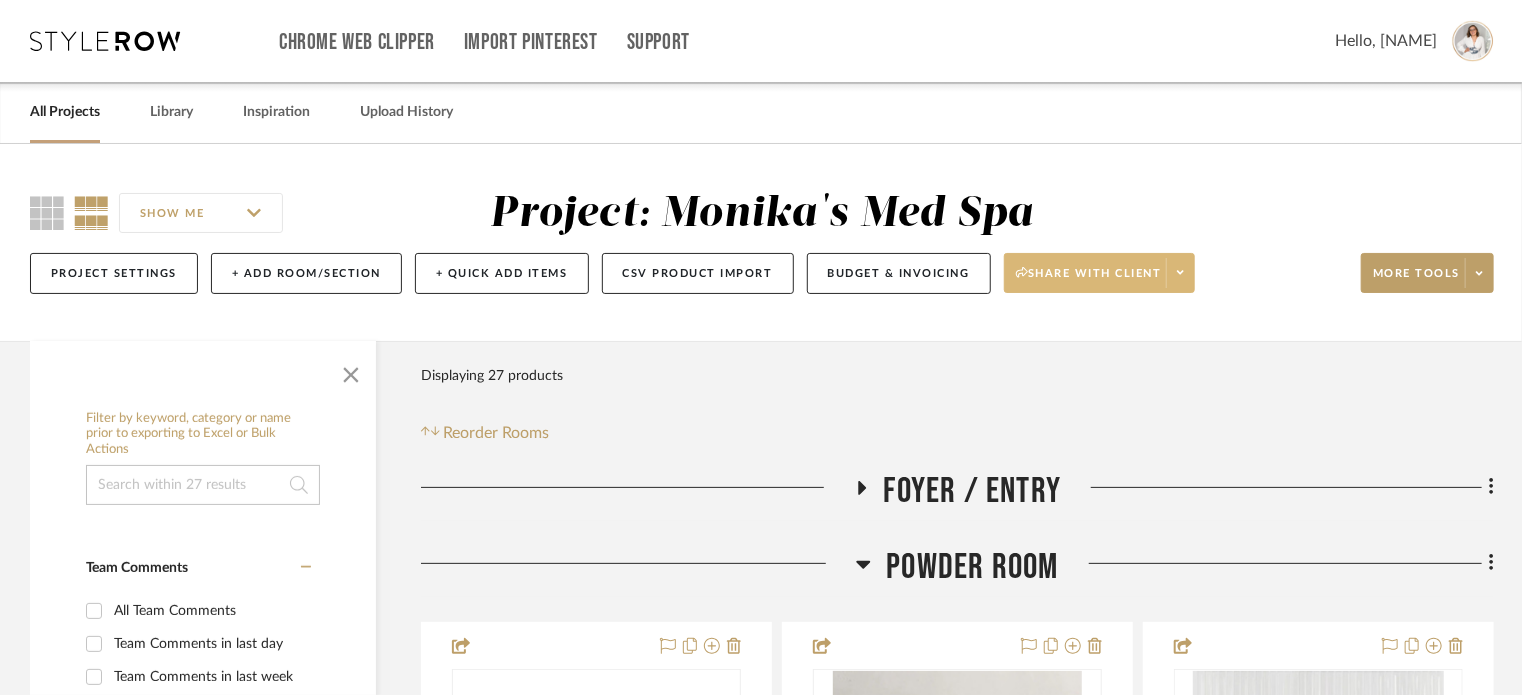 click 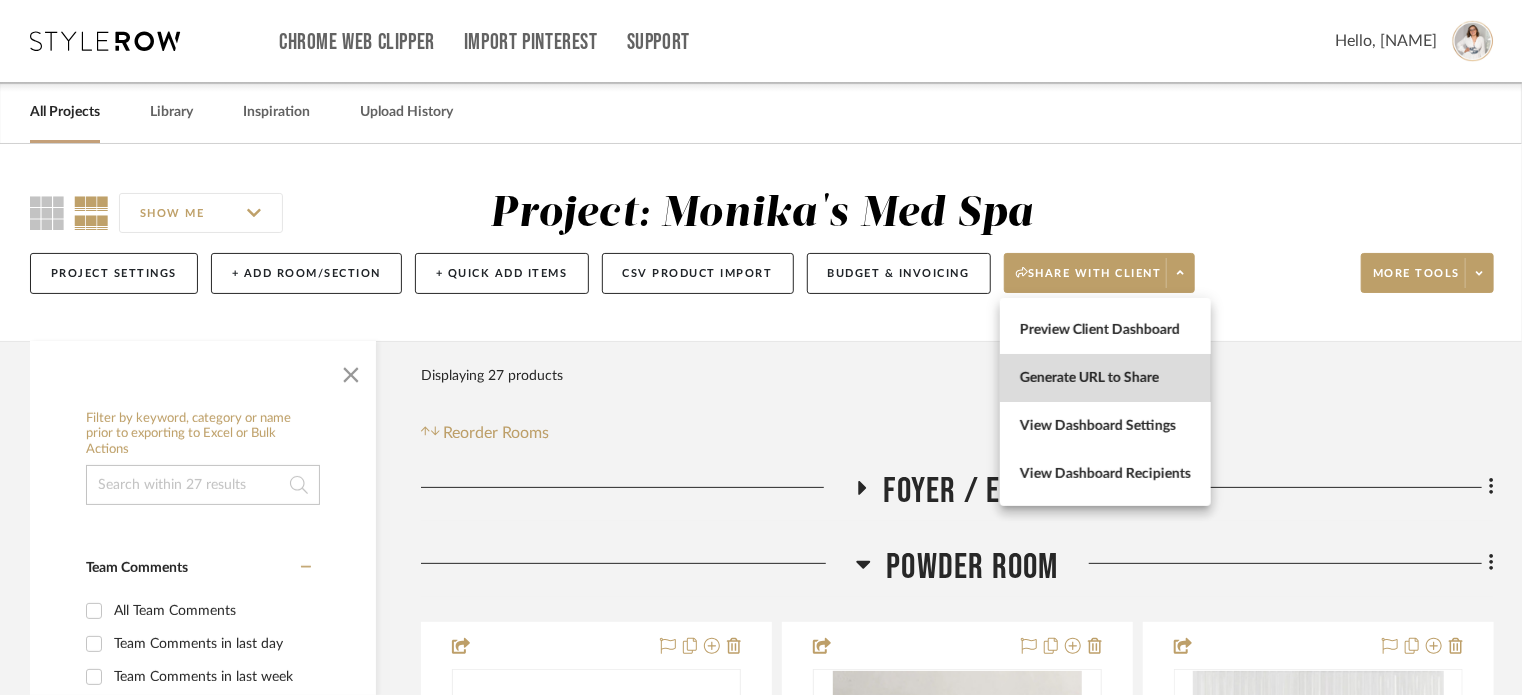click on "Generate URL to Share" at bounding box center [1105, 378] 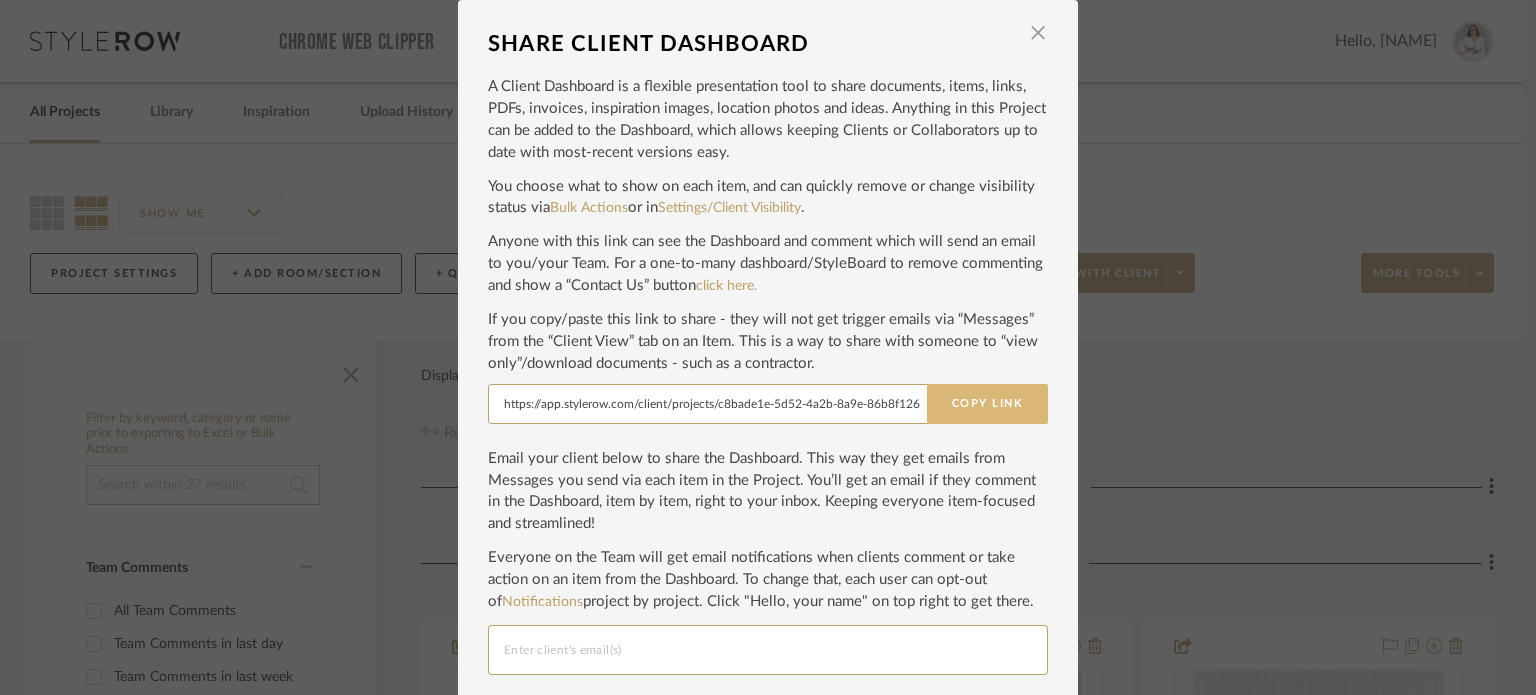 click on "Copy Link" at bounding box center (987, 404) 